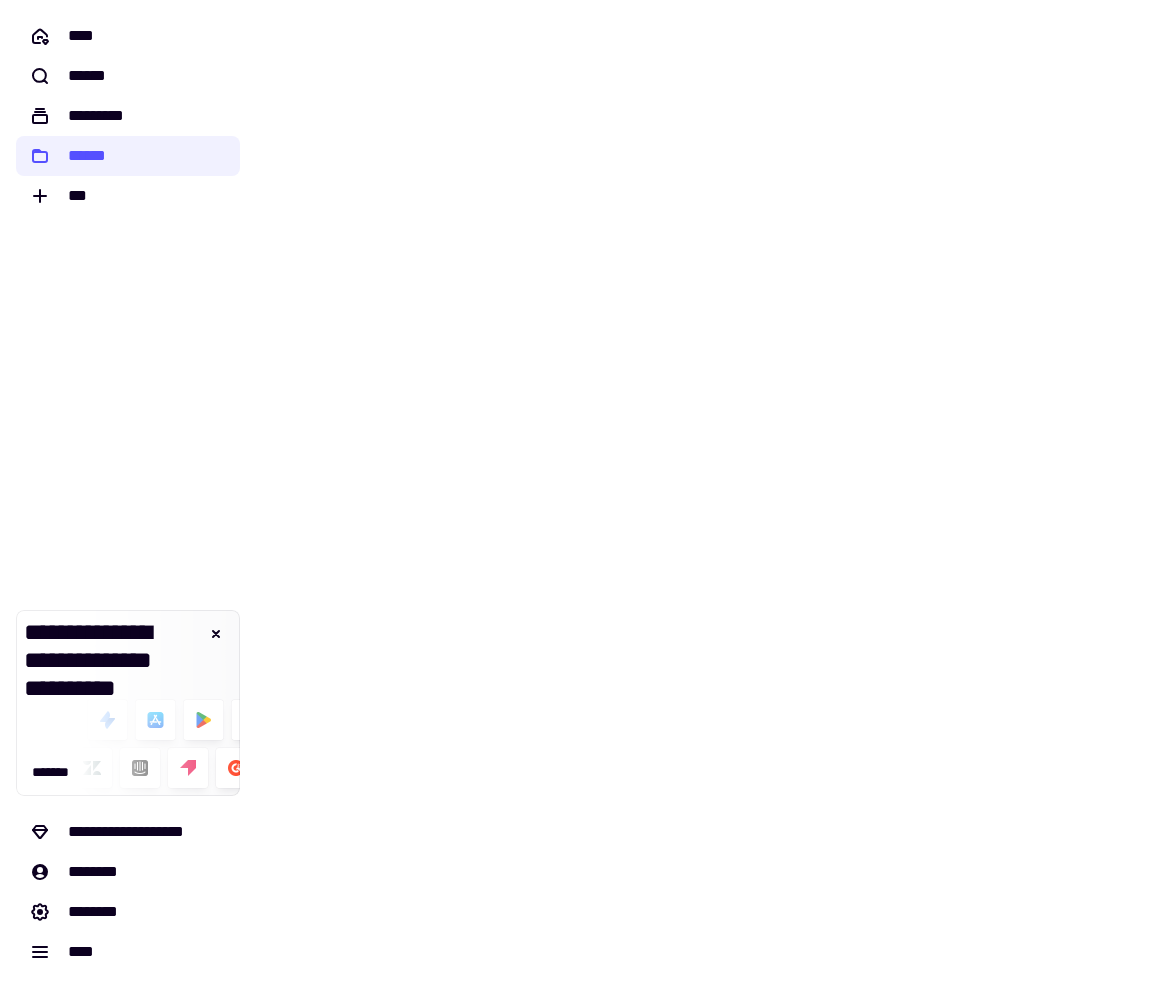 scroll, scrollTop: 0, scrollLeft: 0, axis: both 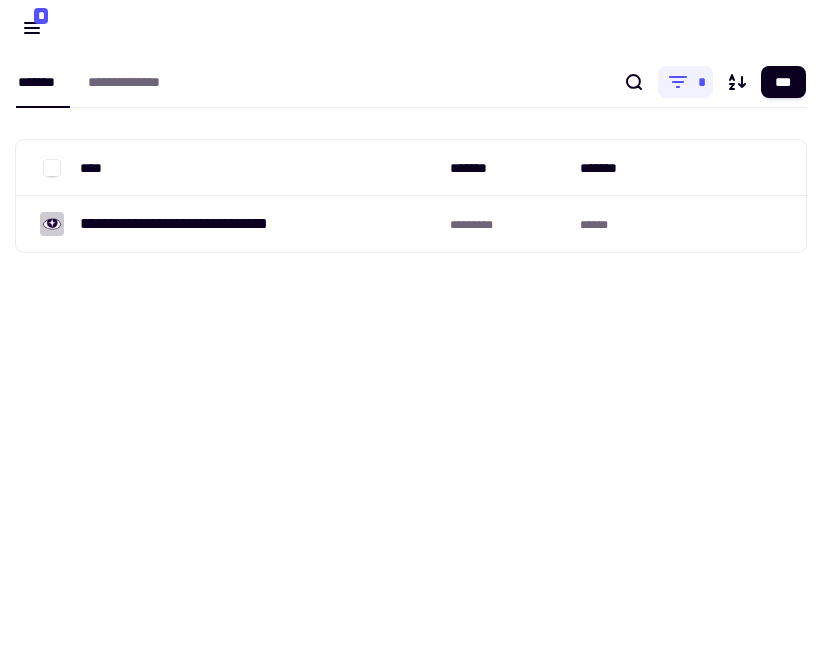 click on "[REDACTED]" at bounding box center [411, 329] 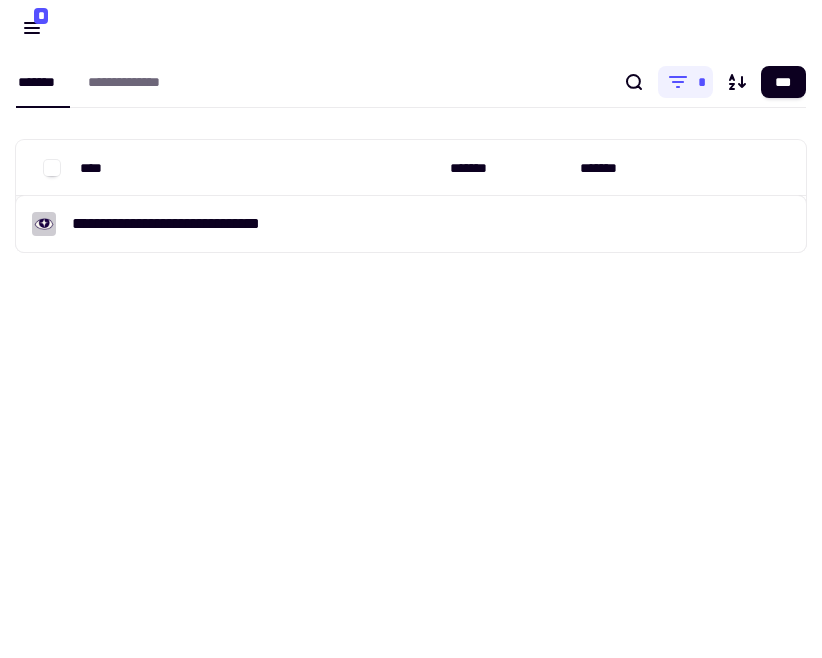 drag, startPoint x: 250, startPoint y: 228, endPoint x: 275, endPoint y: 284, distance: 61.326992 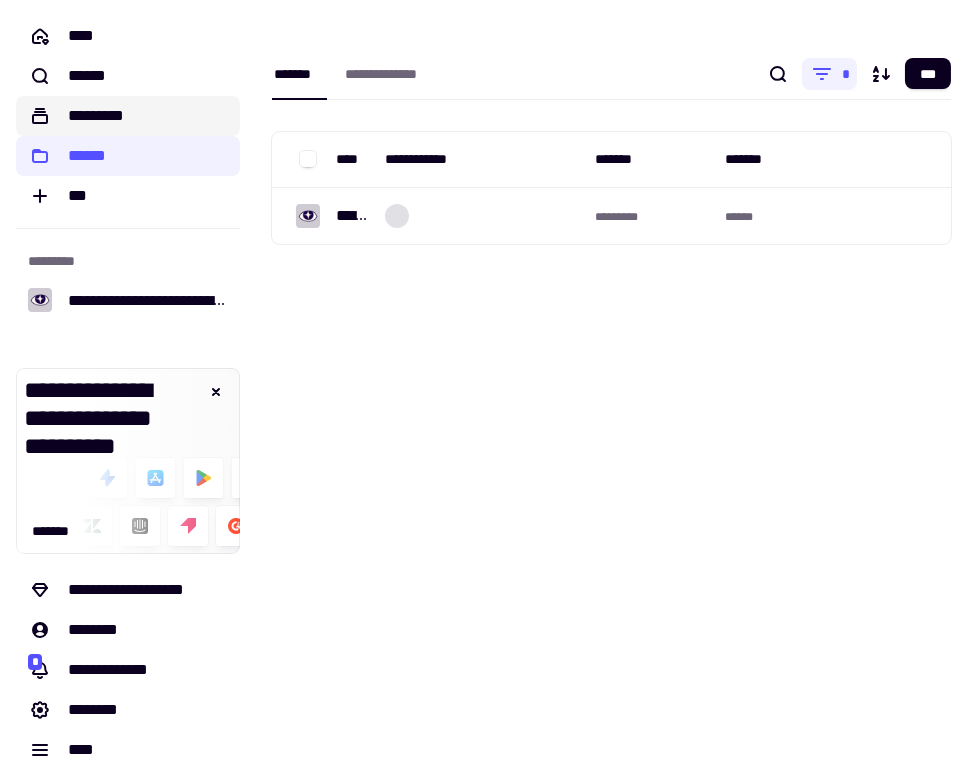 click on "*********" 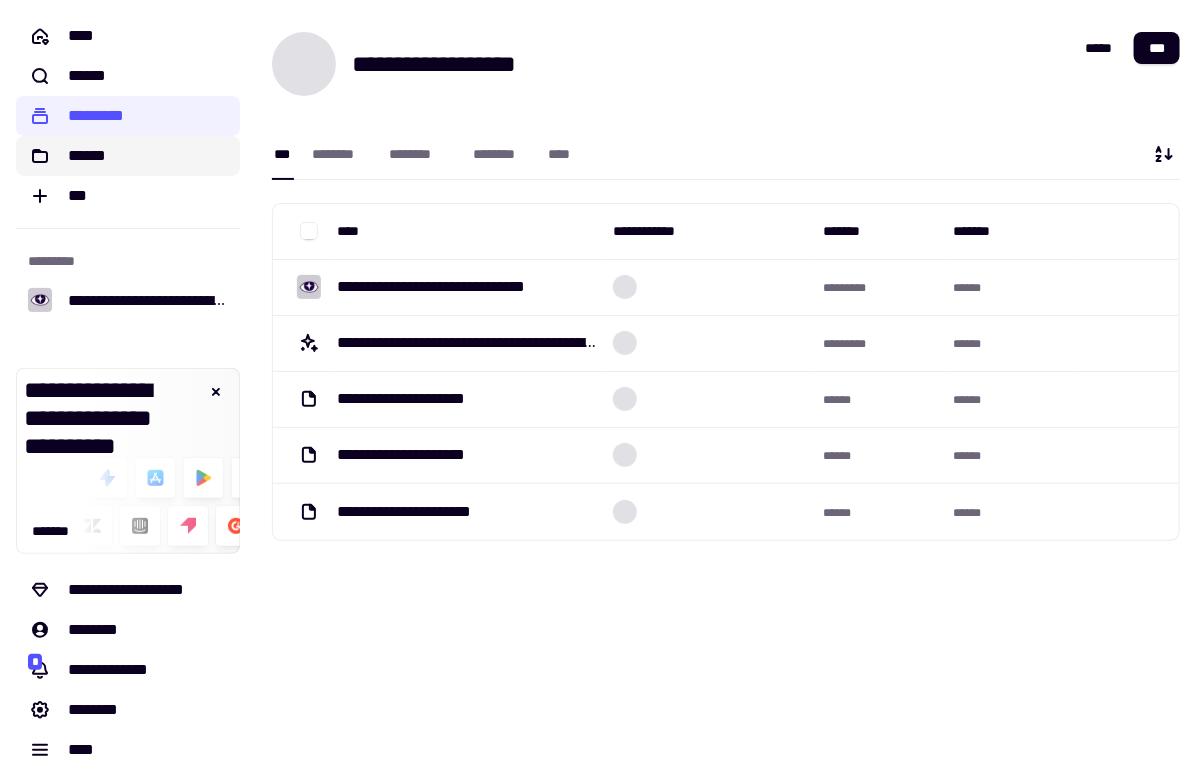 click on "******" 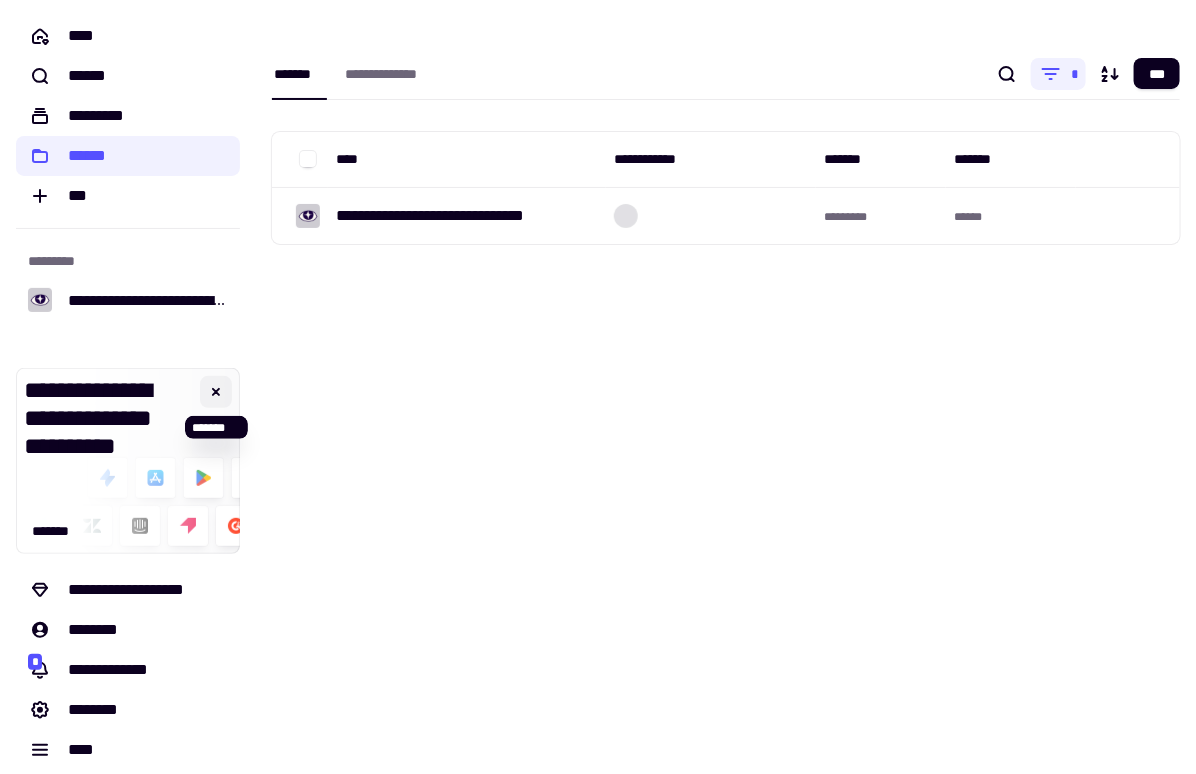 click 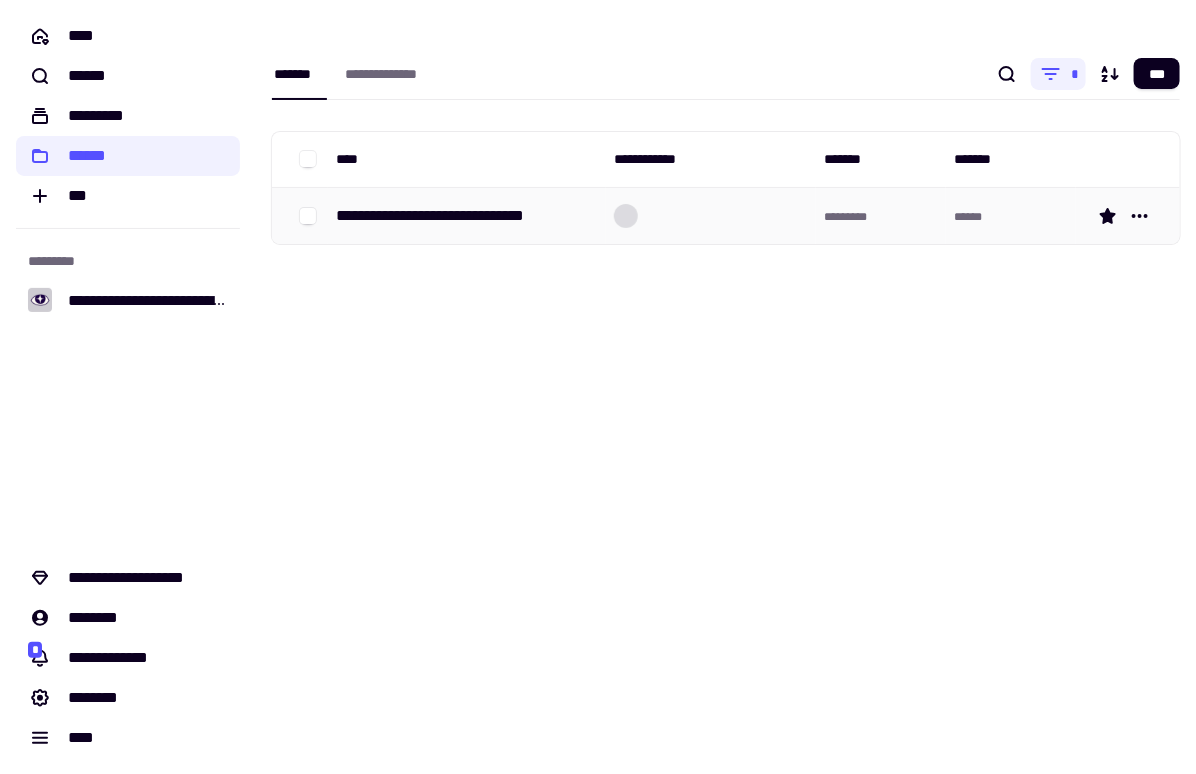 click on "**********" at bounding box center (461, 216) 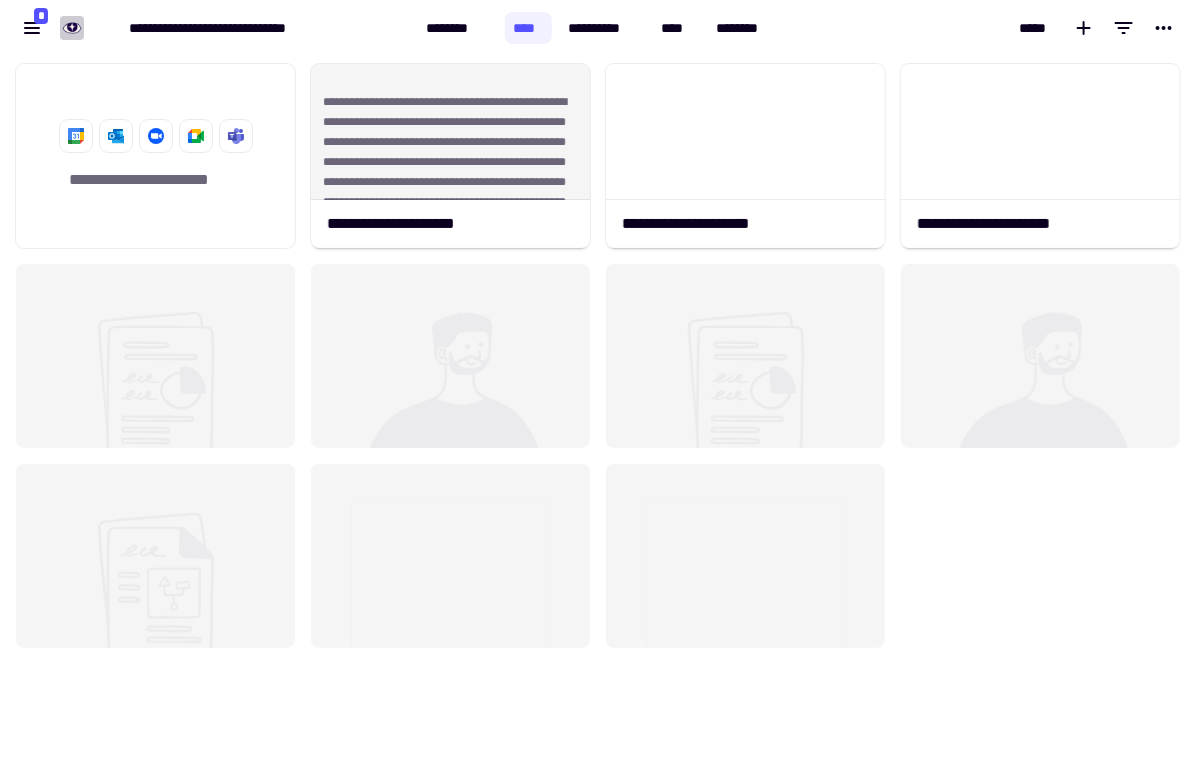scroll, scrollTop: 1, scrollLeft: 0, axis: vertical 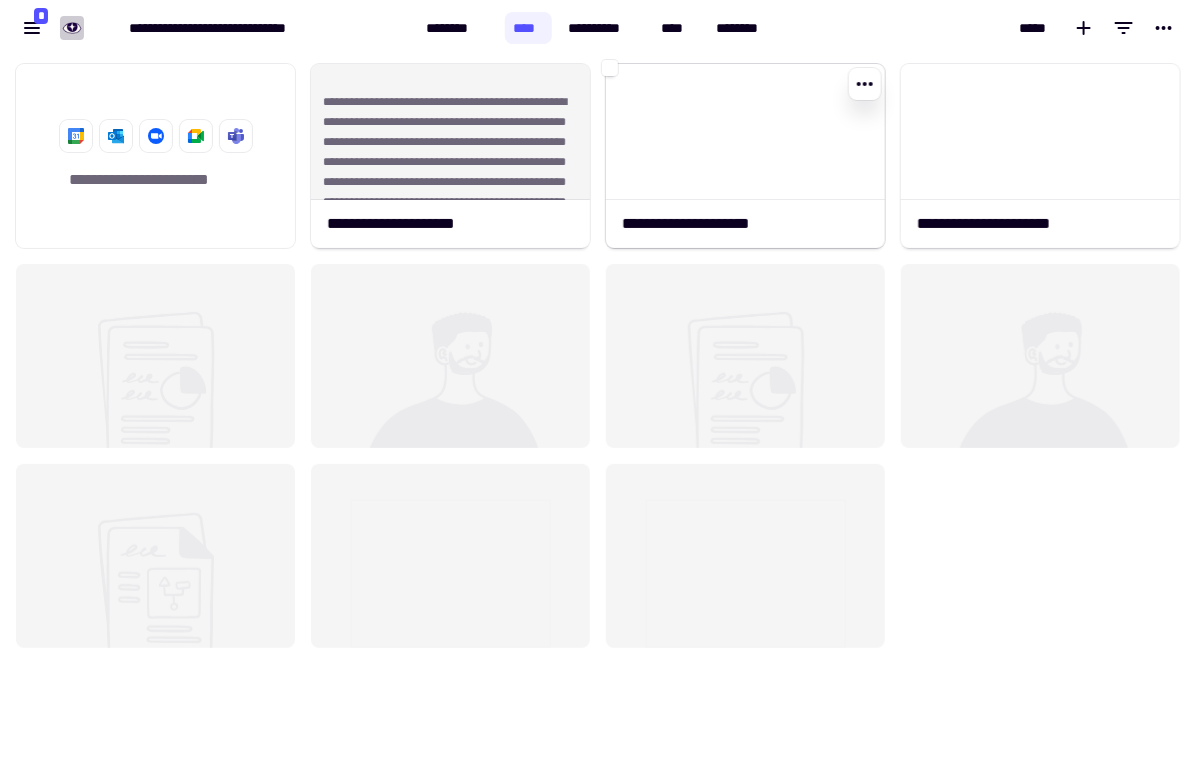 click 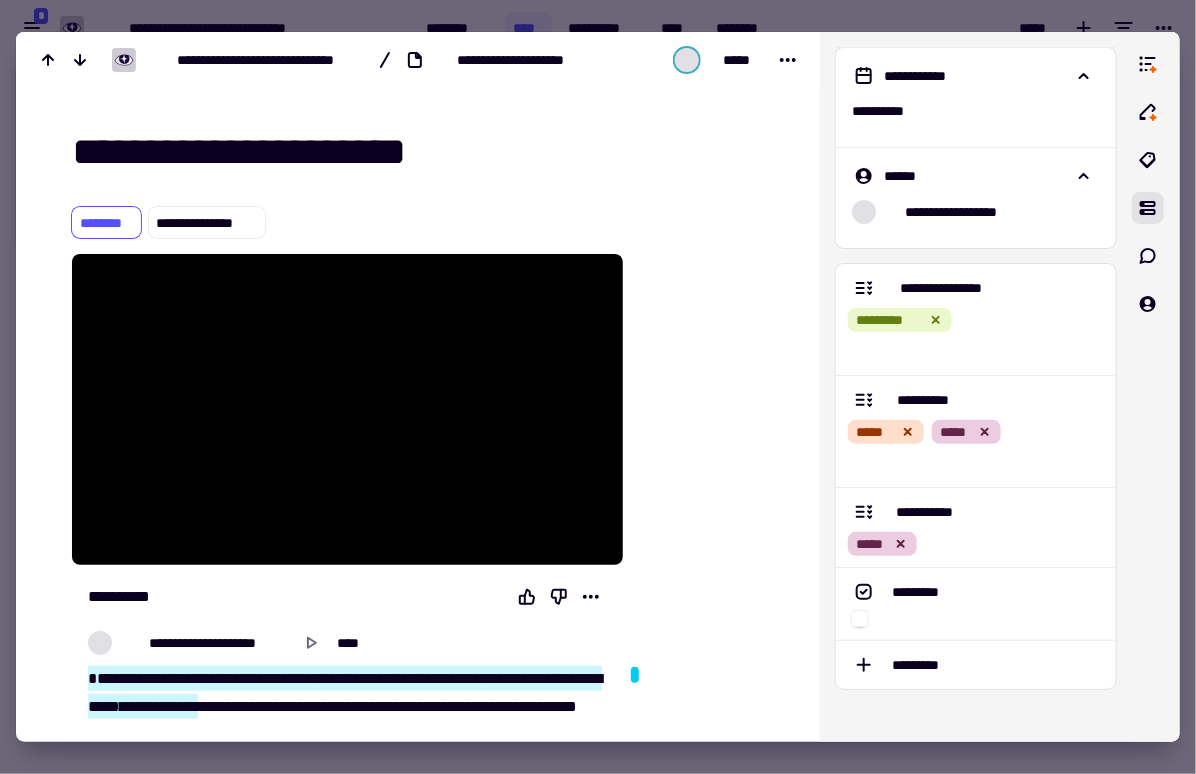 click at bounding box center (709, 422) 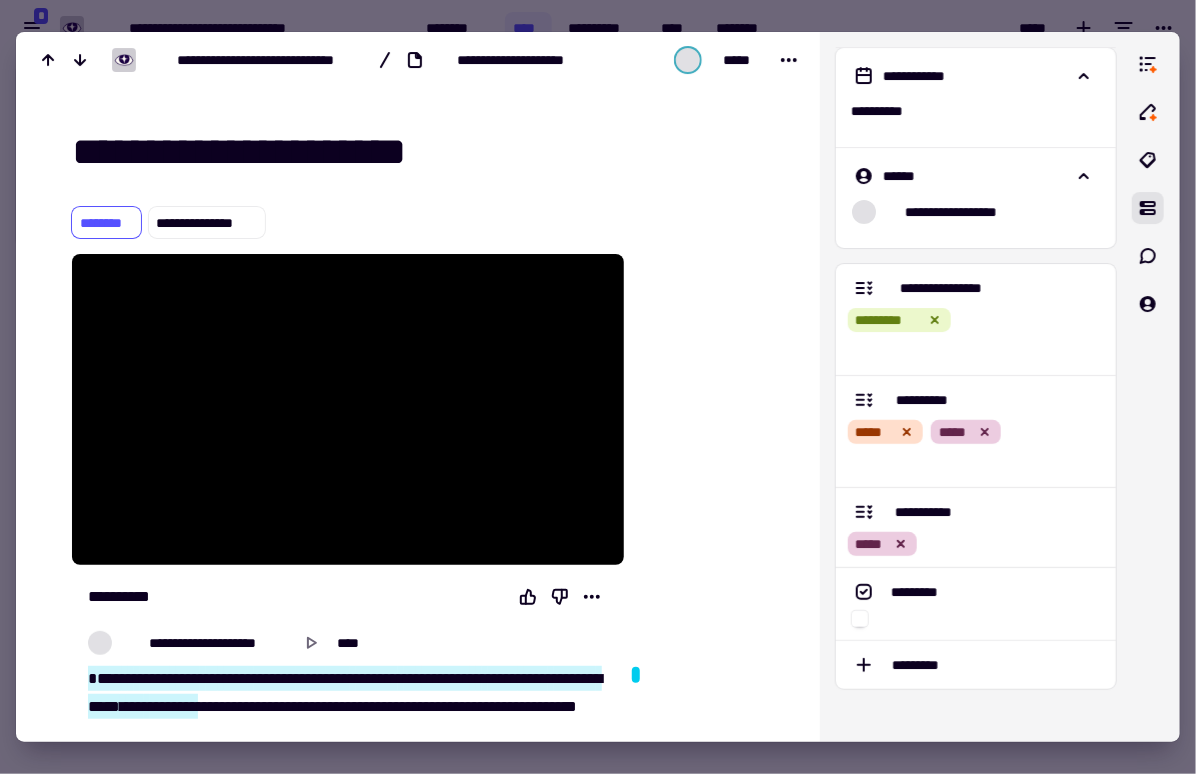scroll, scrollTop: 0, scrollLeft: 0, axis: both 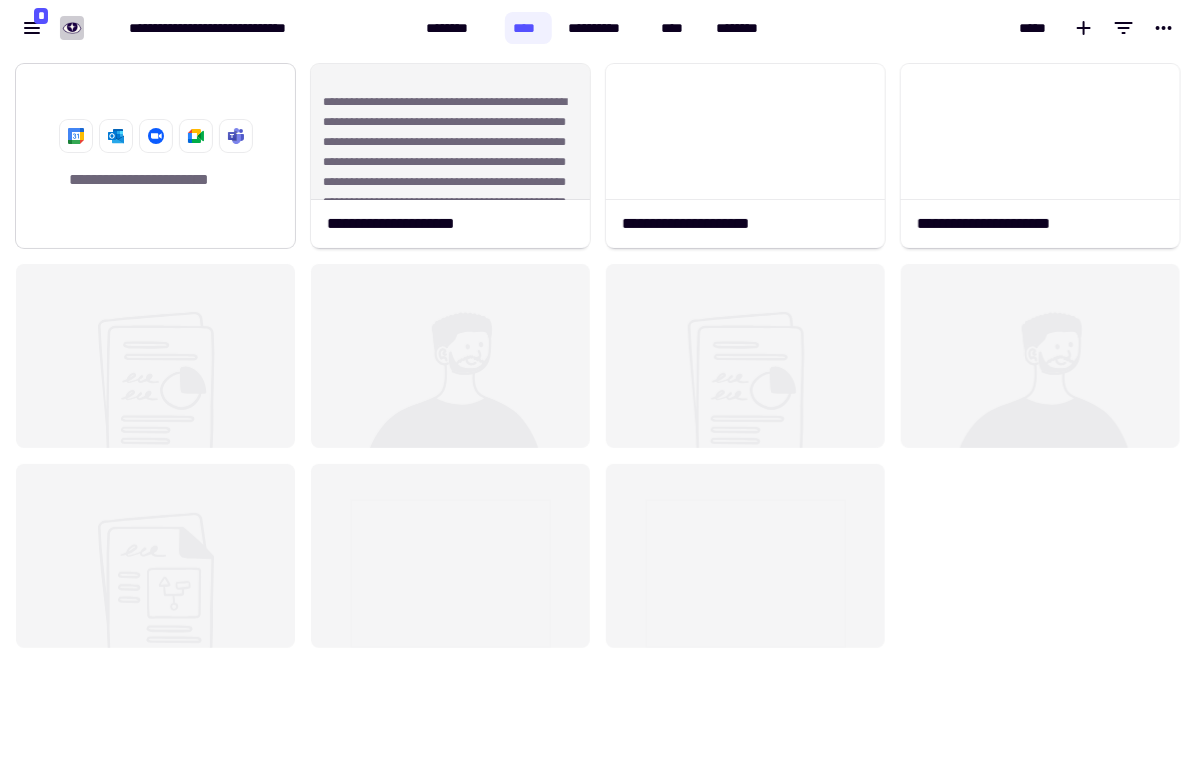 click 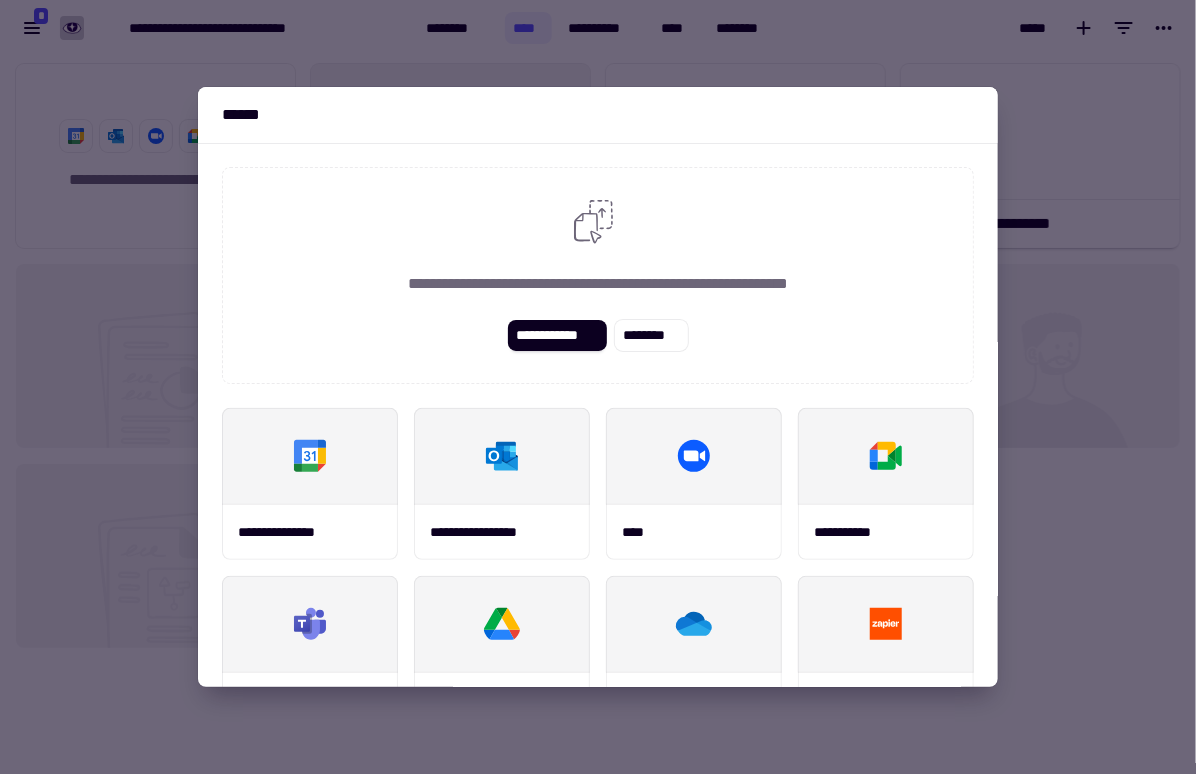 click at bounding box center [598, 387] 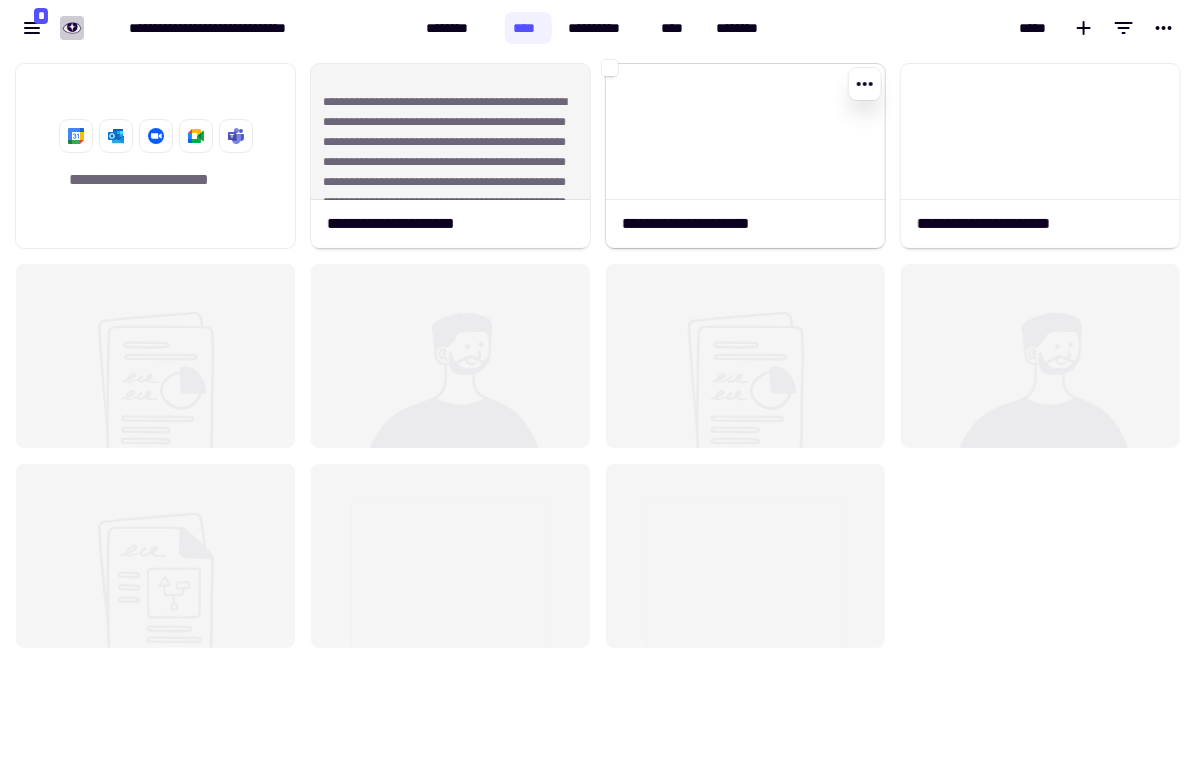 click 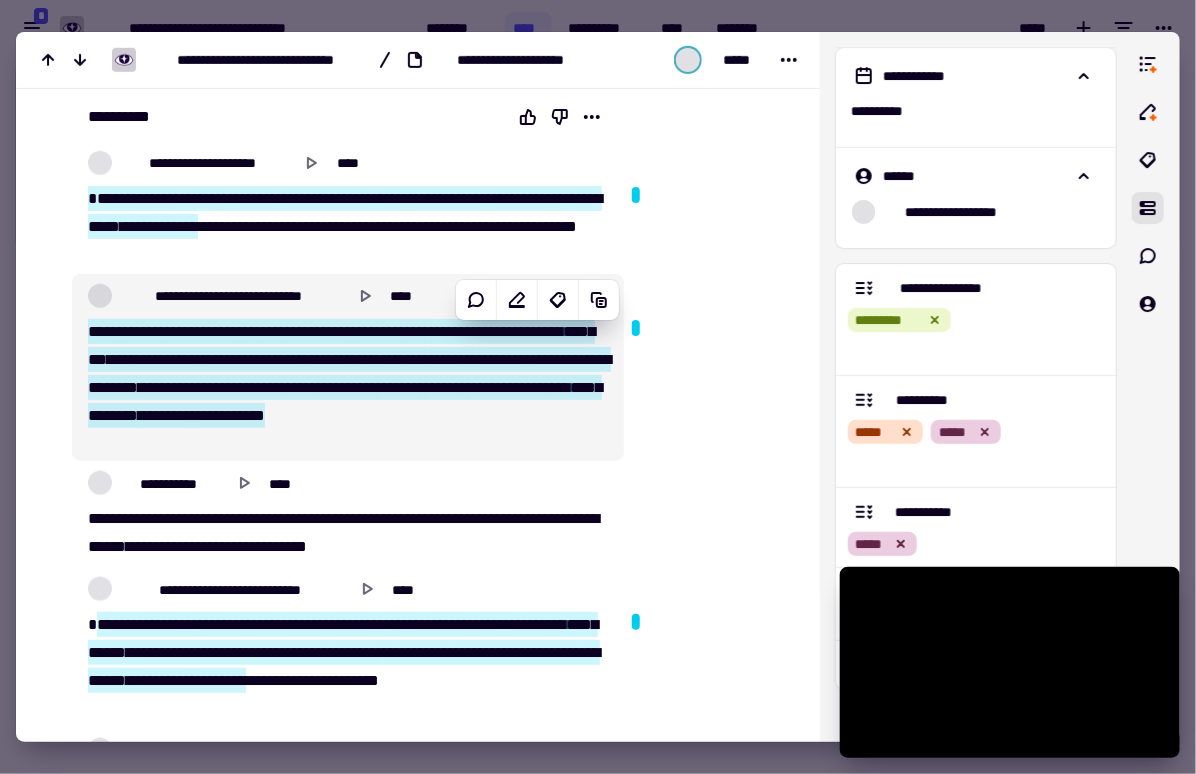 scroll, scrollTop: 505, scrollLeft: 0, axis: vertical 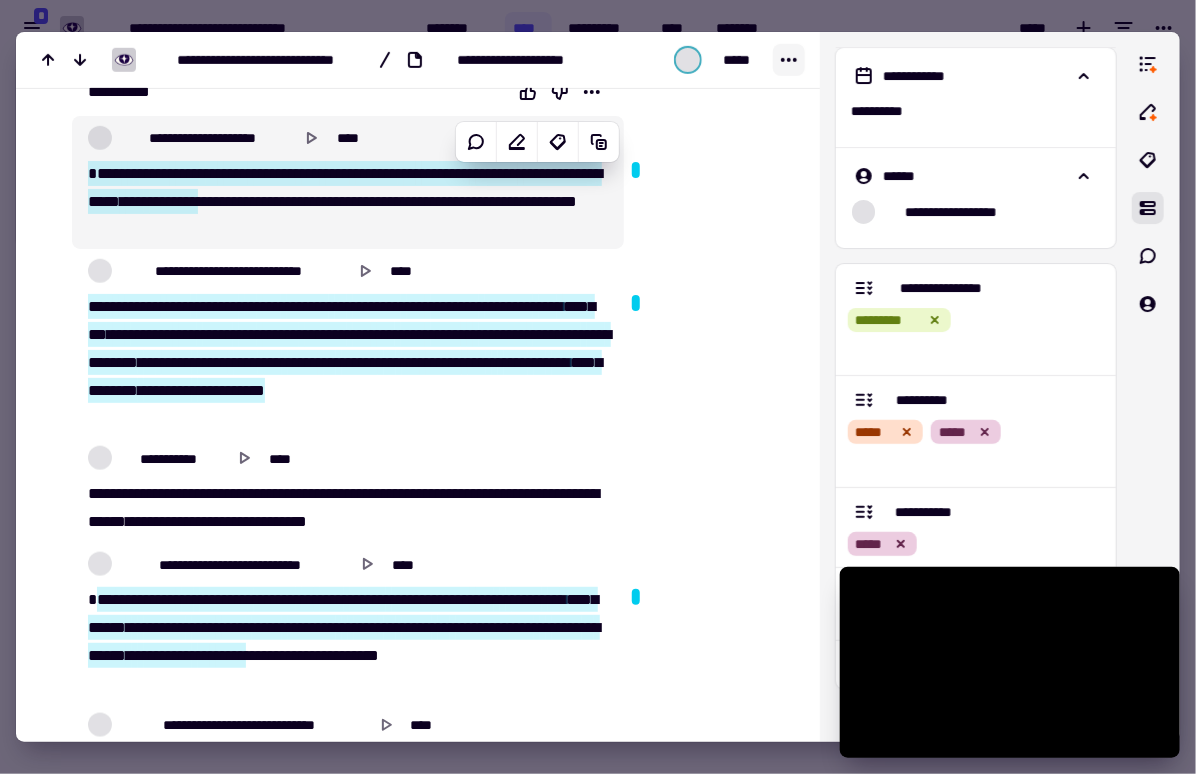 click 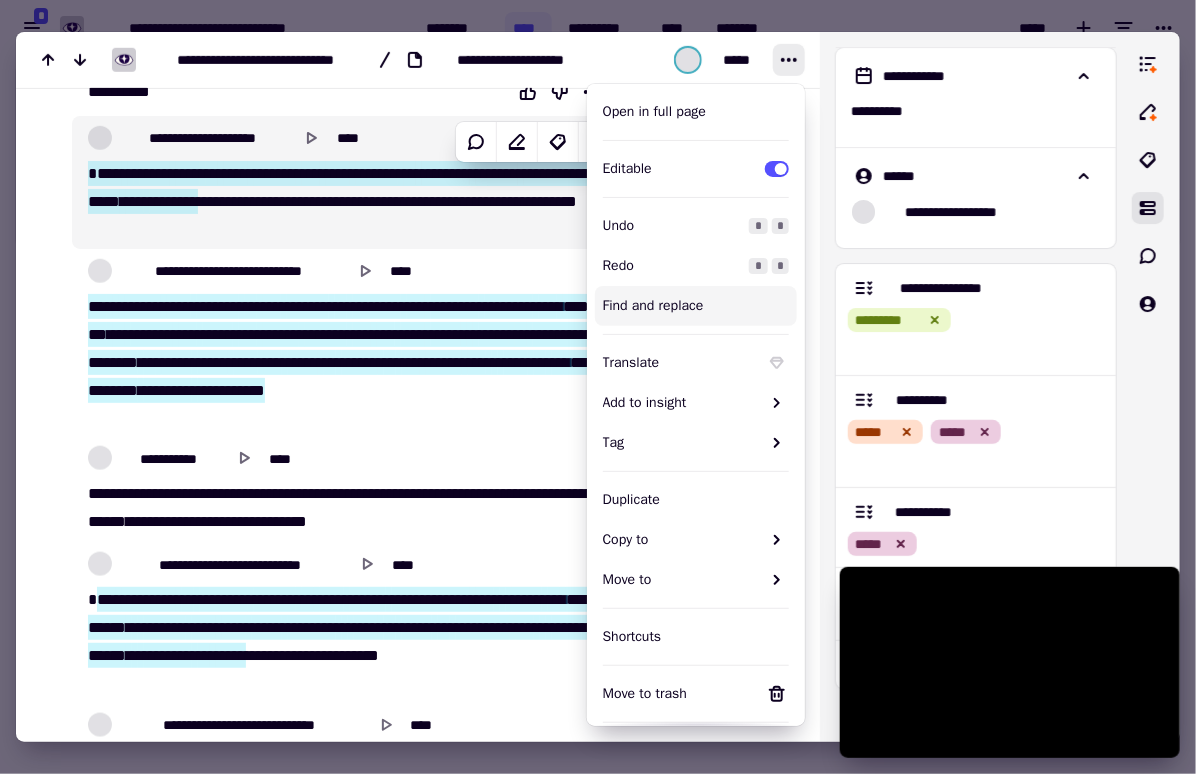 click on "Find and replace" at bounding box center (696, 306) 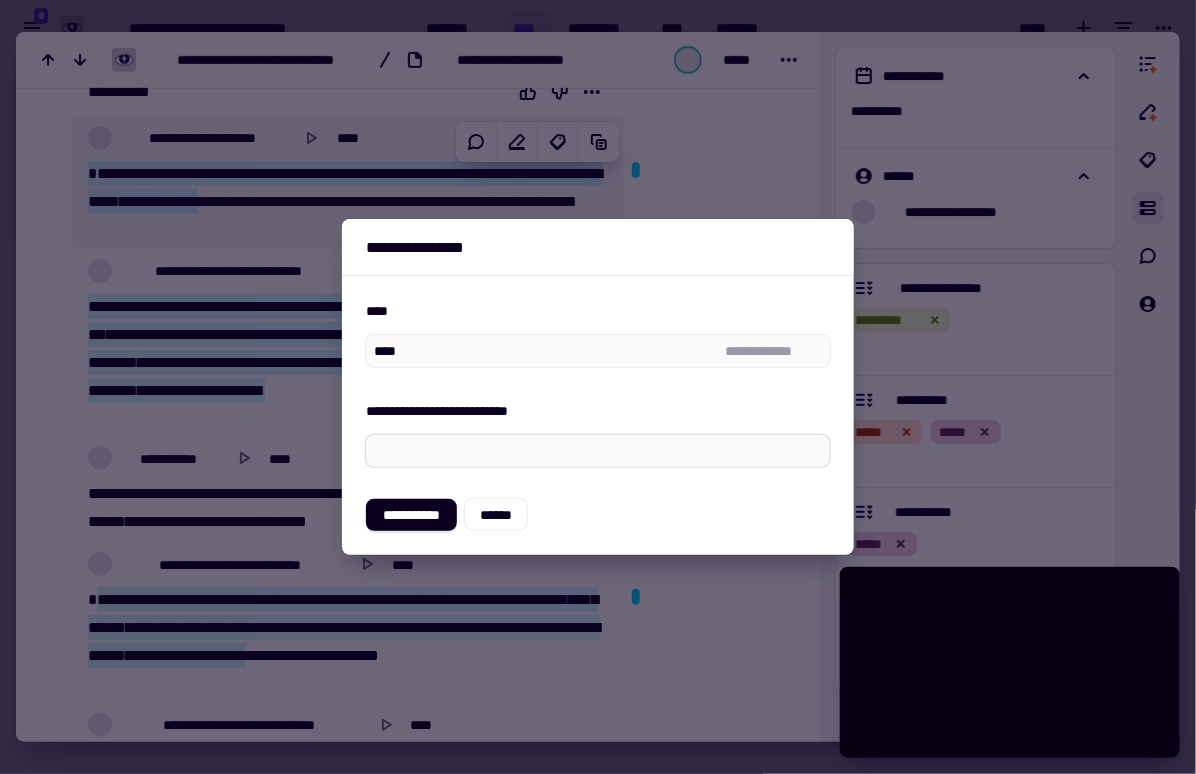 type on "****" 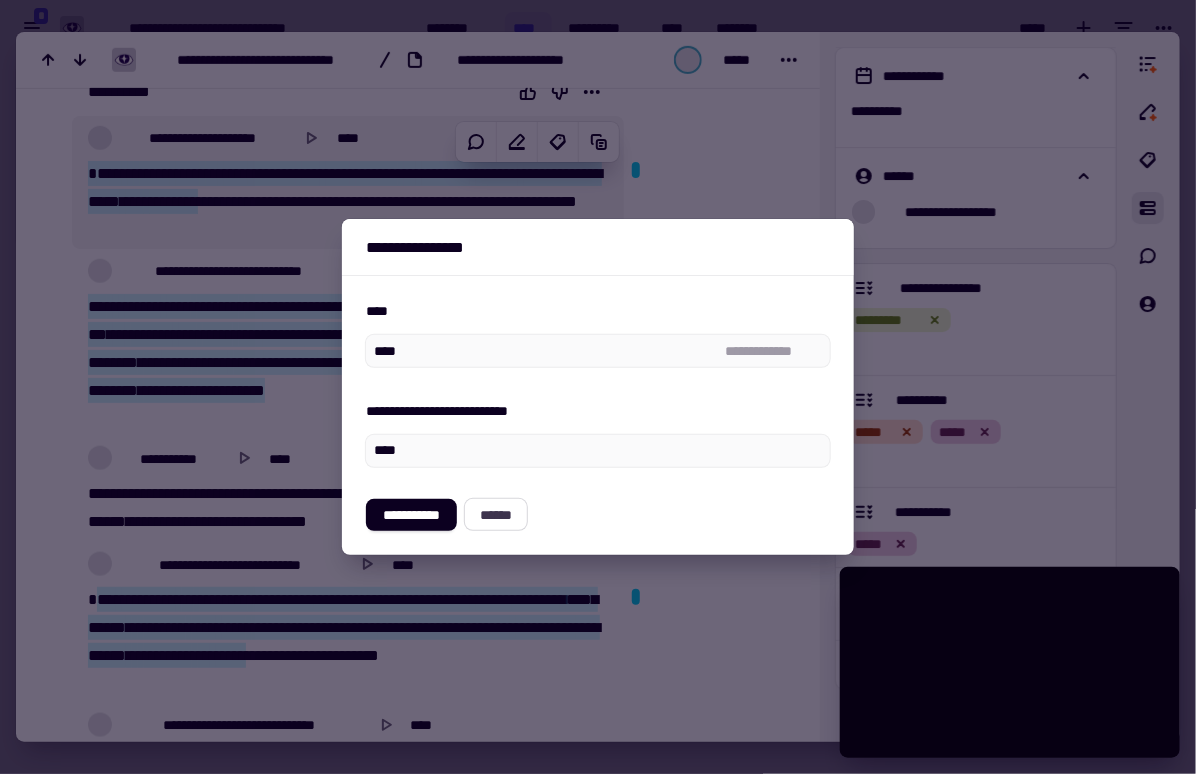 type on "****" 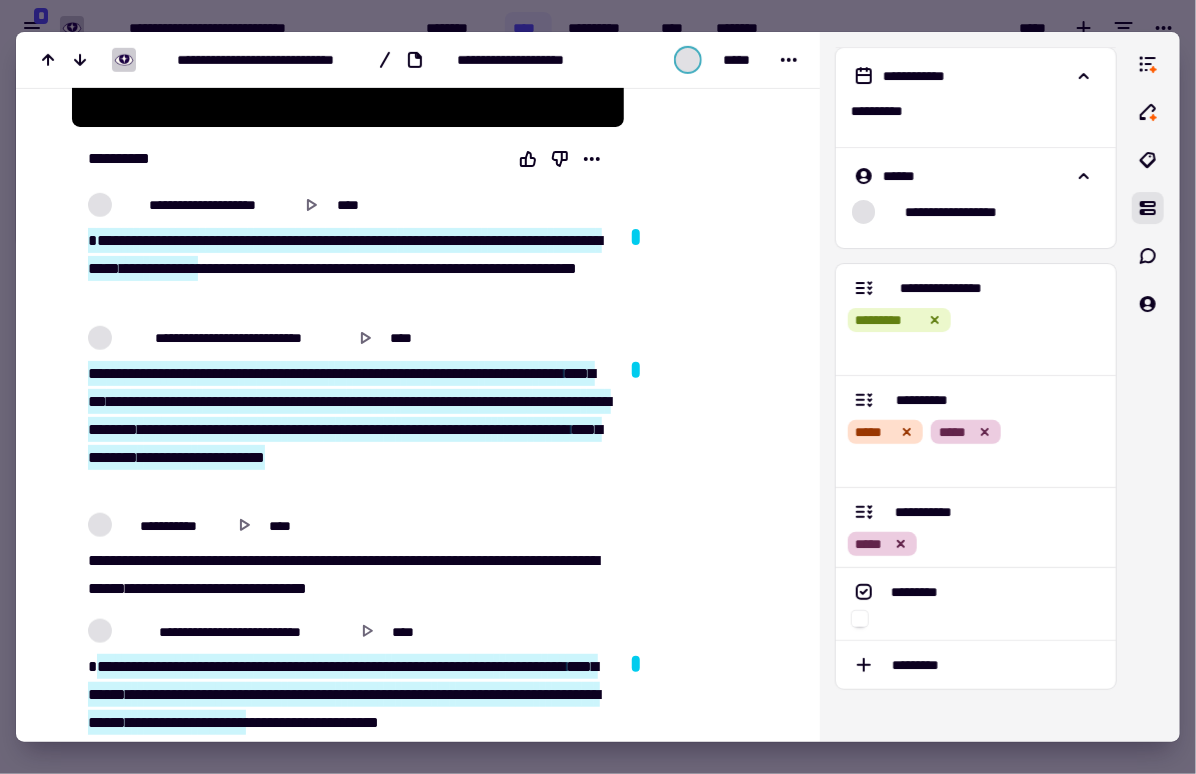 scroll, scrollTop: 382, scrollLeft: 0, axis: vertical 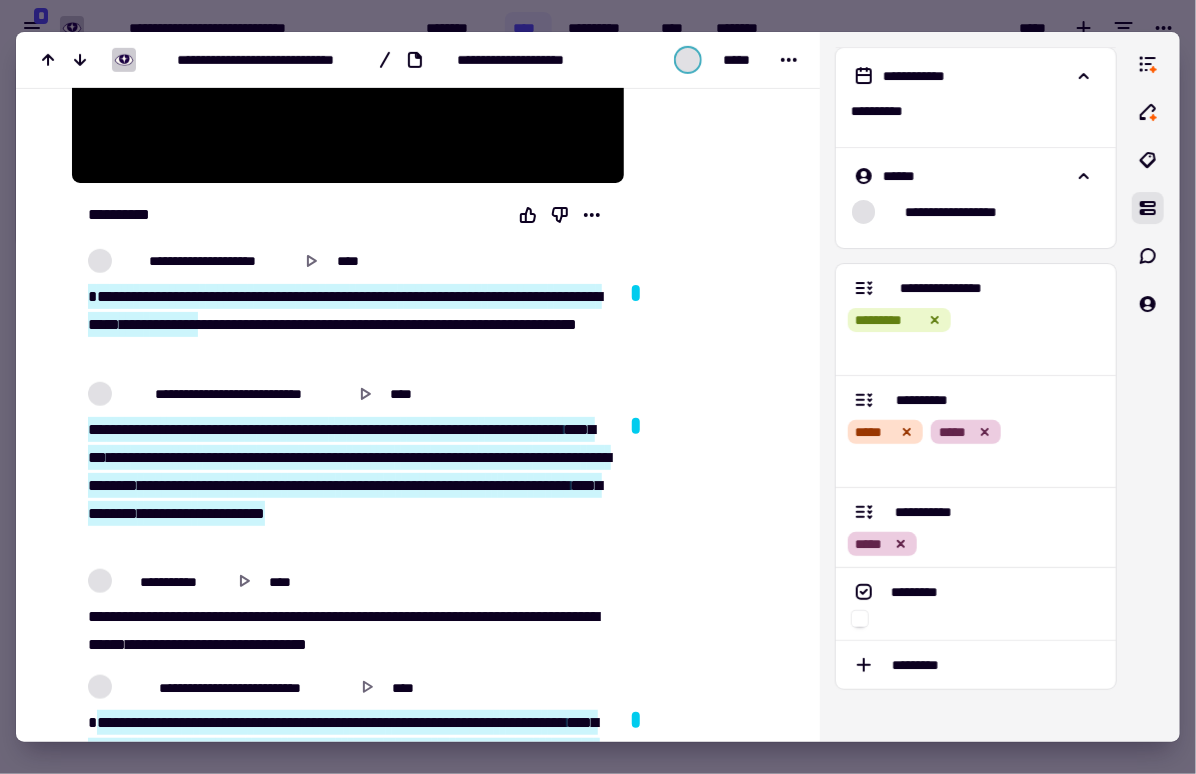click on "*******" at bounding box center (377, 296) 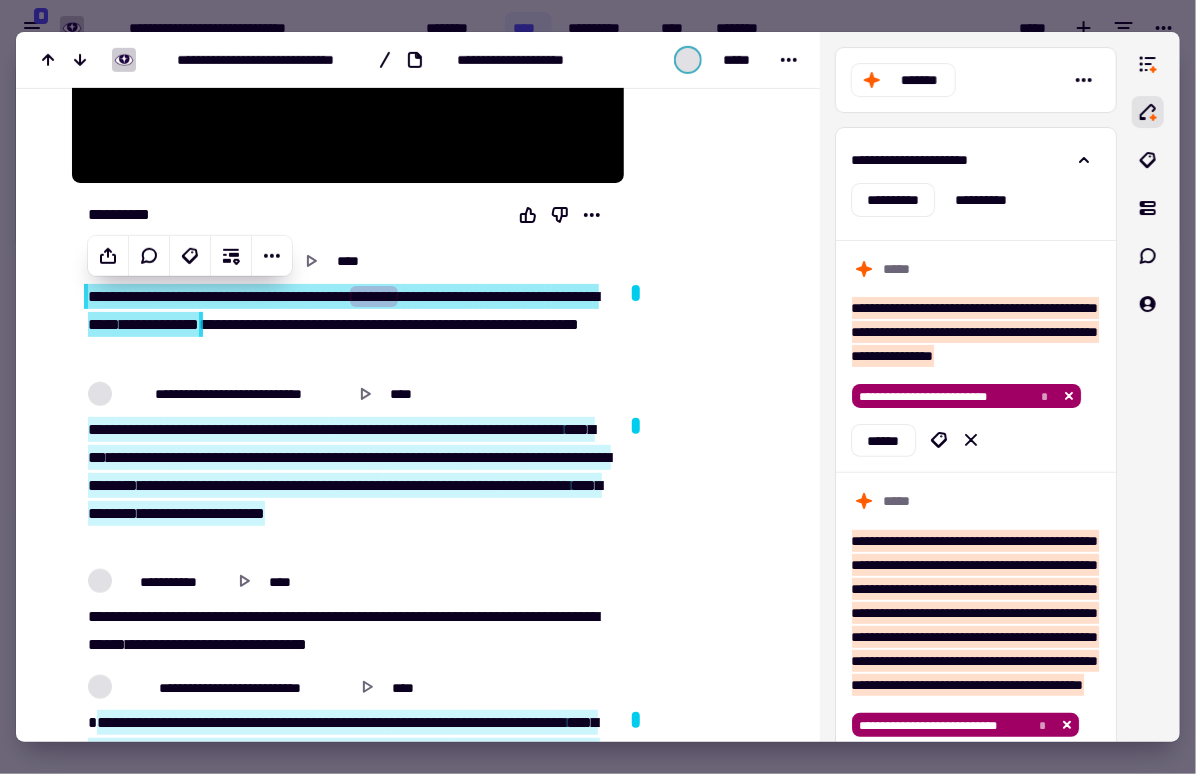 click on "****" at bounding box center (284, 324) 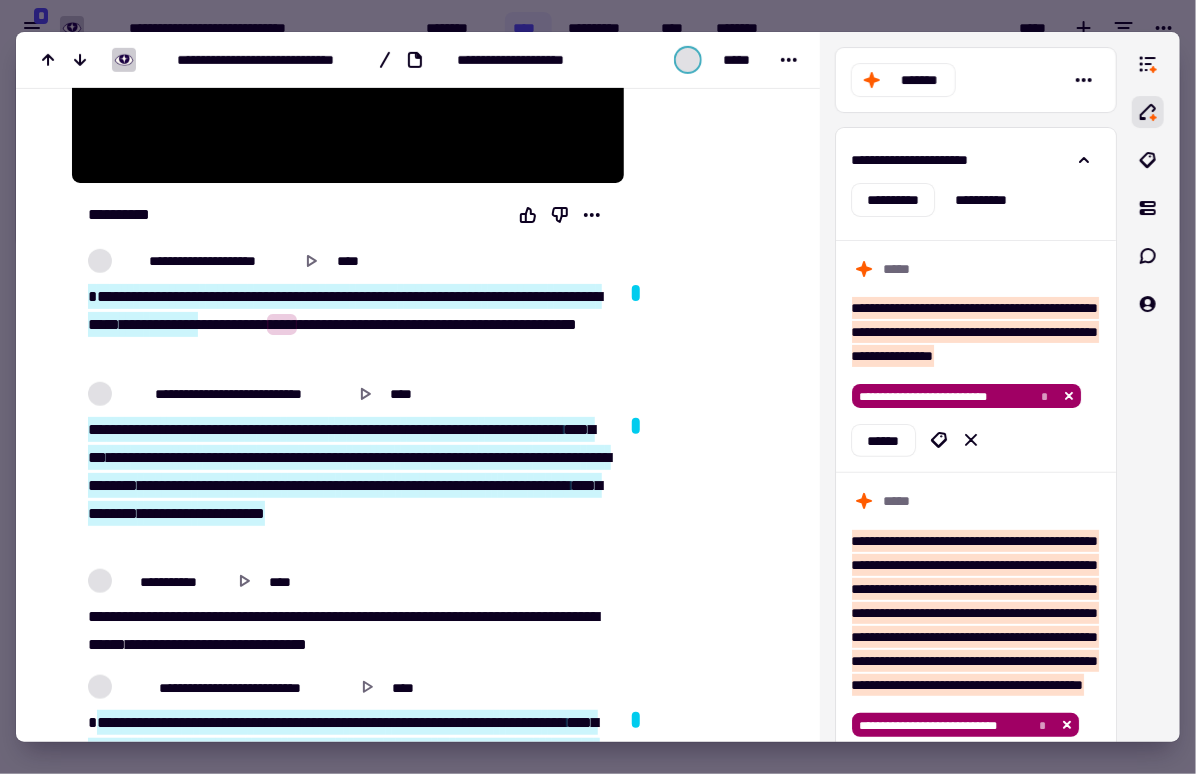 click on "*******" at bounding box center (575, 296) 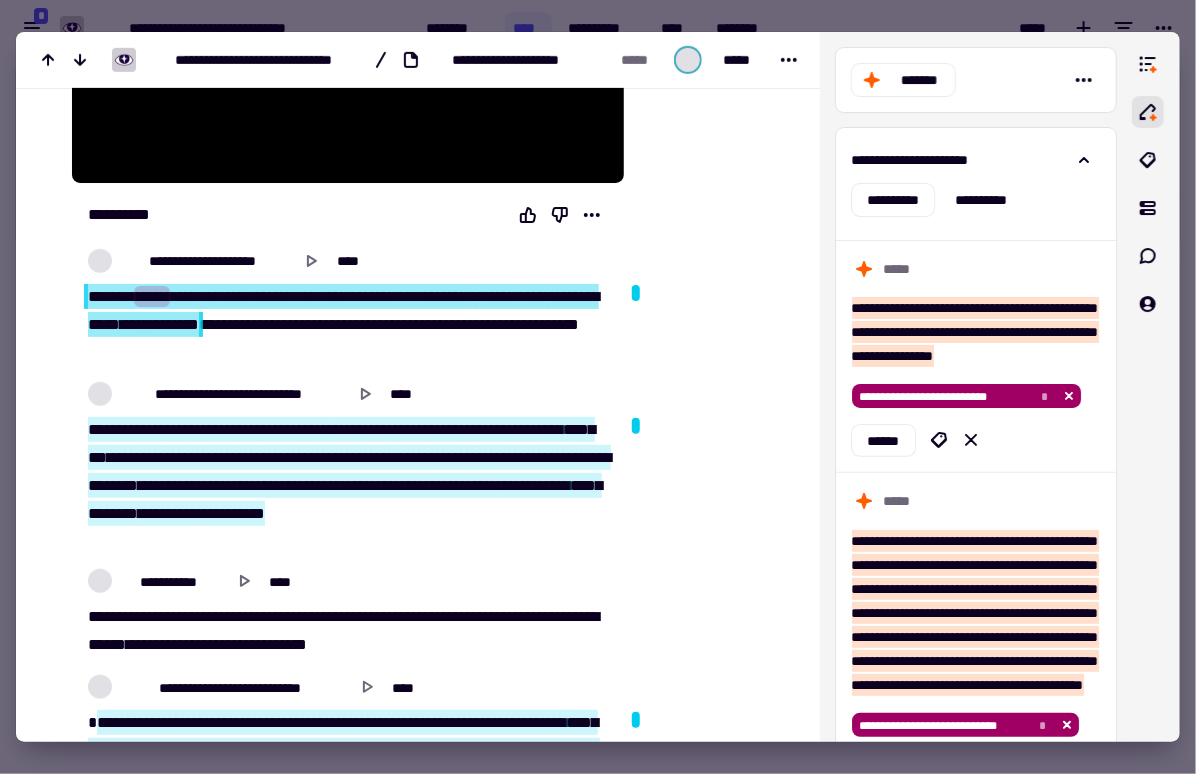 click on "****" at bounding box center (185, 296) 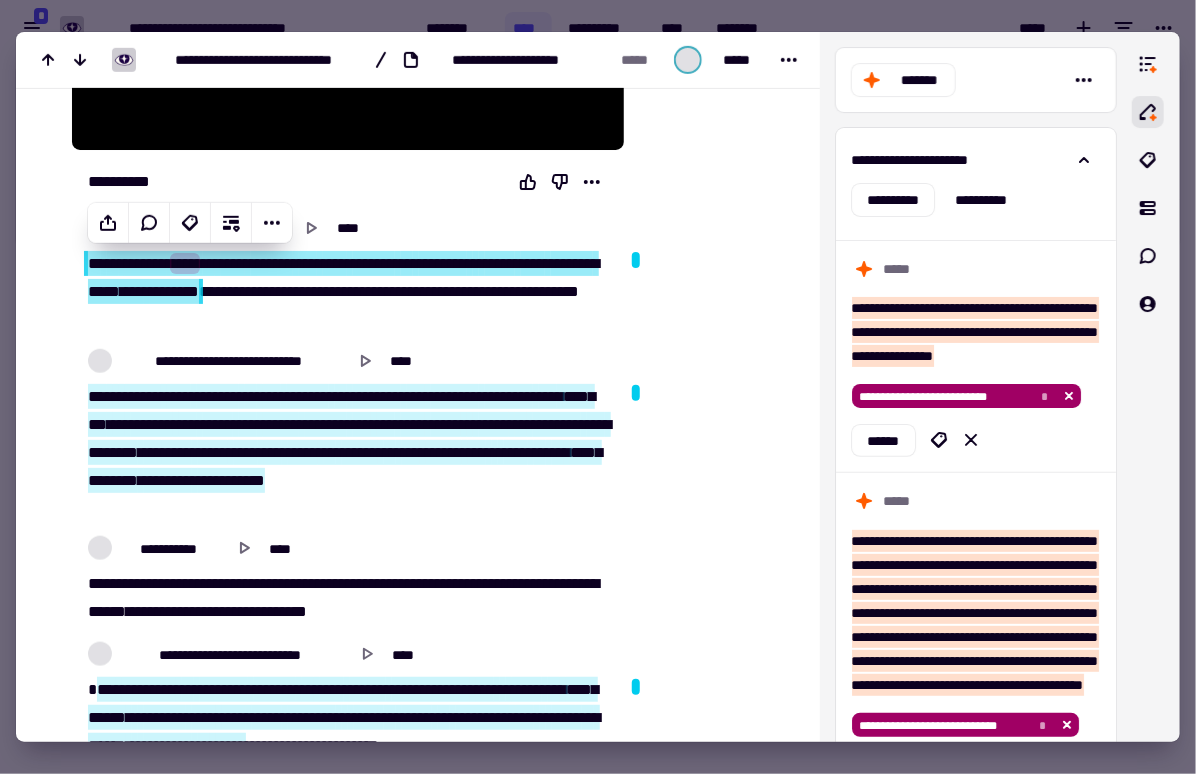 scroll, scrollTop: 417, scrollLeft: 0, axis: vertical 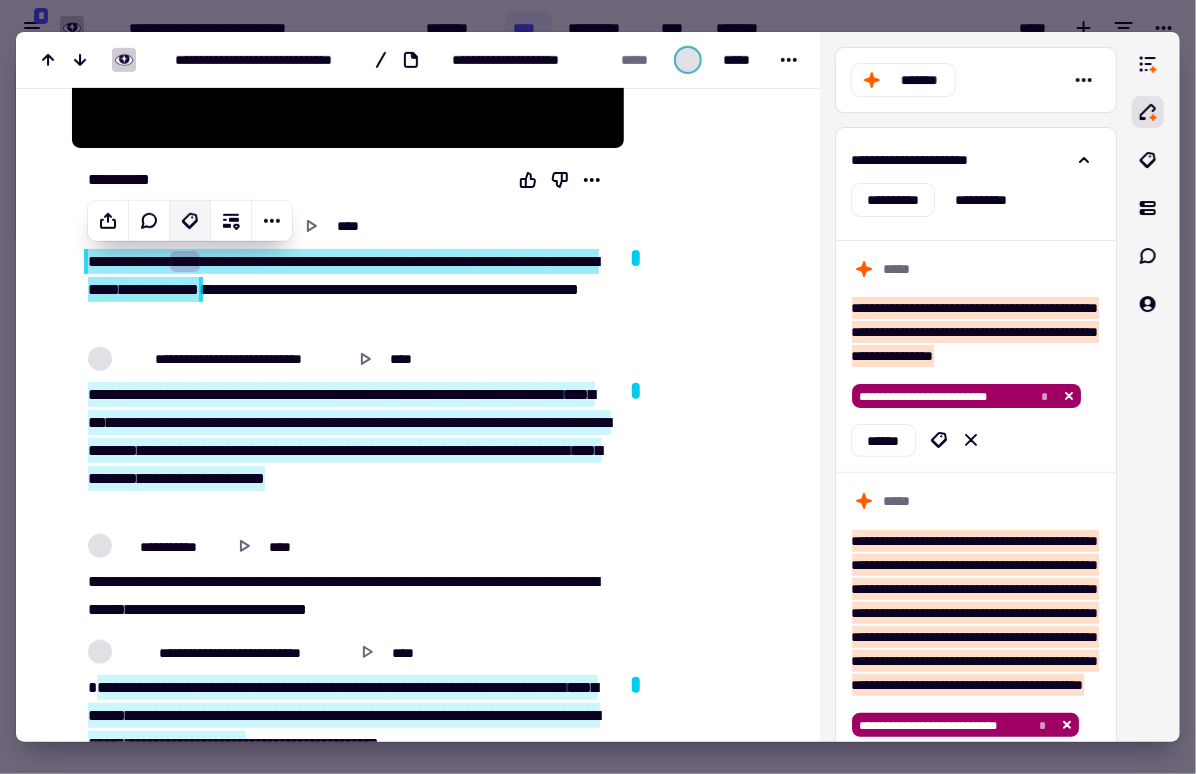click 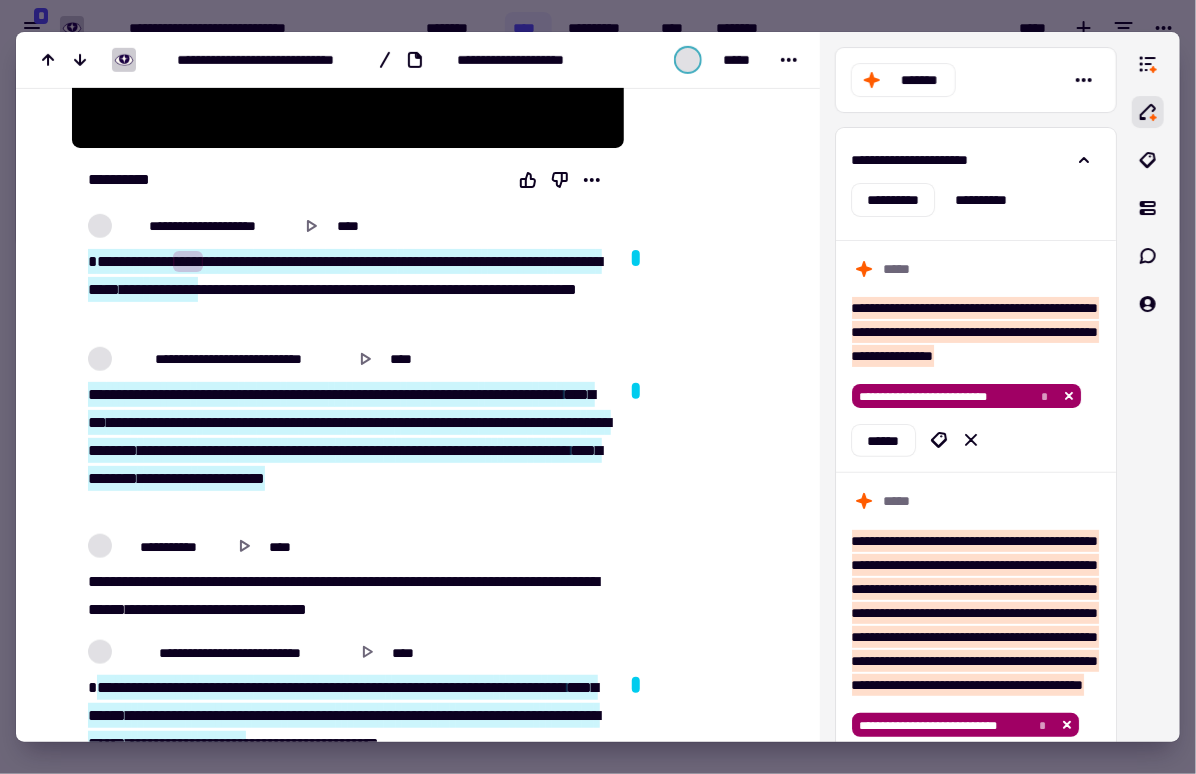 click on "****" at bounding box center (282, 289) 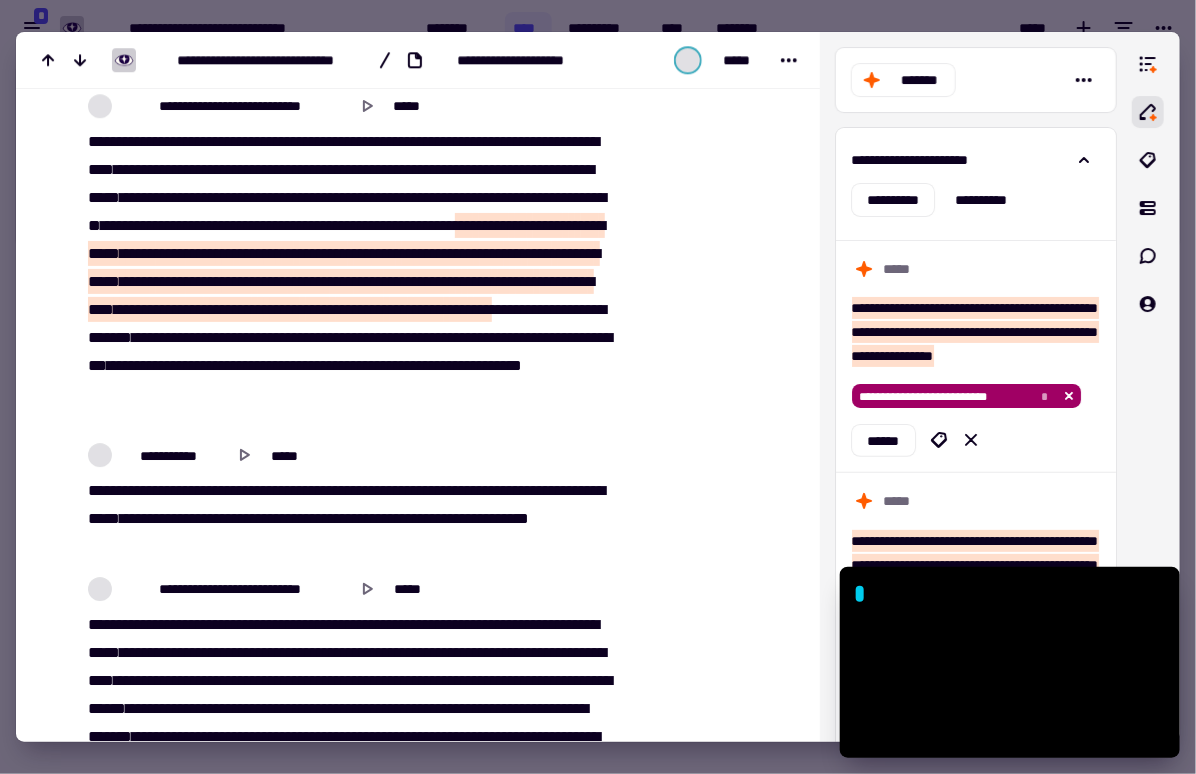 scroll, scrollTop: 7024, scrollLeft: 0, axis: vertical 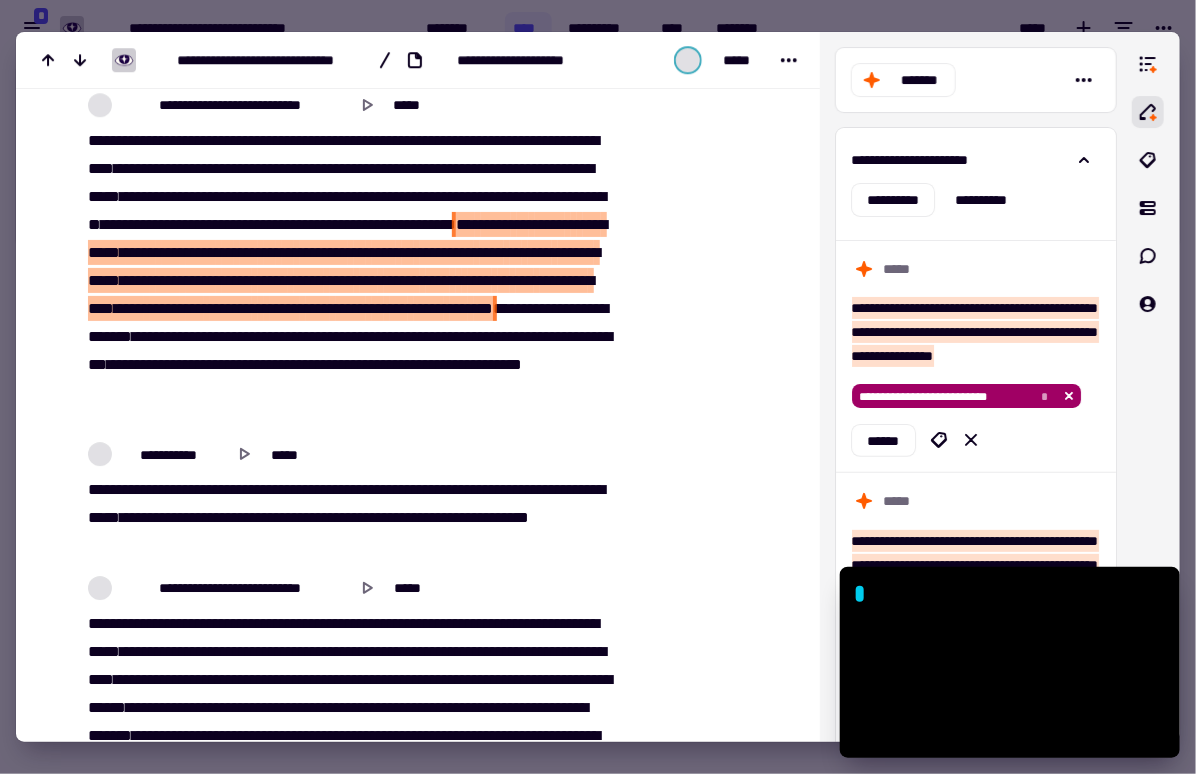 click at bounding box center (417, 252) 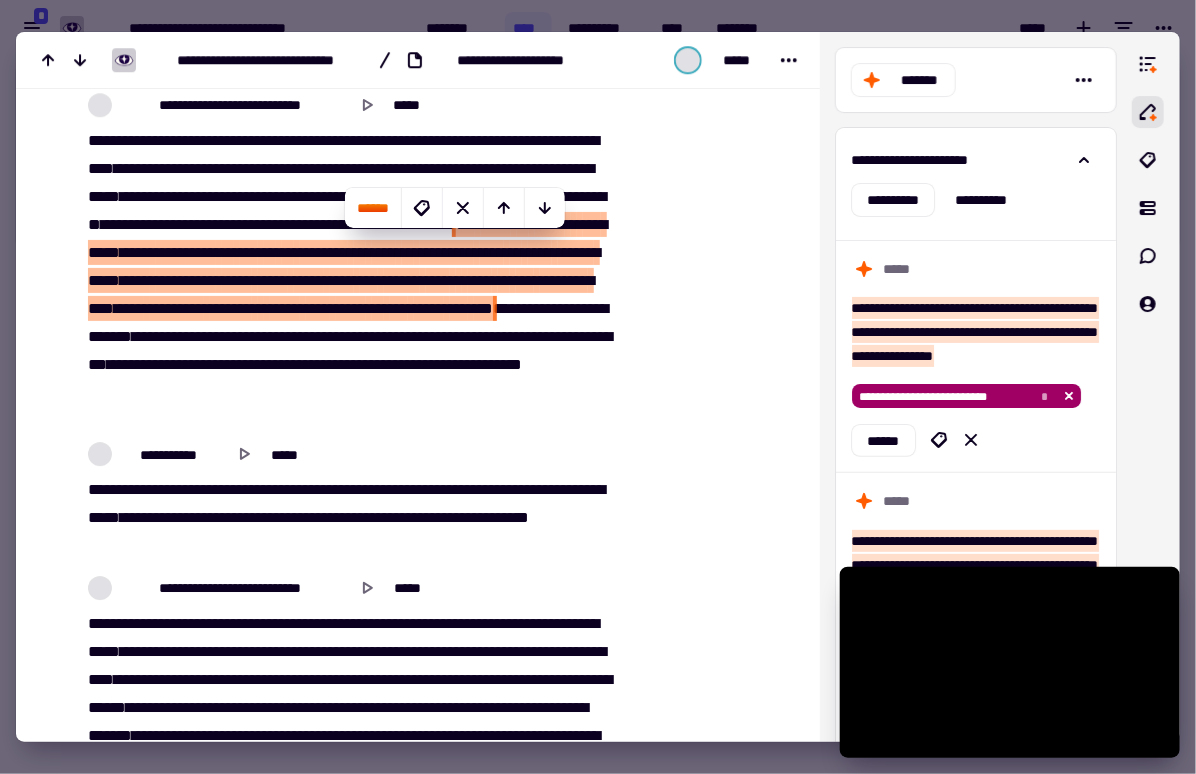 type on "*******" 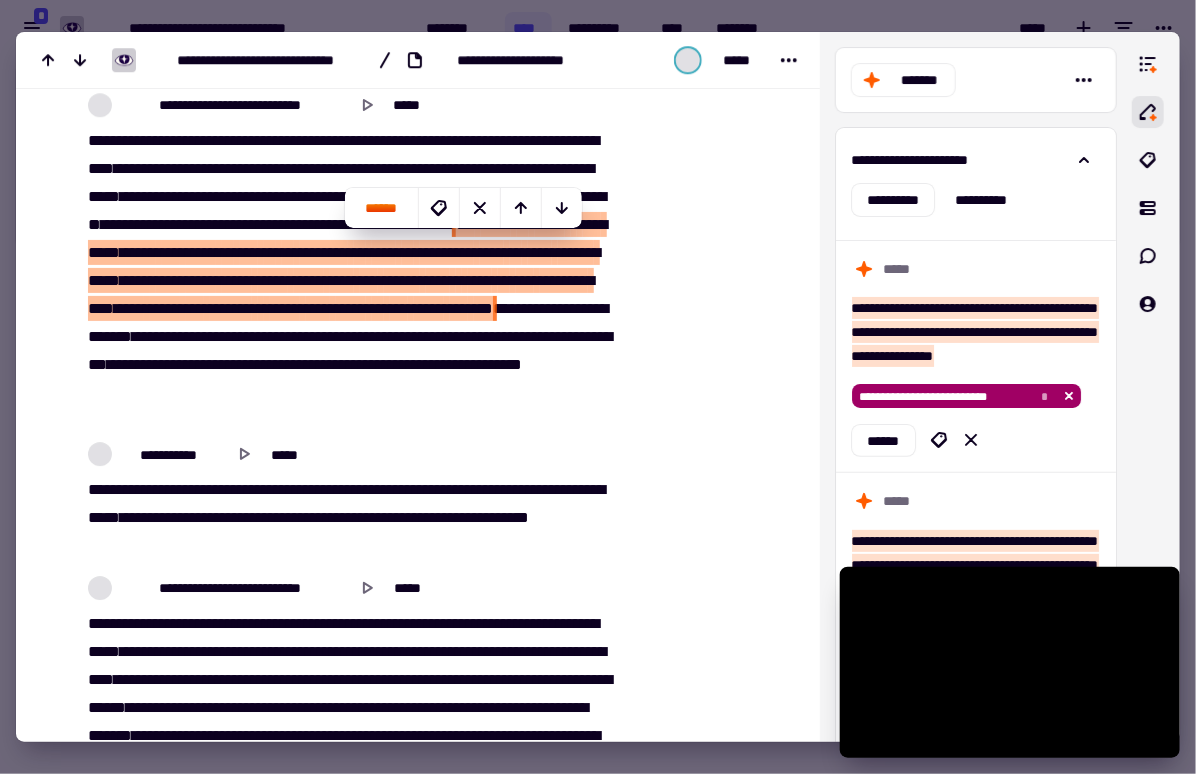 scroll, scrollTop: 3317, scrollLeft: 0, axis: vertical 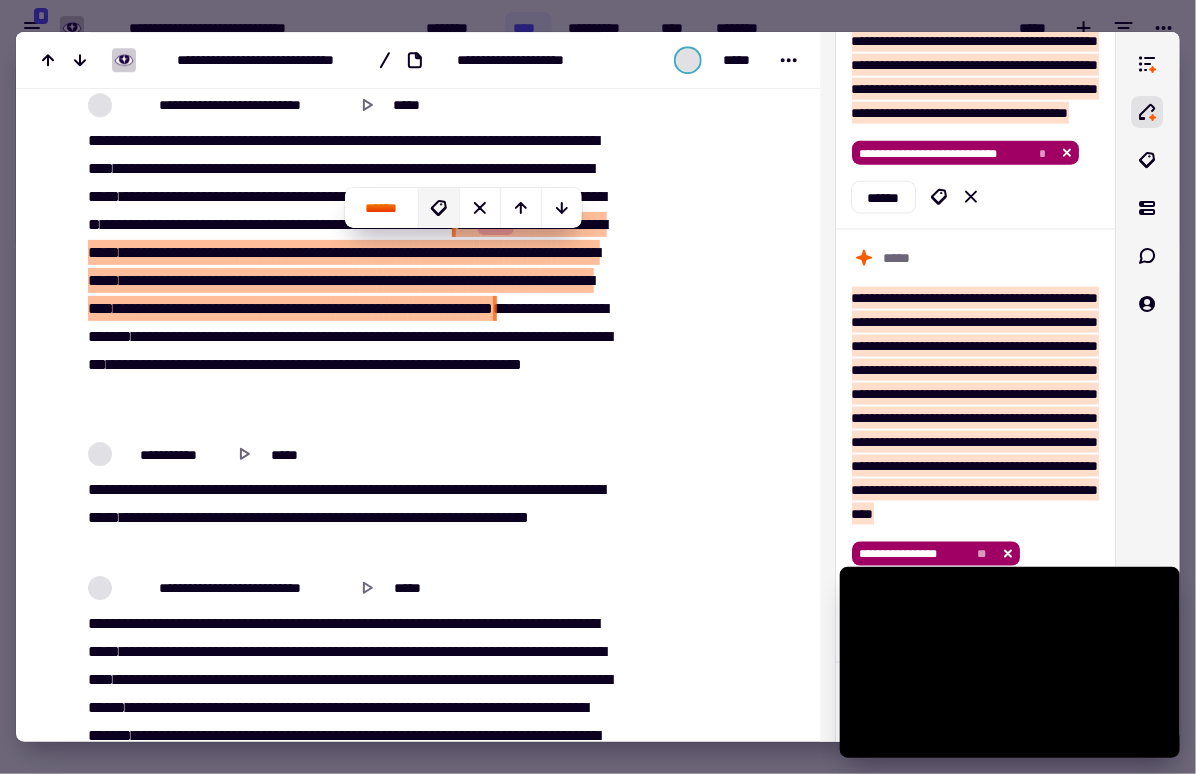 click 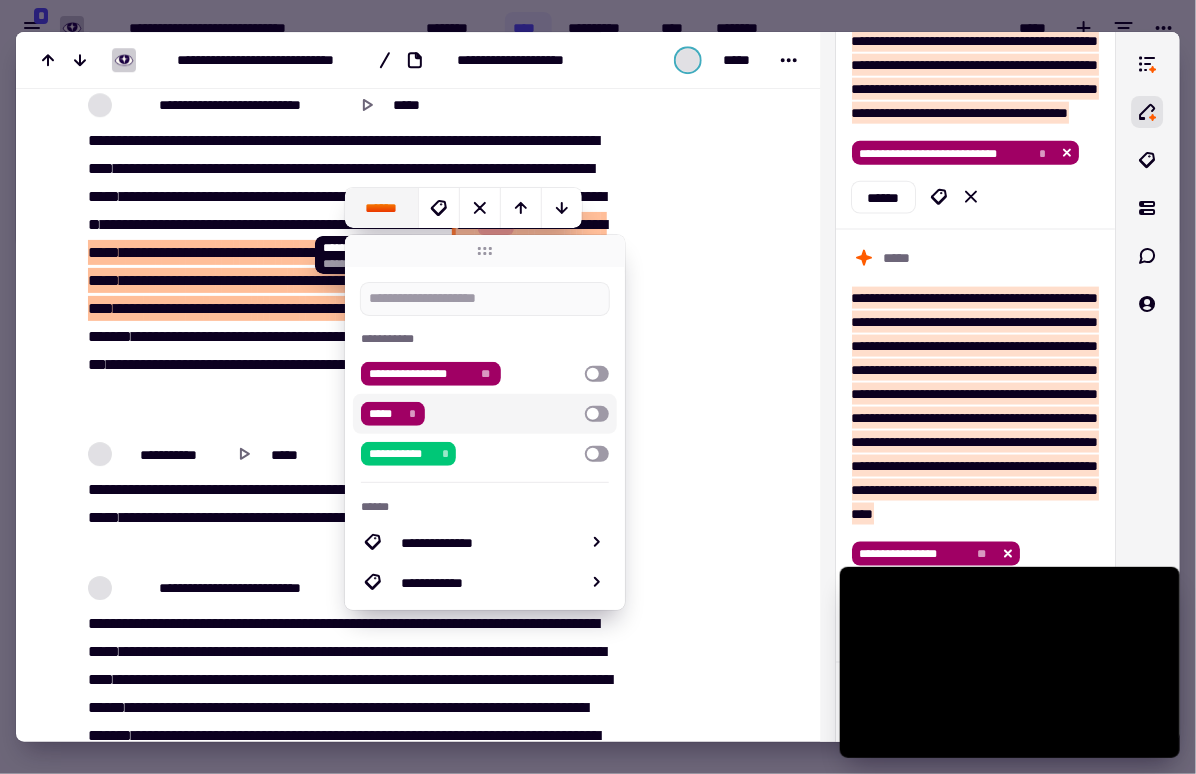 click on "******" 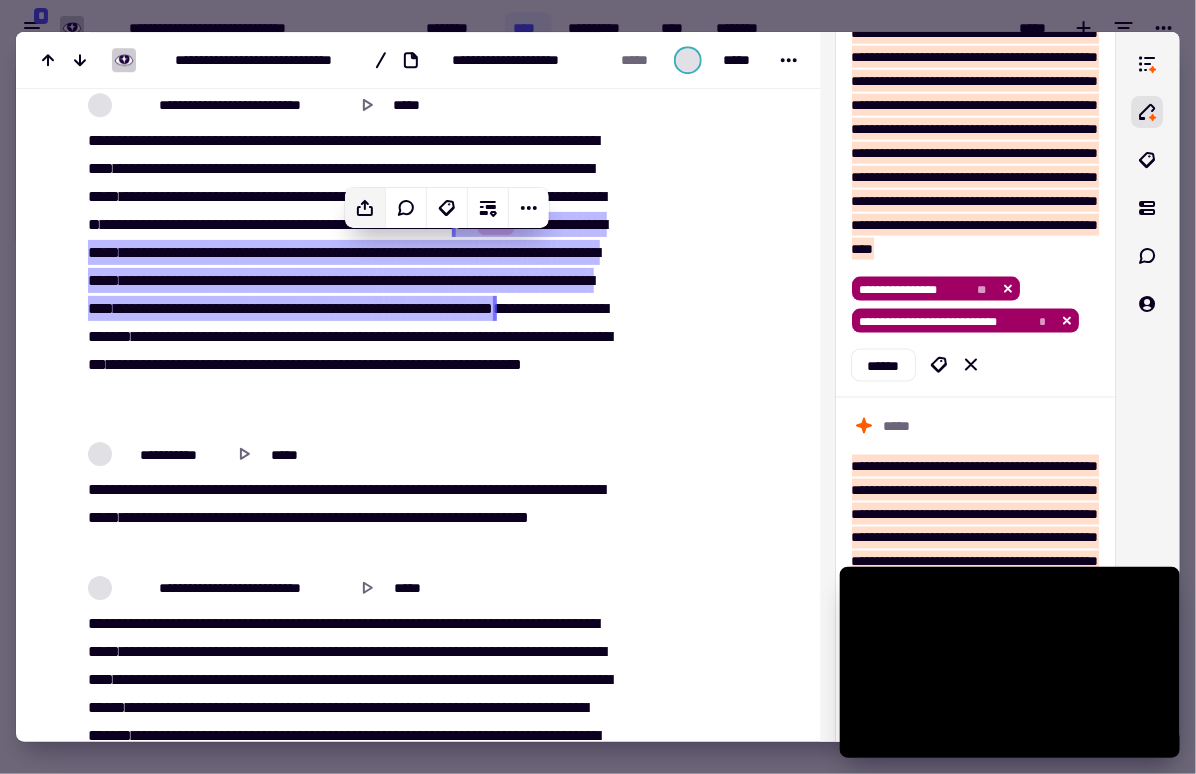 click at bounding box center [598, 387] 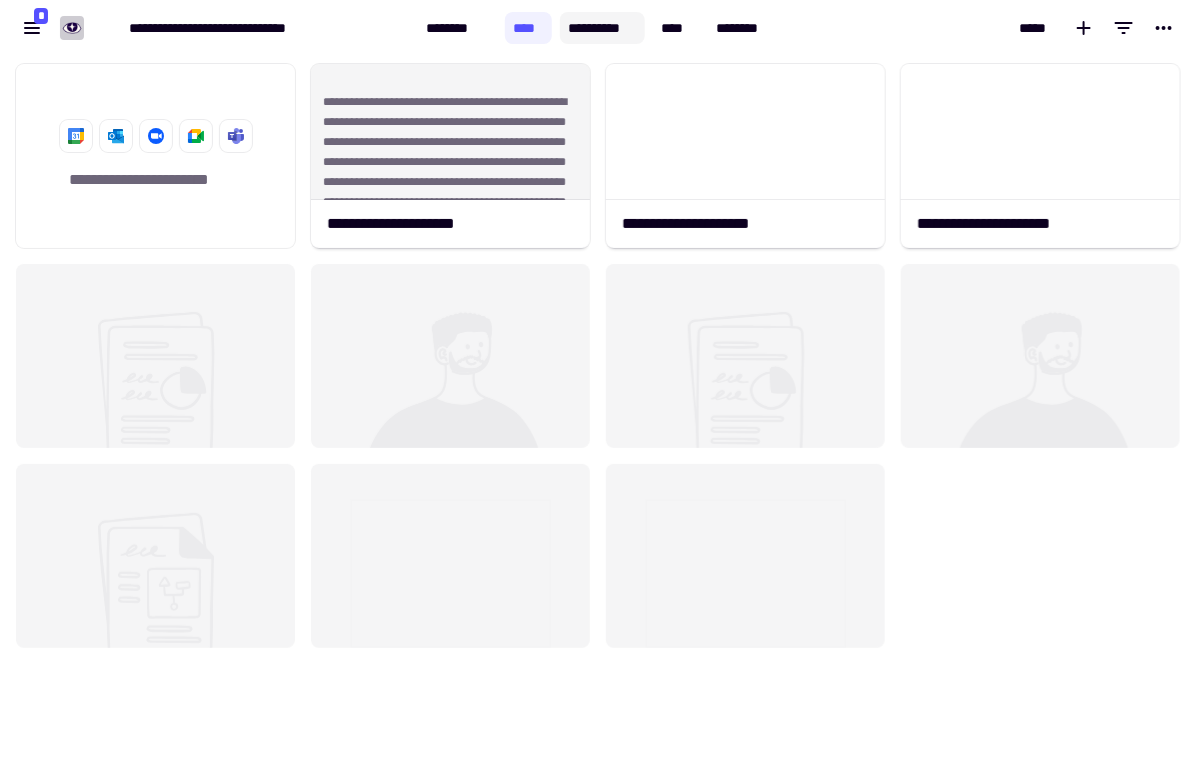 click on "**********" 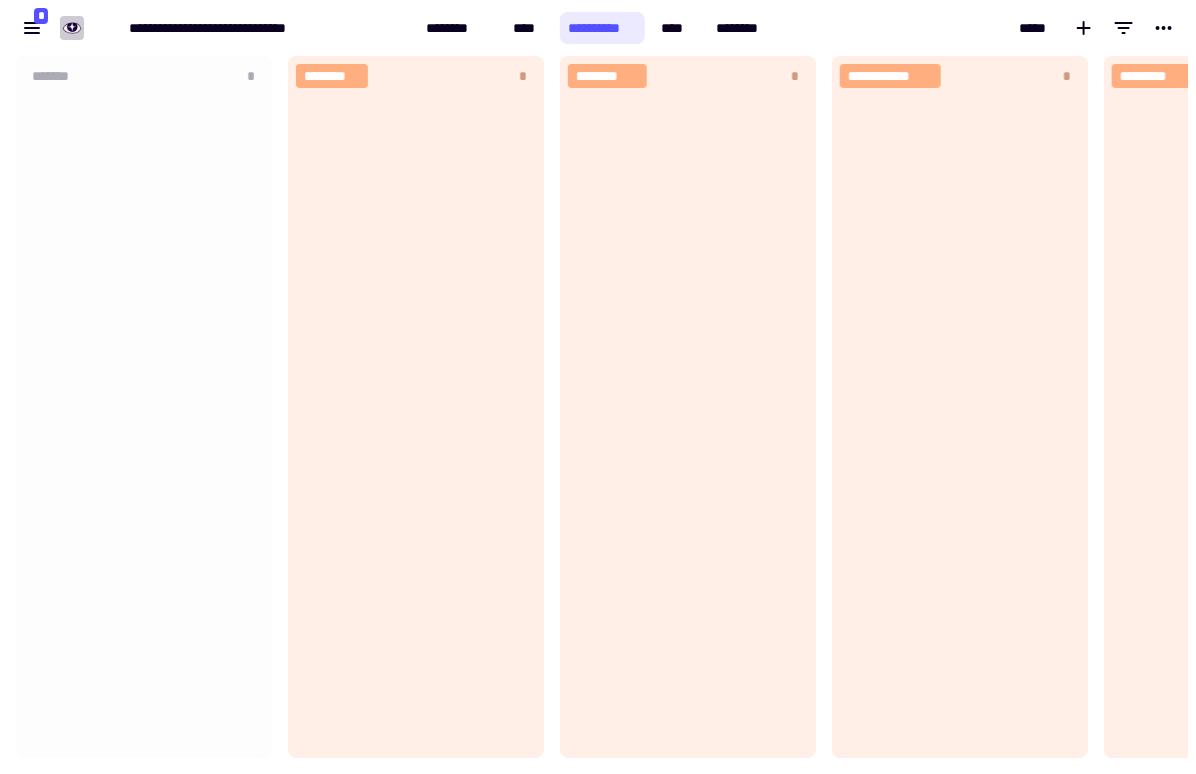 scroll, scrollTop: 1, scrollLeft: 0, axis: vertical 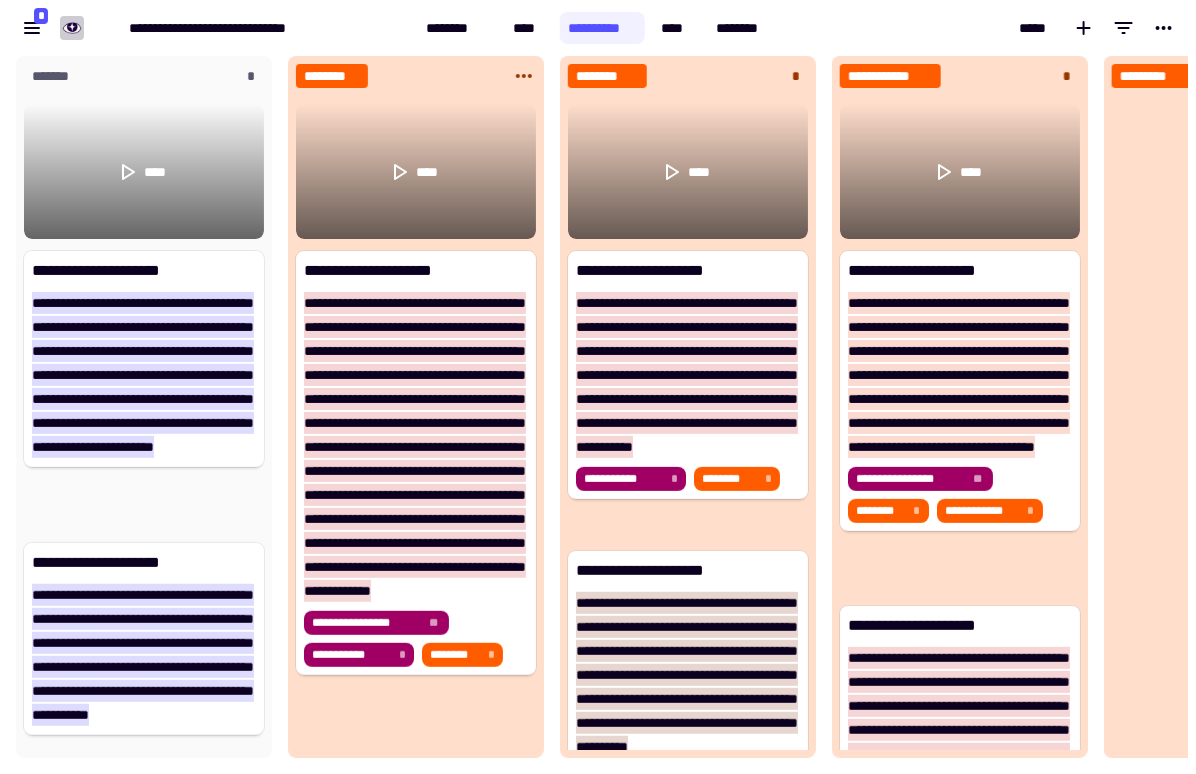 click on "********" 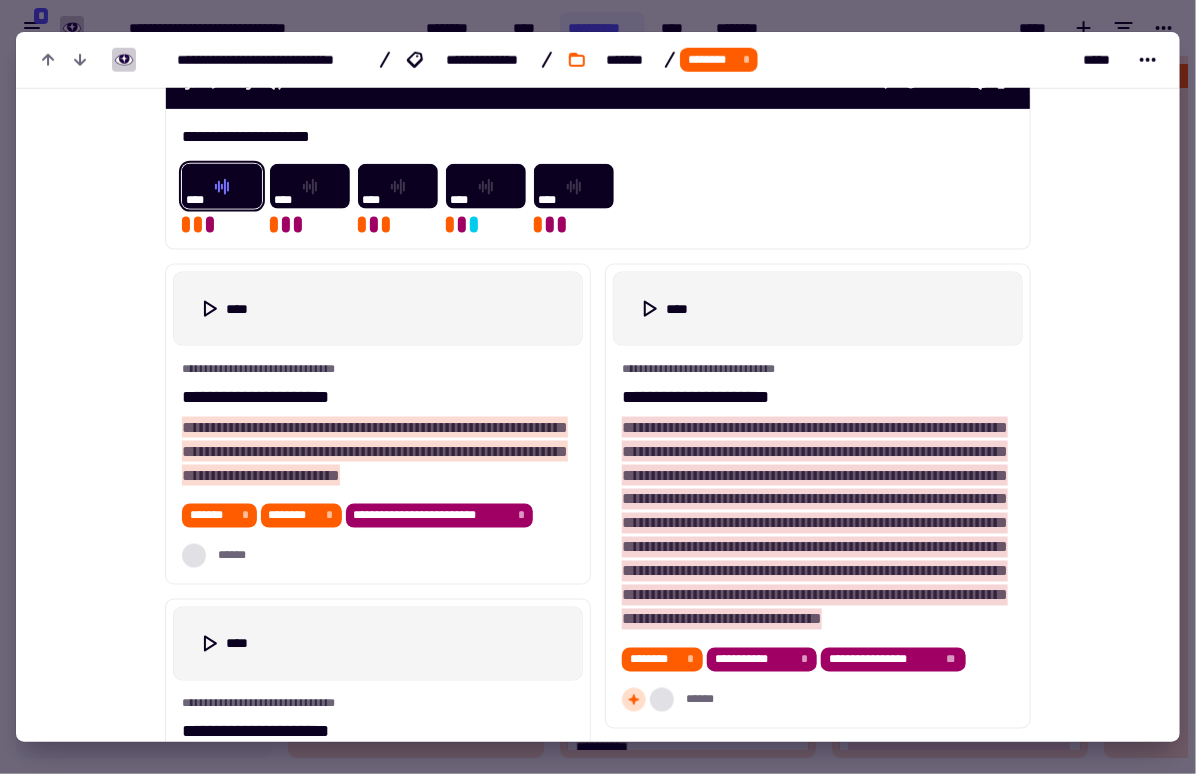 click at bounding box center (598, 387) 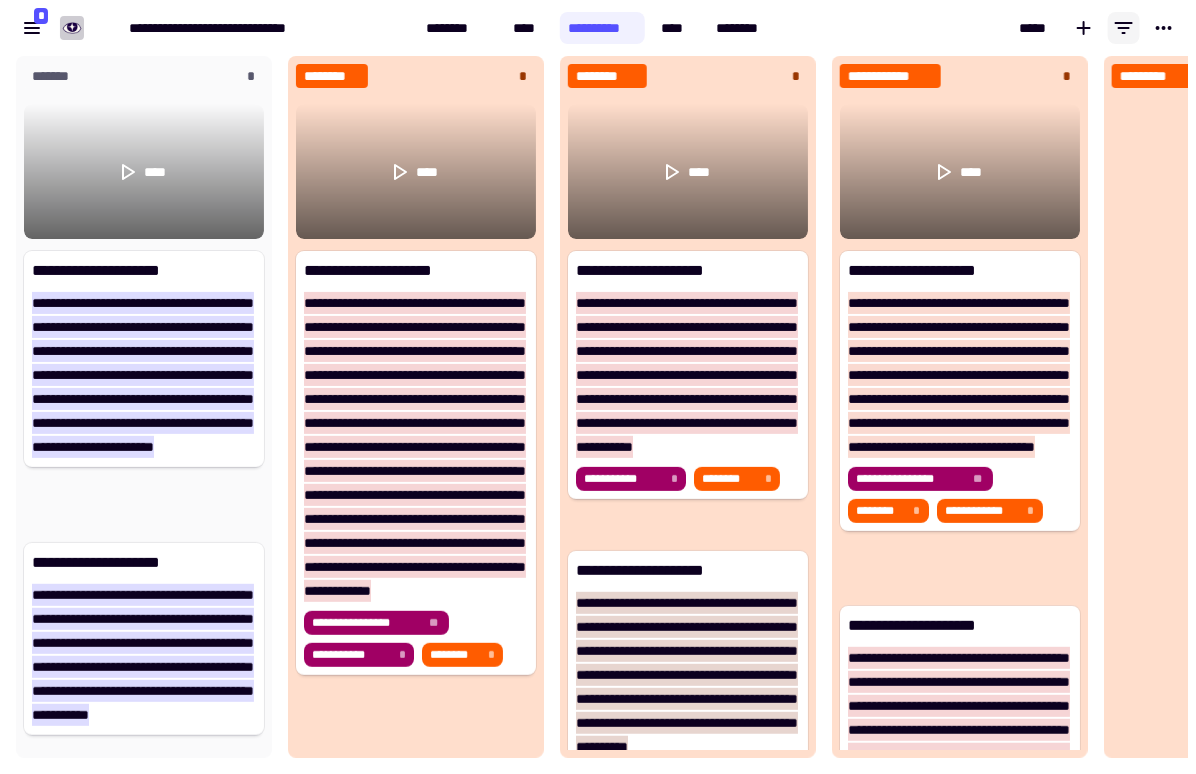 click 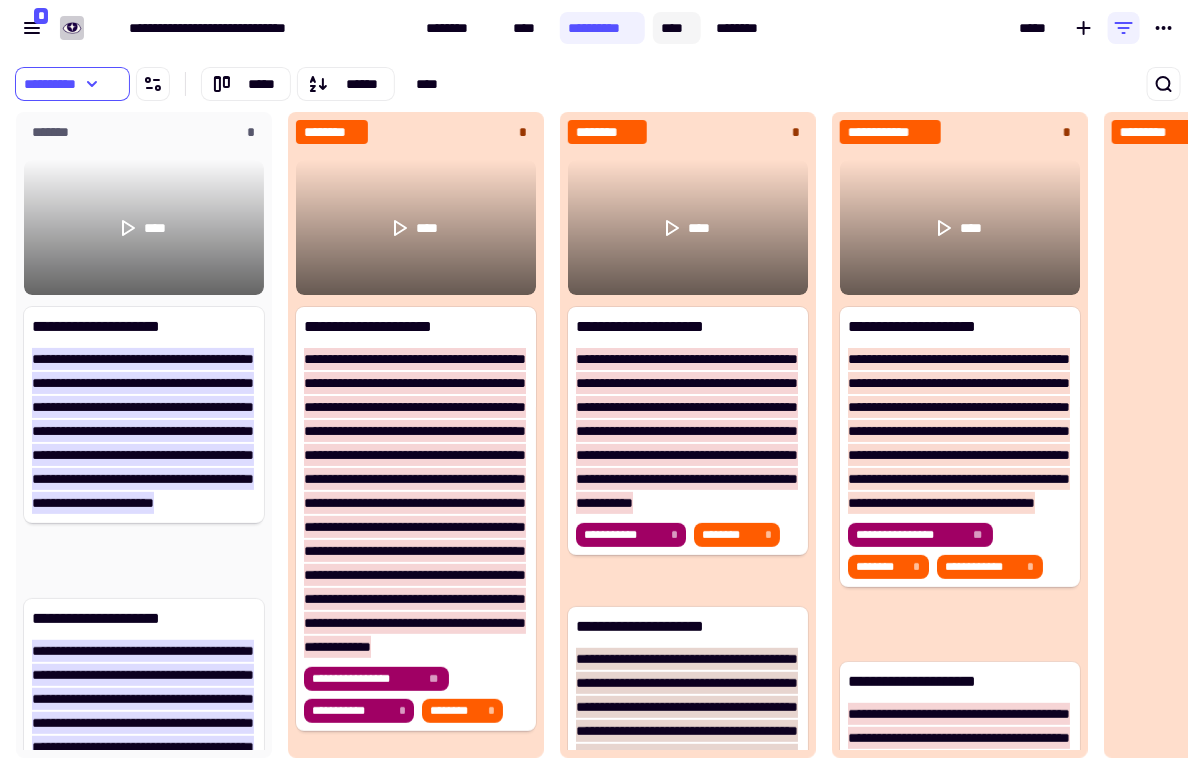 click on "****" 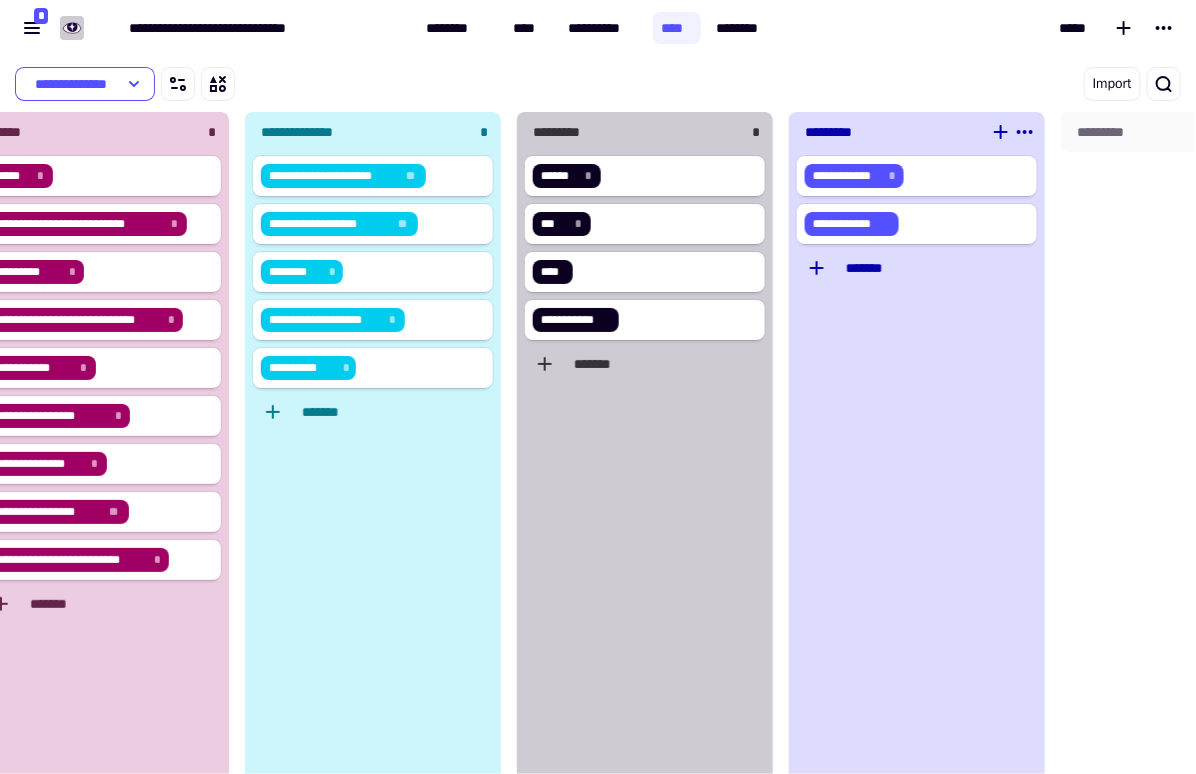 scroll, scrollTop: 0, scrollLeft: 327, axis: horizontal 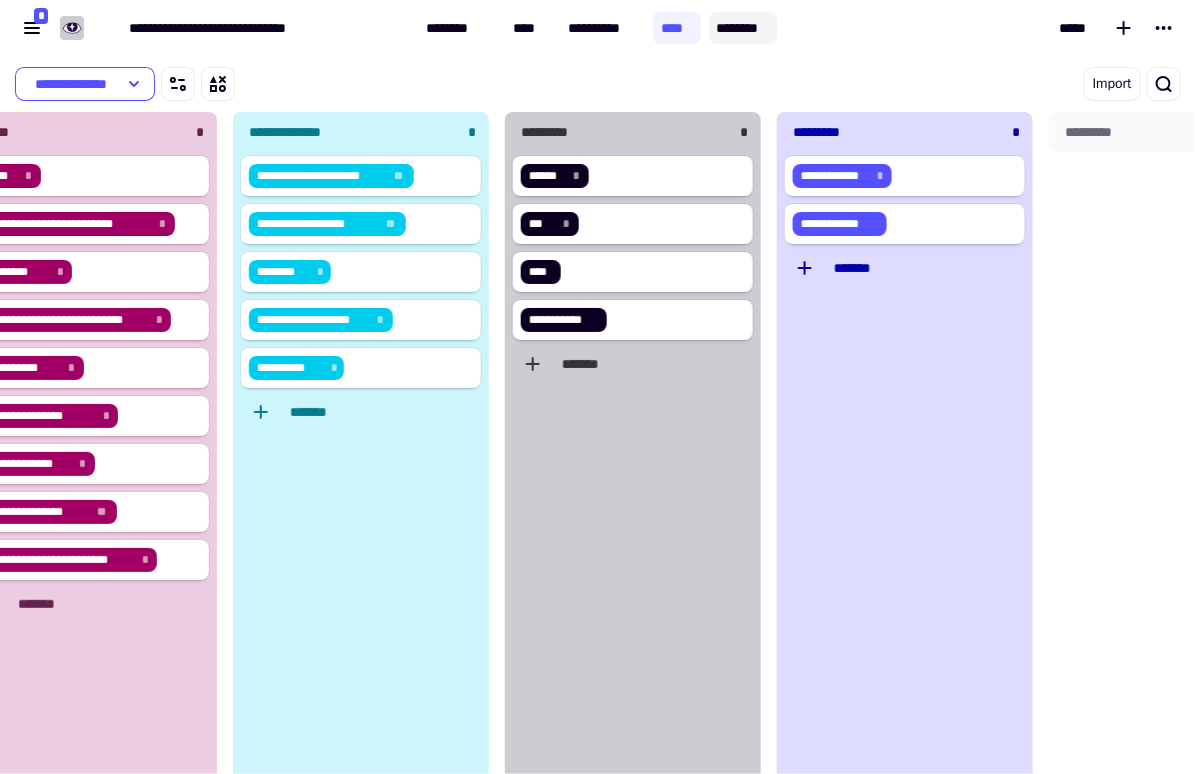click on "********" 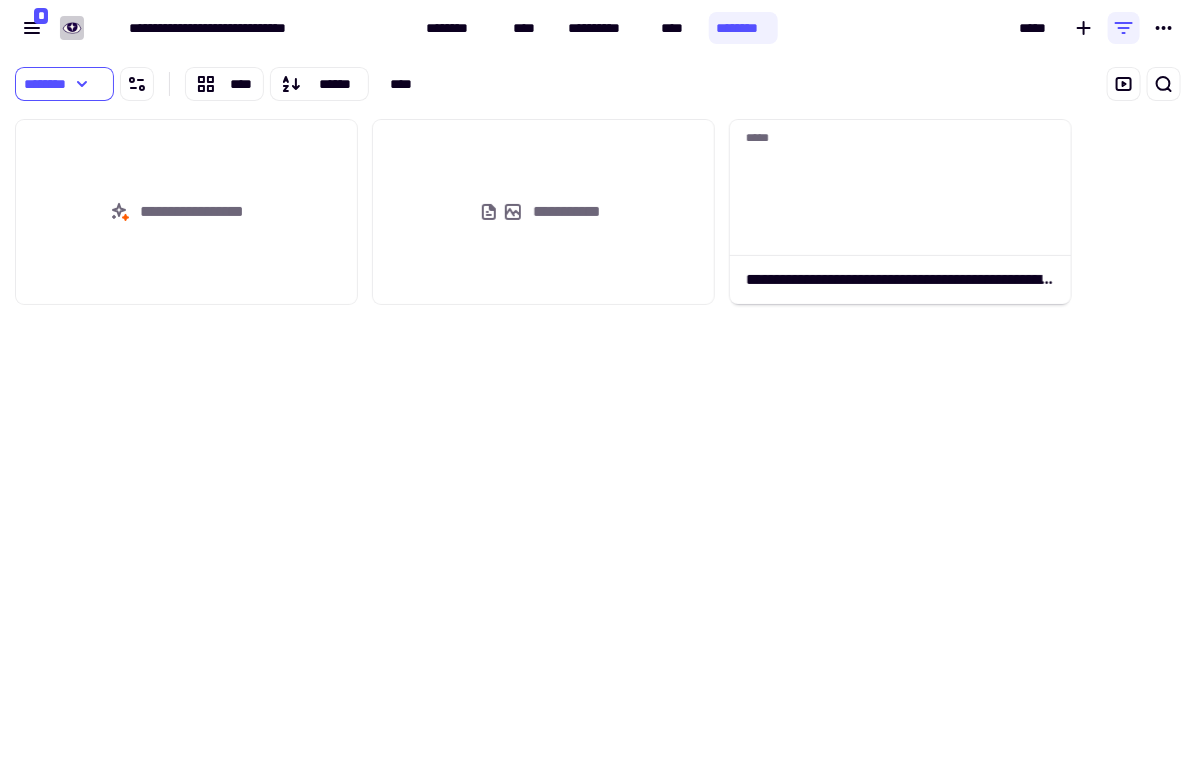 scroll, scrollTop: 1, scrollLeft: 0, axis: vertical 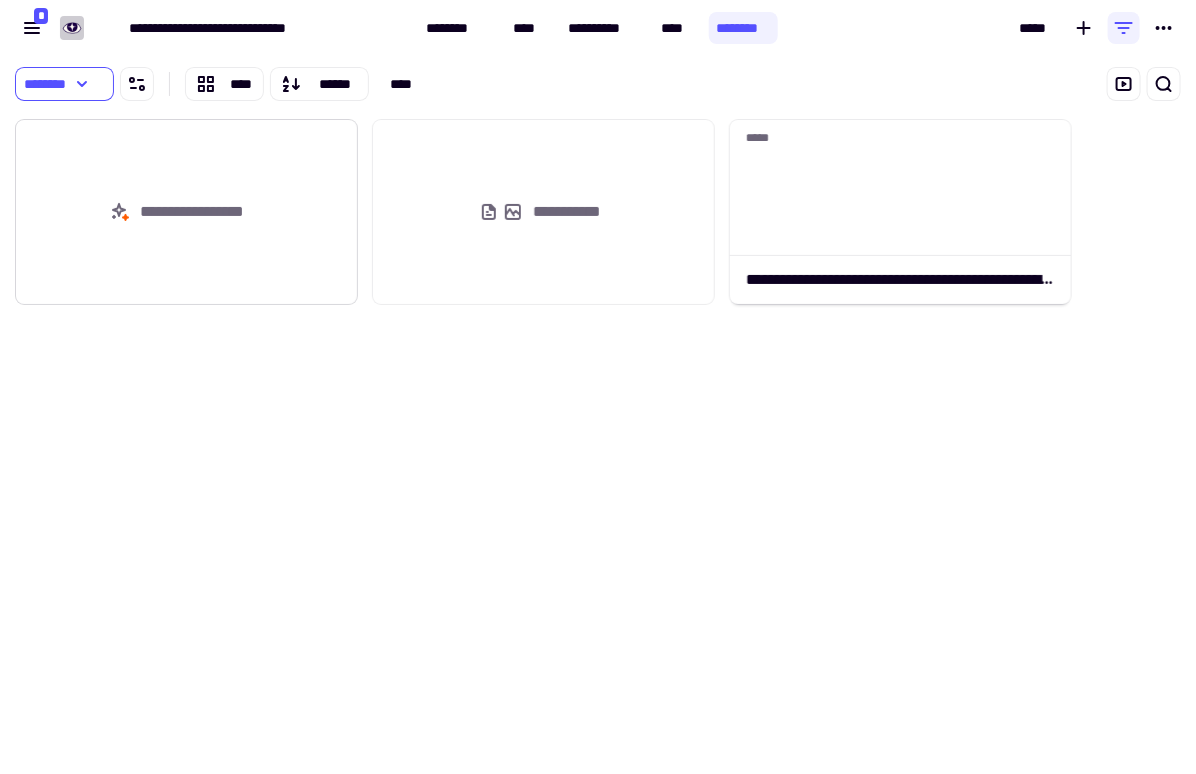 click on "**********" 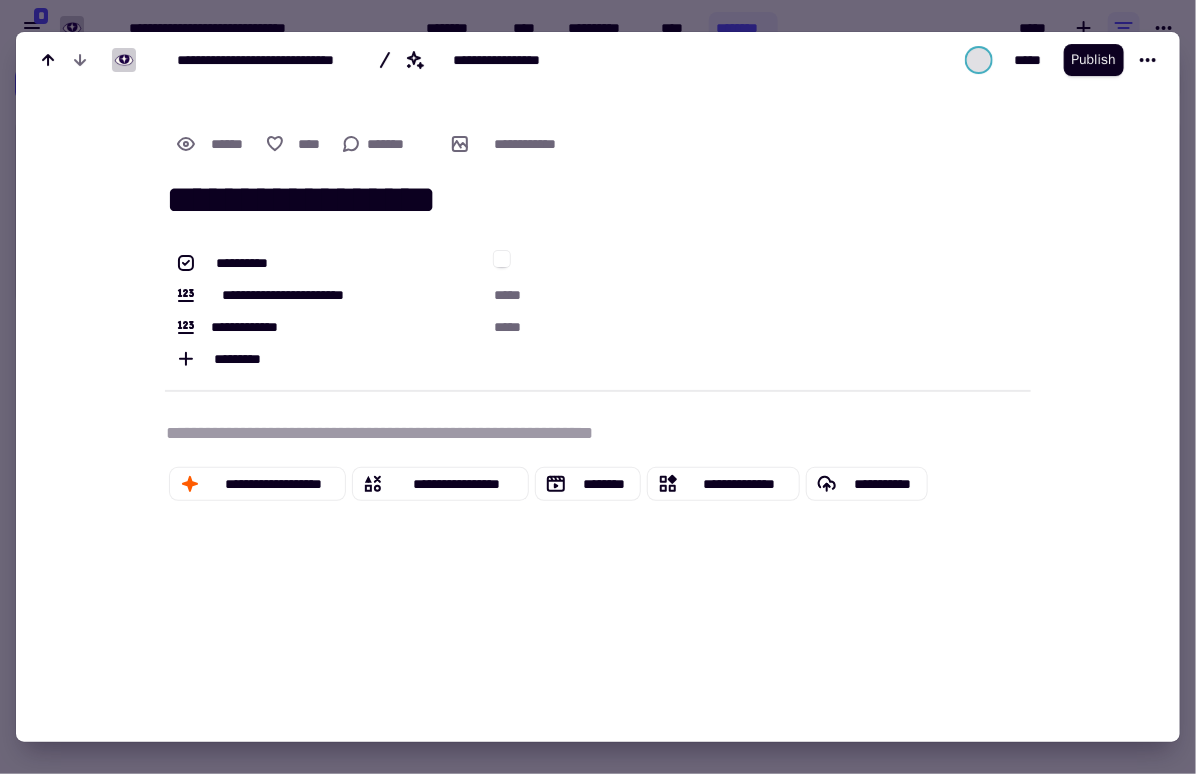 type on "**********" 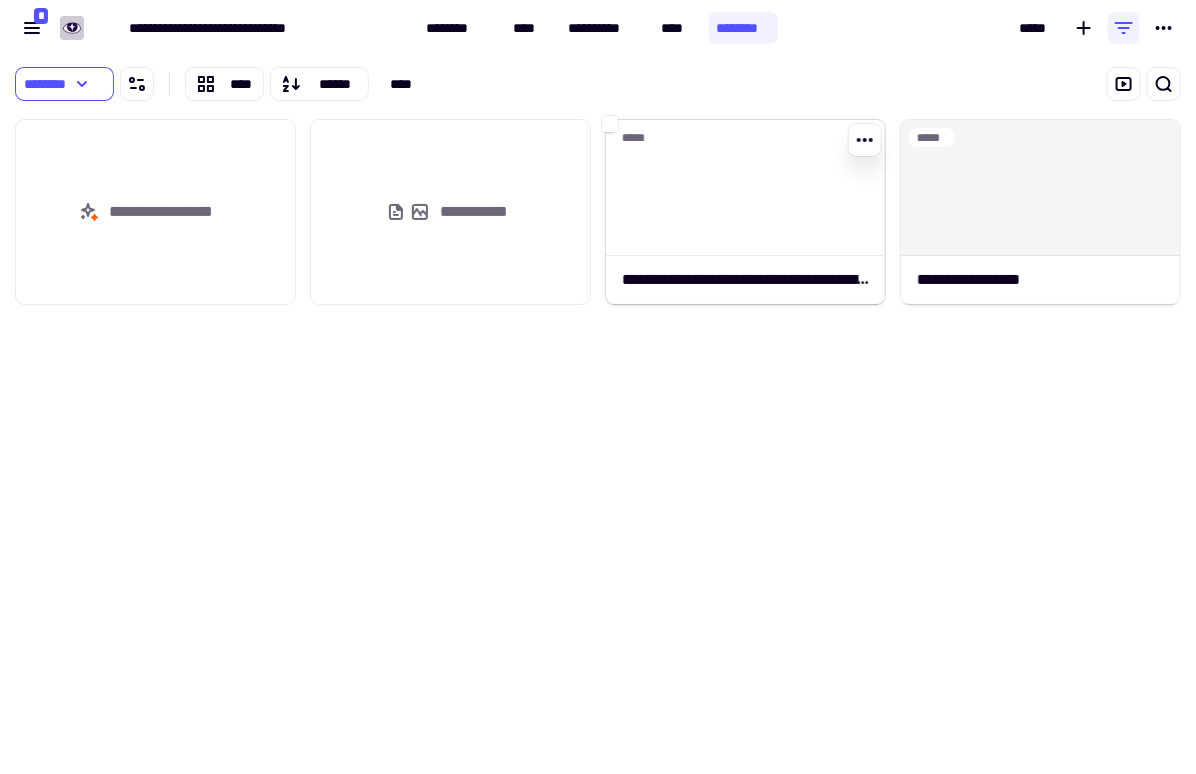 click 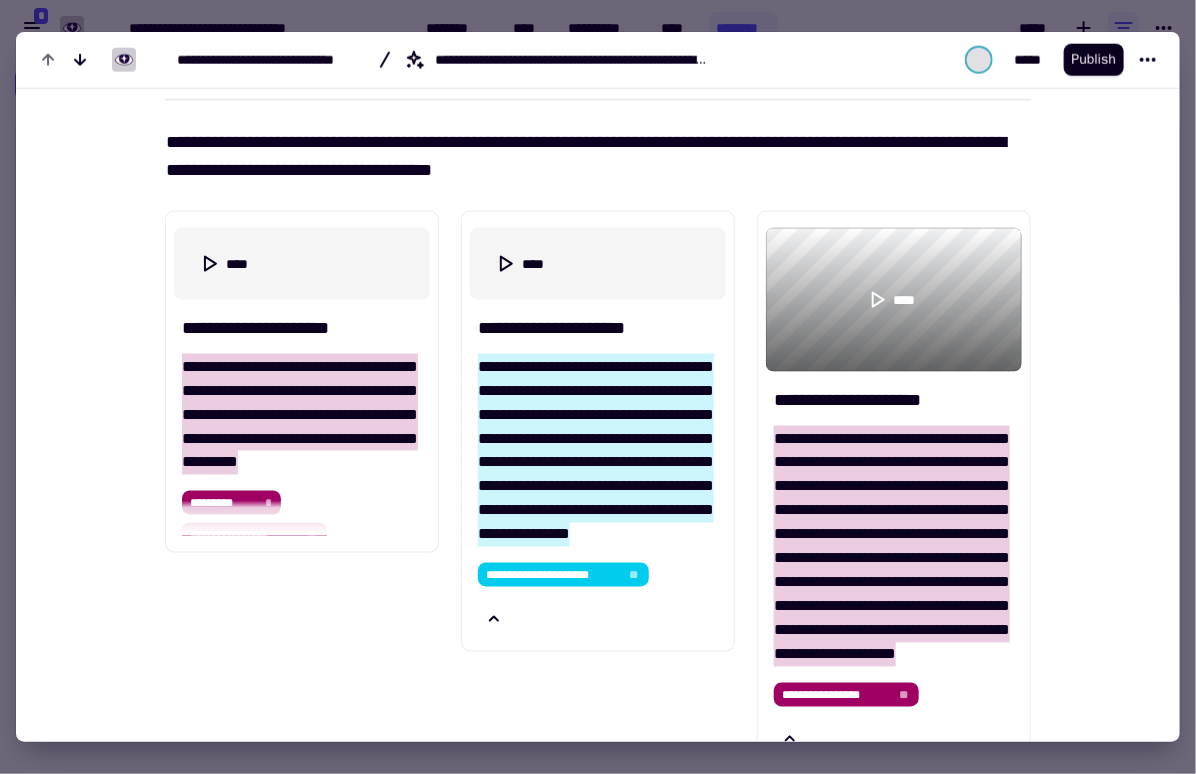 scroll, scrollTop: 852, scrollLeft: 0, axis: vertical 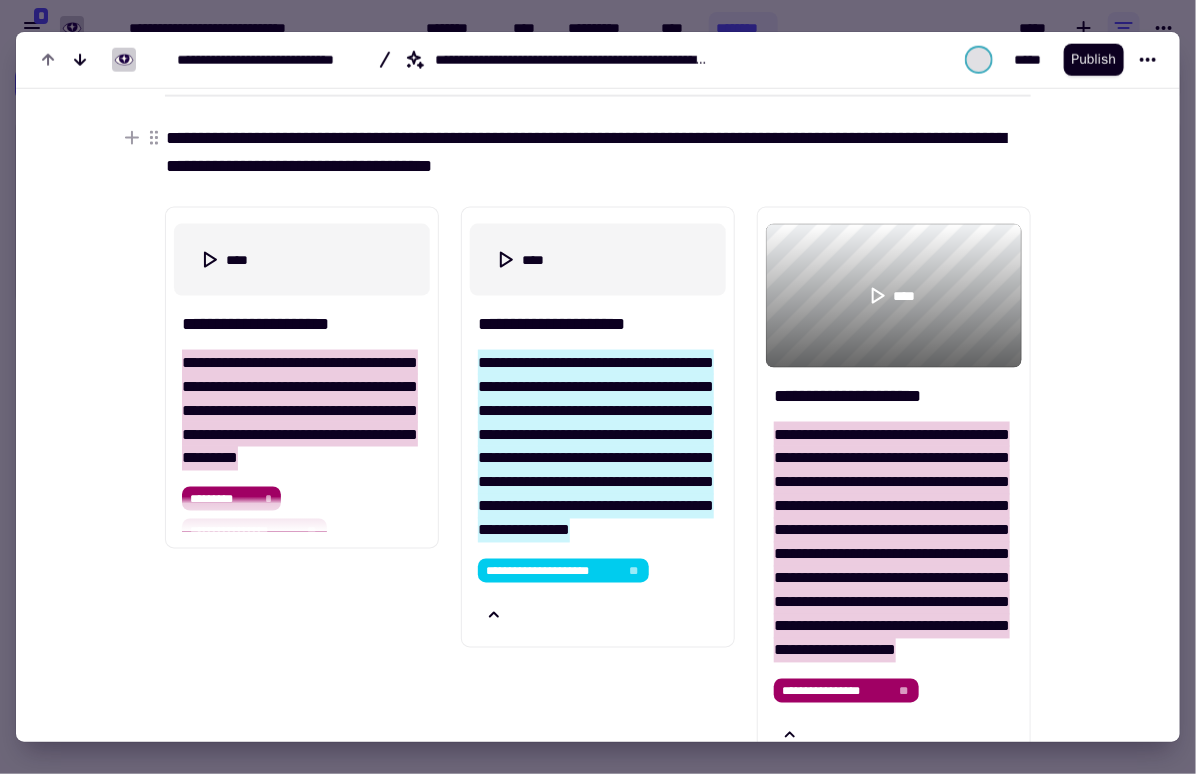 click on "**********" at bounding box center (598, 151) 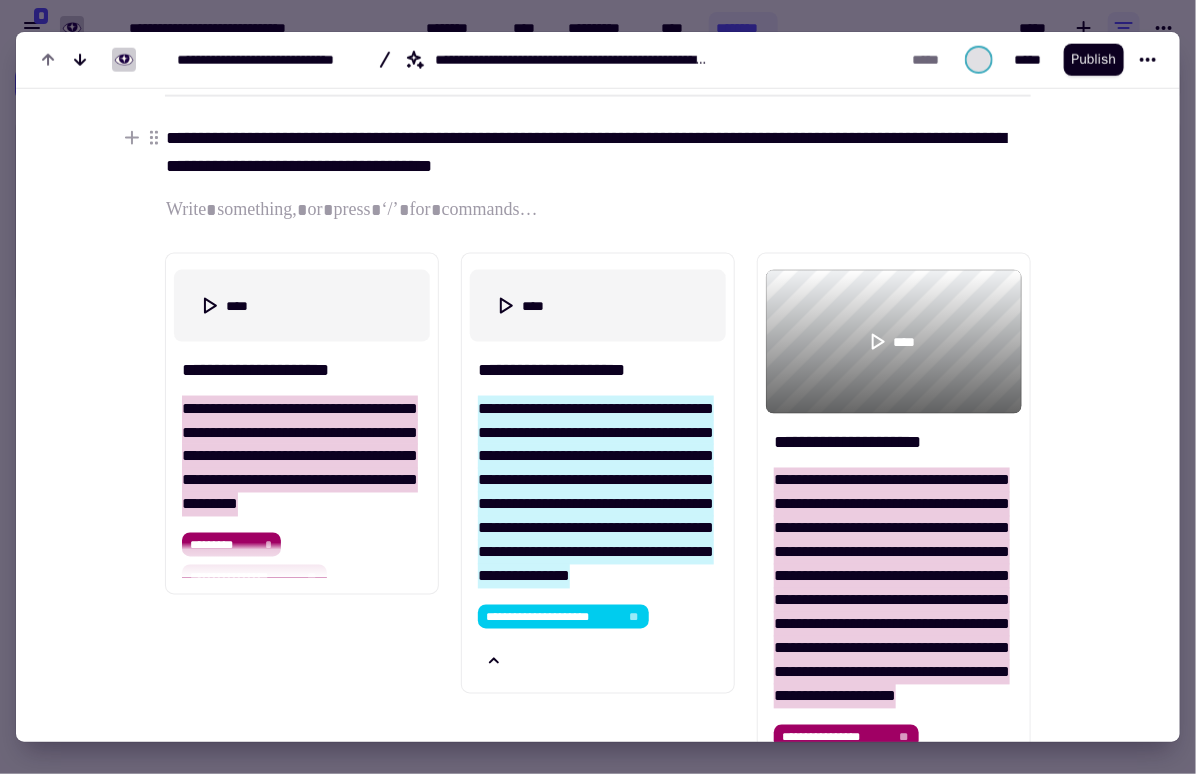 type 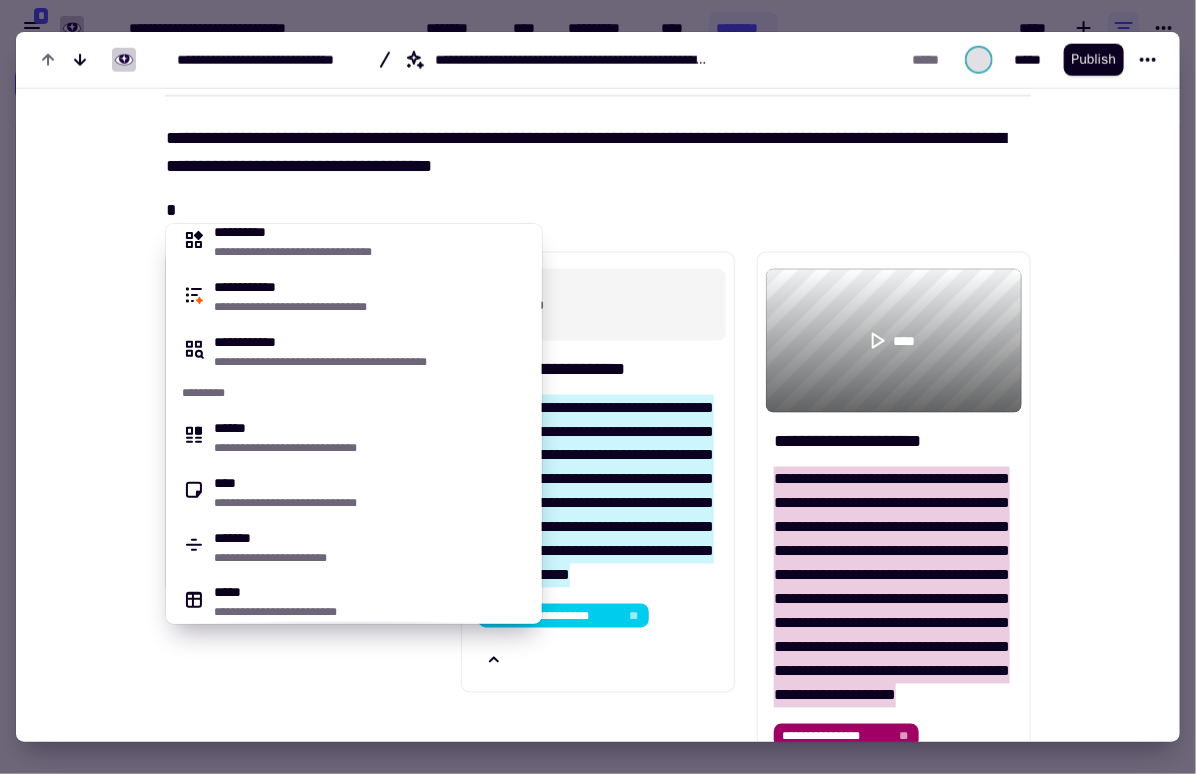scroll, scrollTop: 0, scrollLeft: 0, axis: both 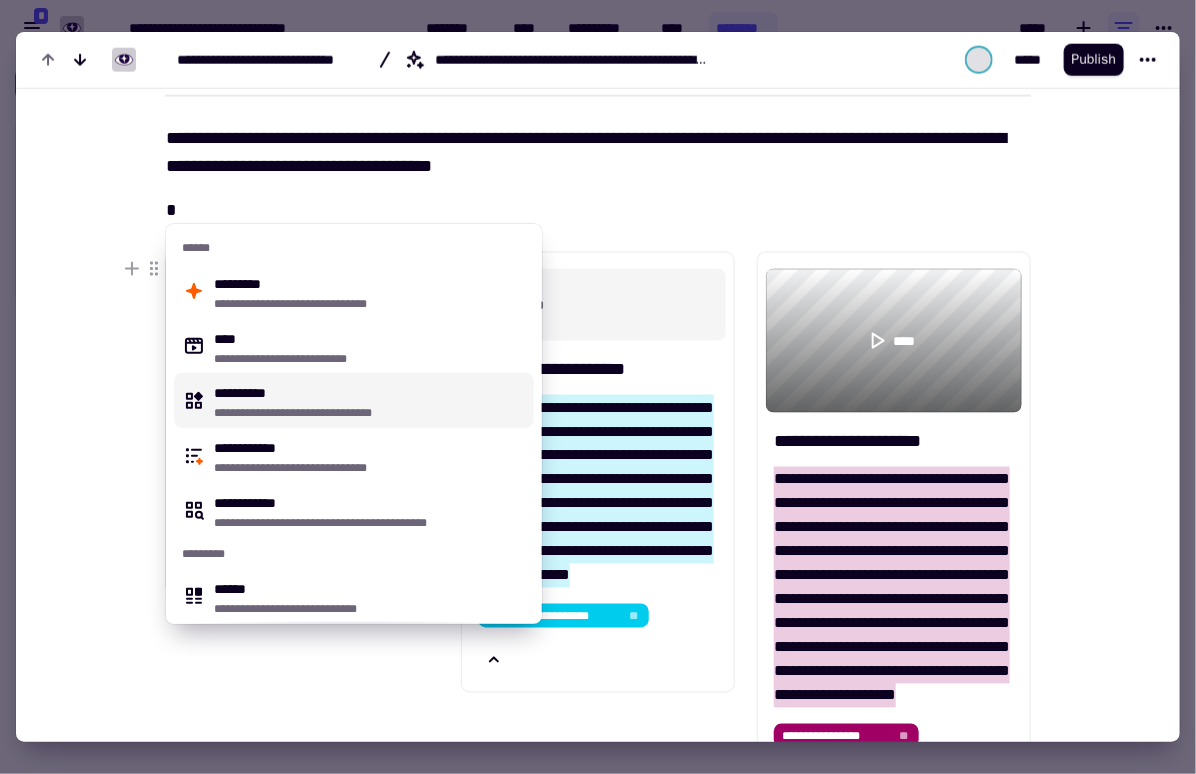 click on "**********" at bounding box center [370, 412] 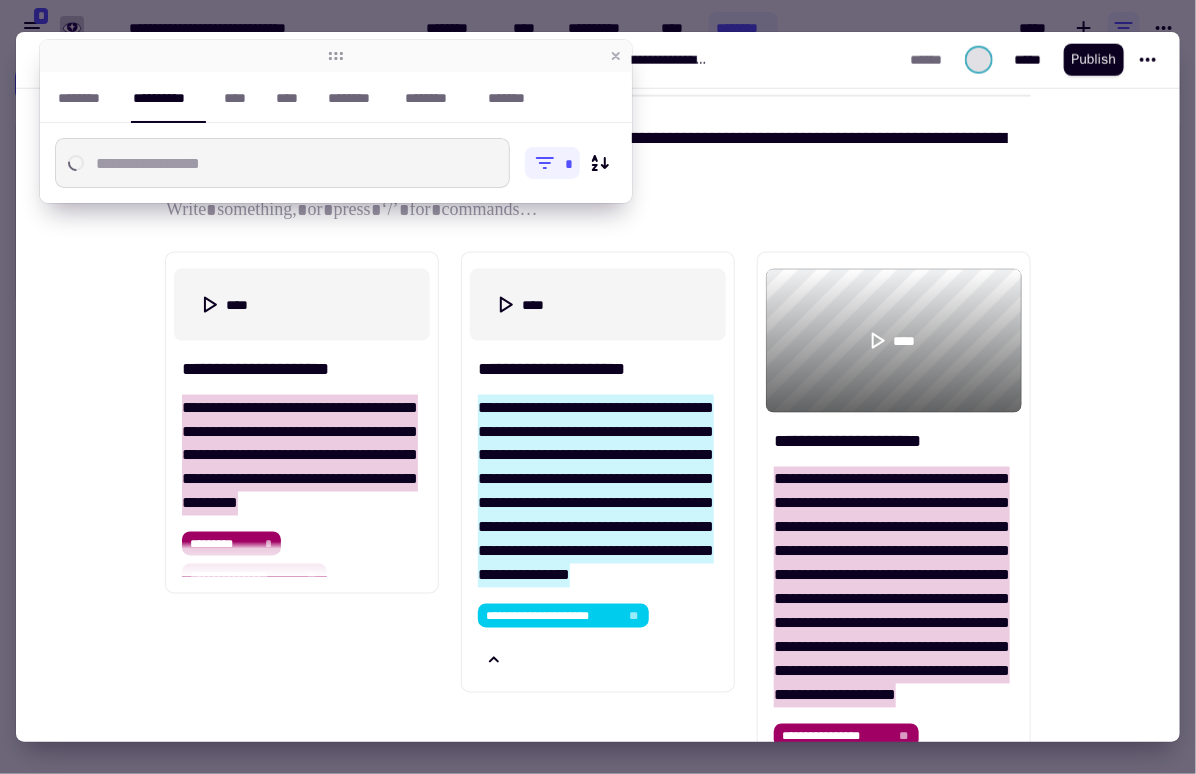 click at bounding box center (282, 163) 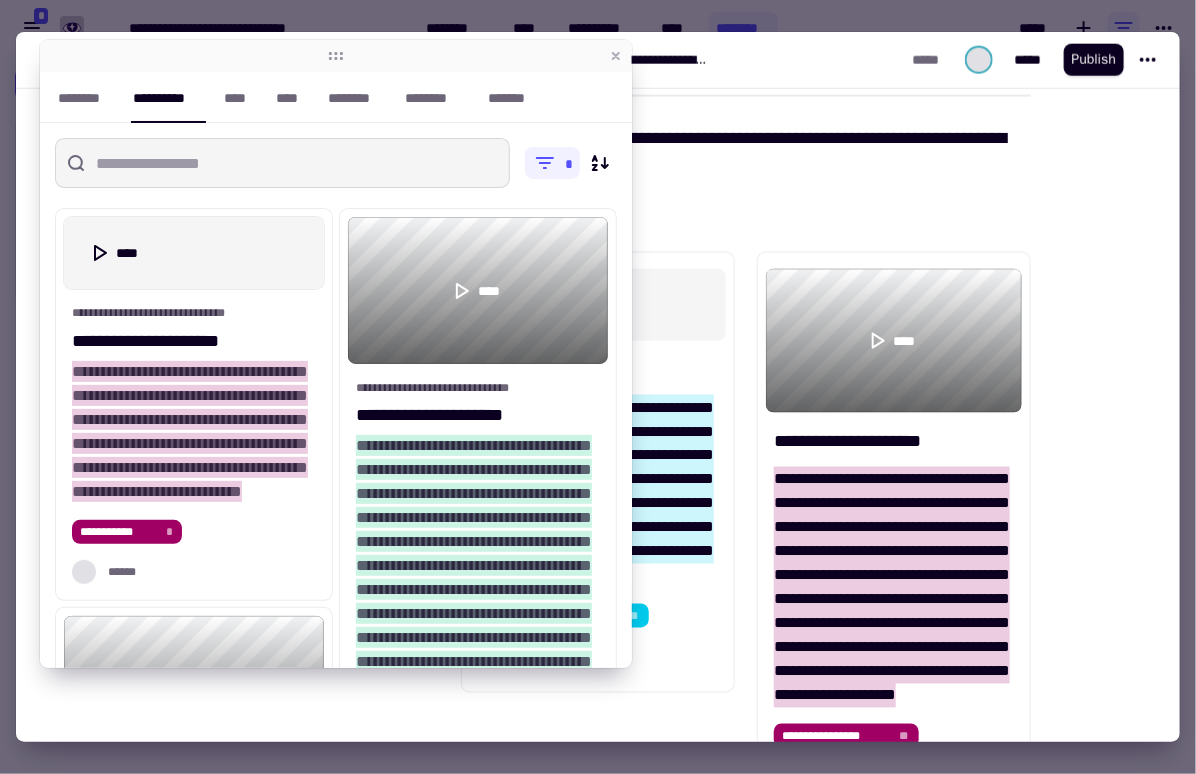 type on "*" 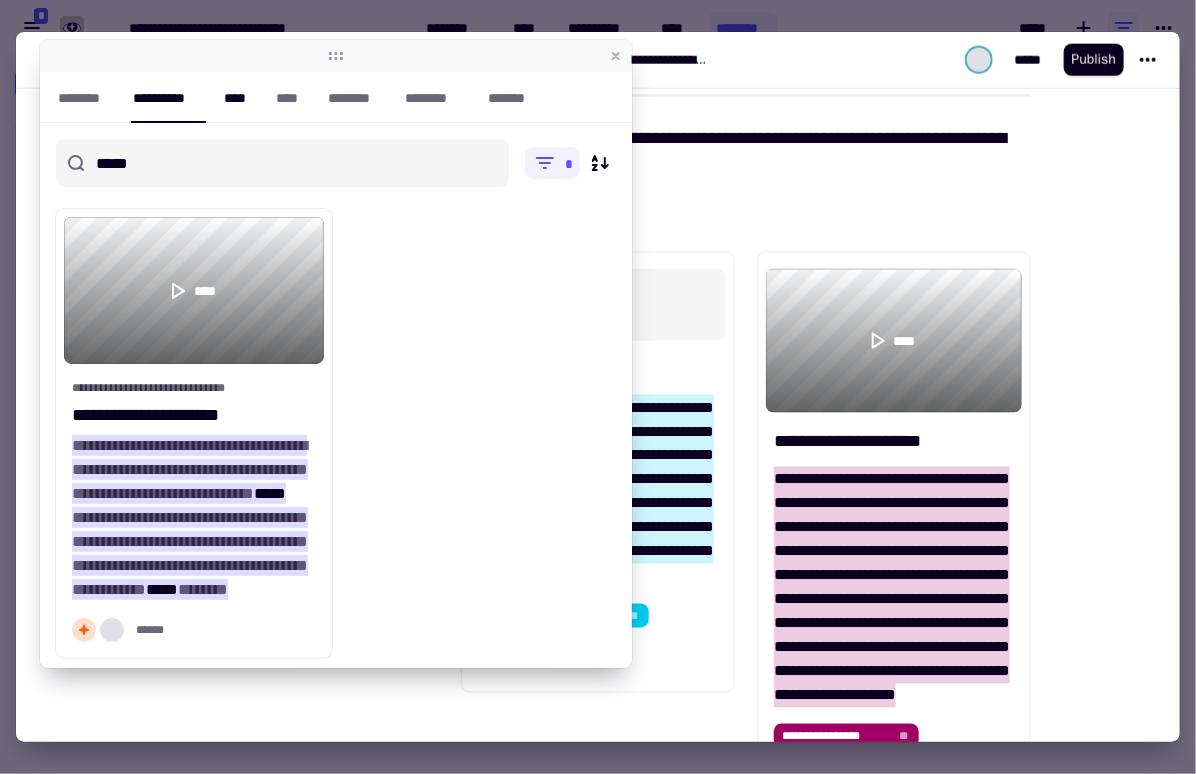 type on "*****" 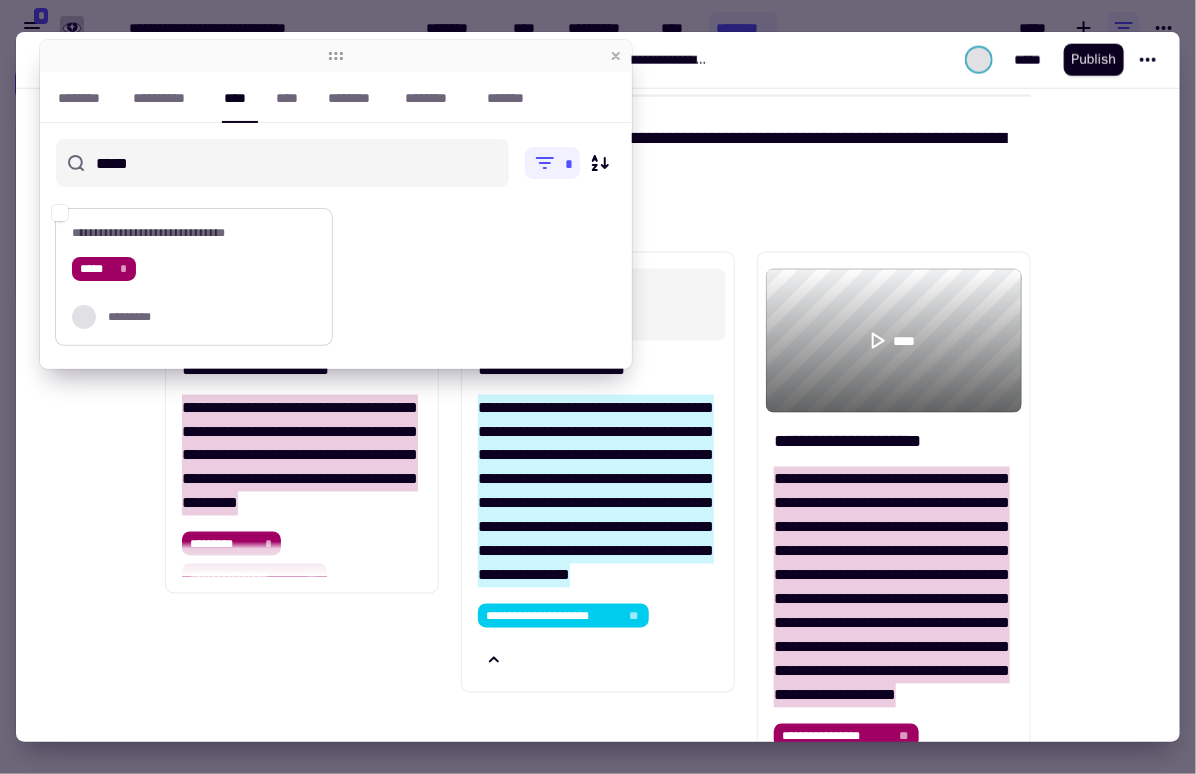click on "***** *" at bounding box center (194, 269) 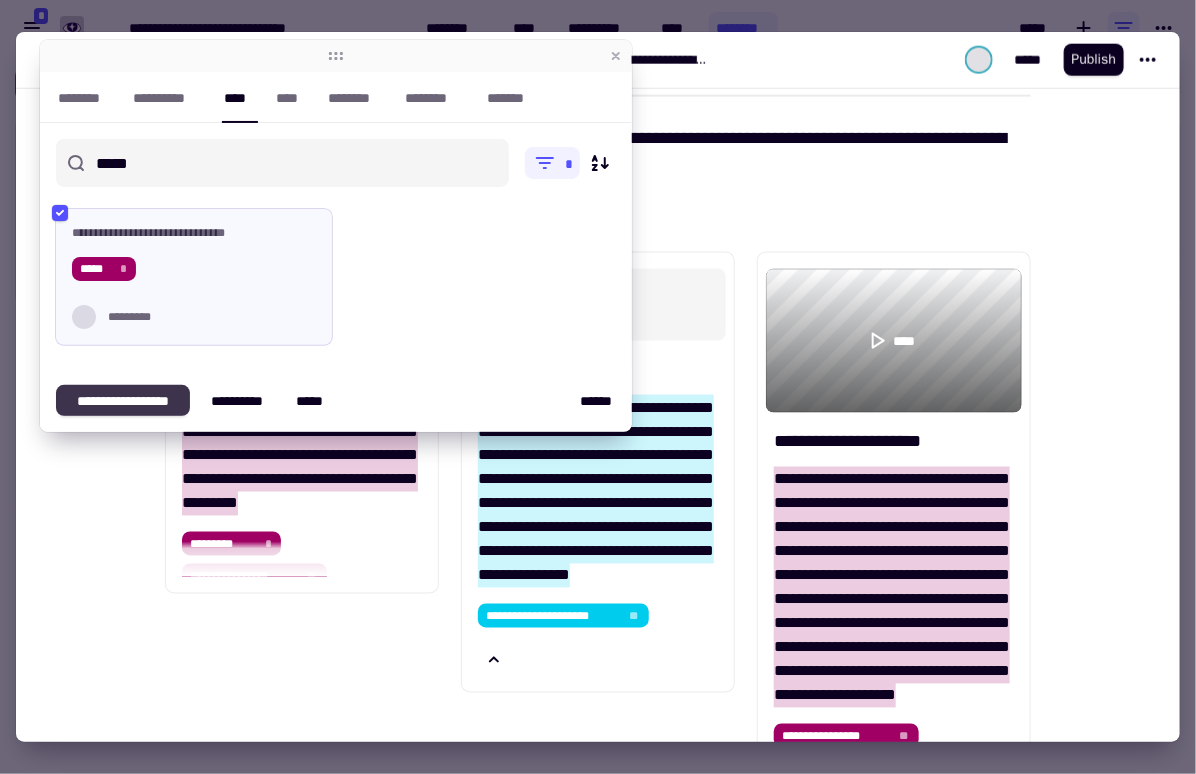 click on "**********" 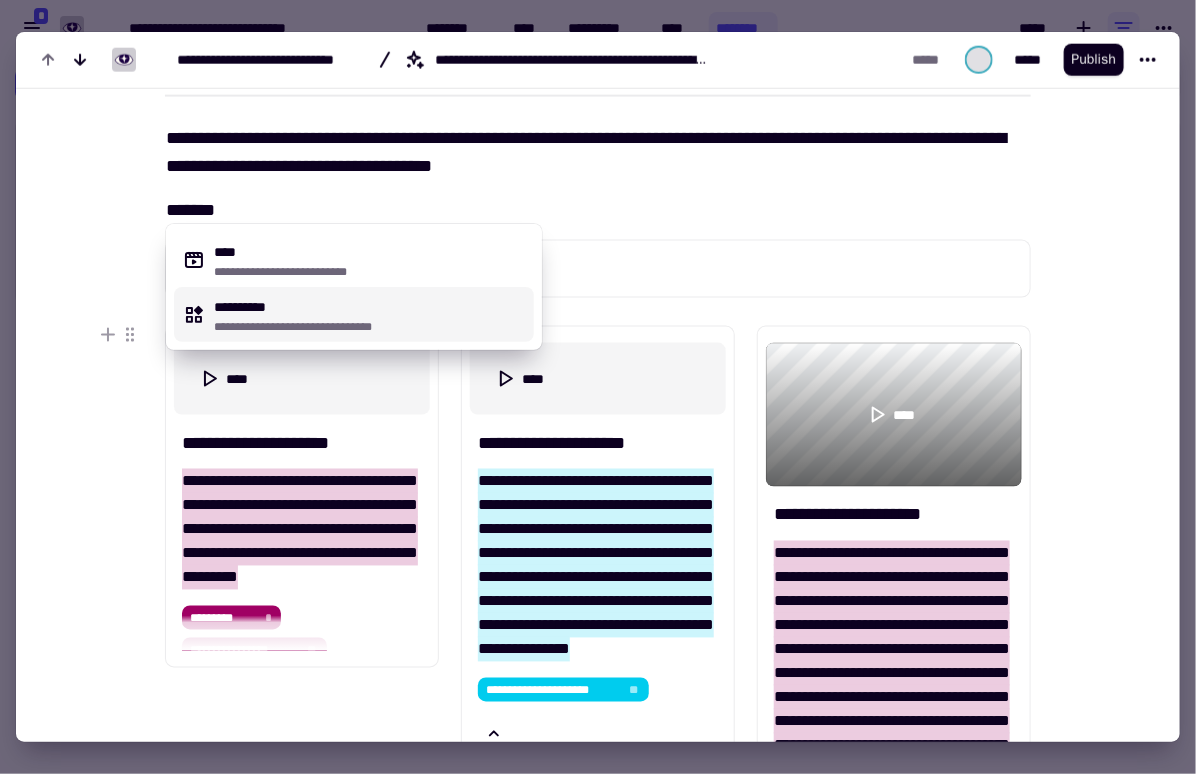 click on "**********" at bounding box center (370, 326) 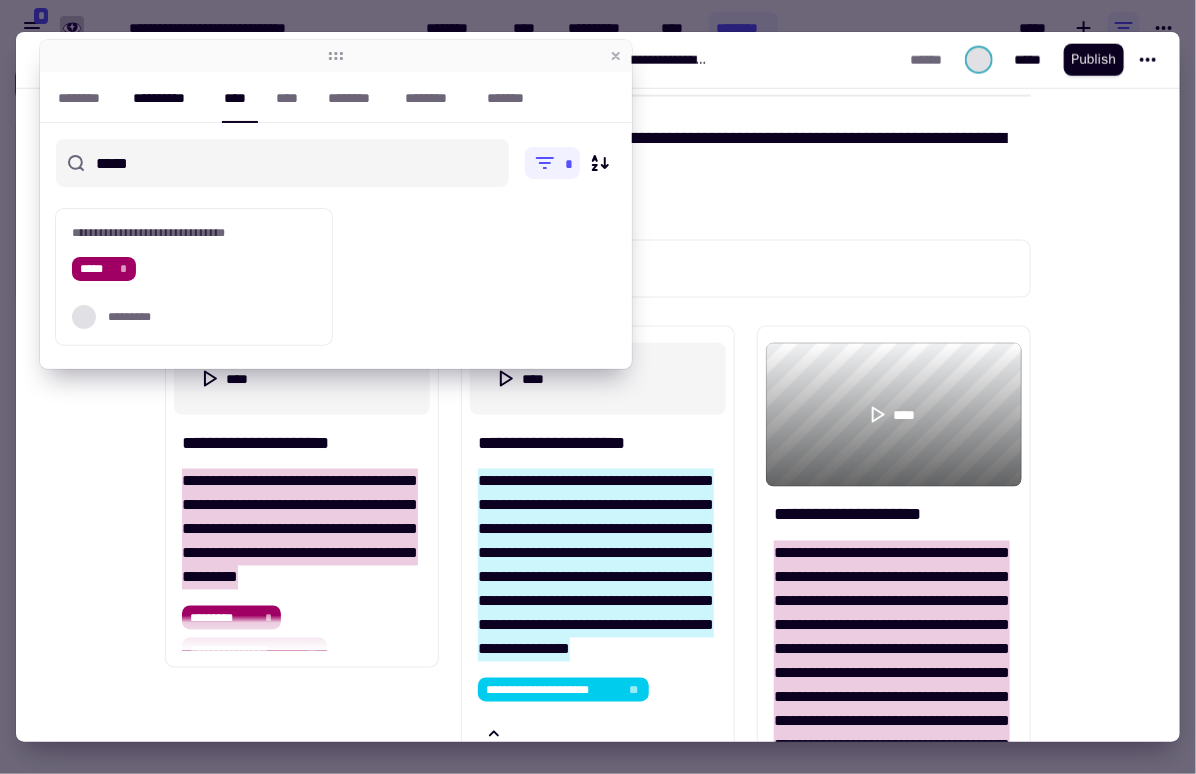 click on "**********" at bounding box center (168, 98) 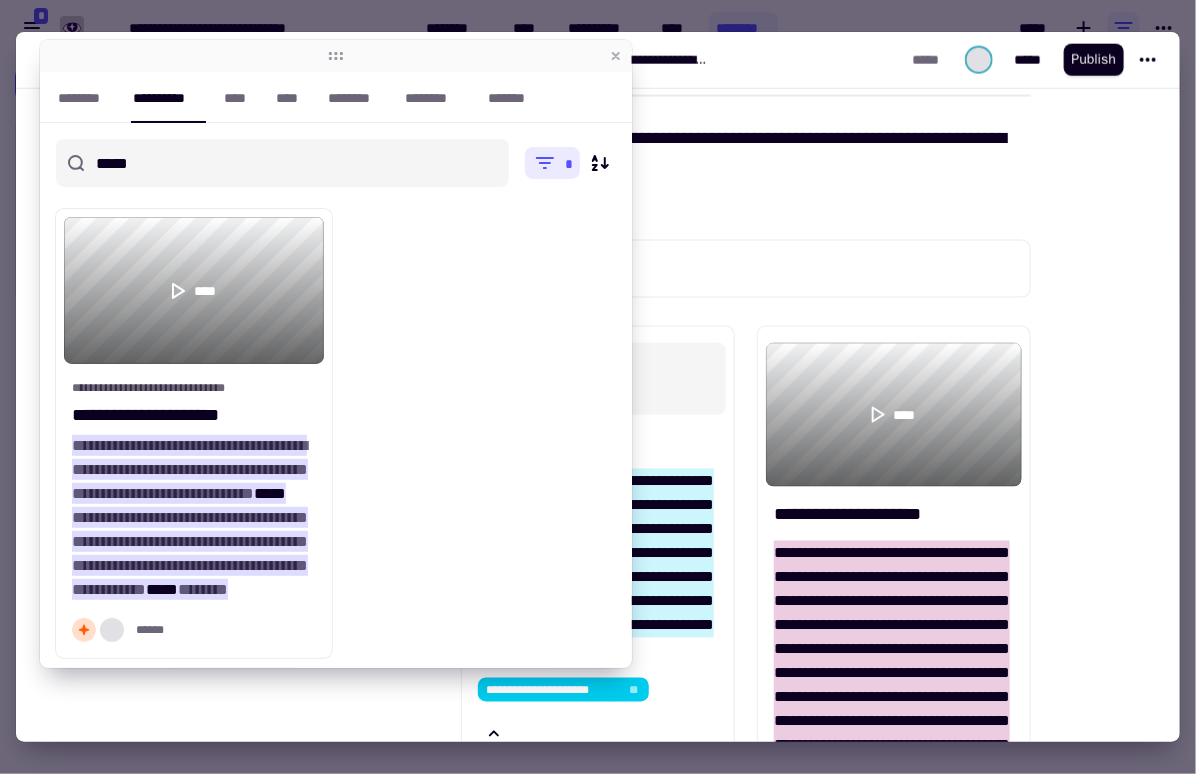 click 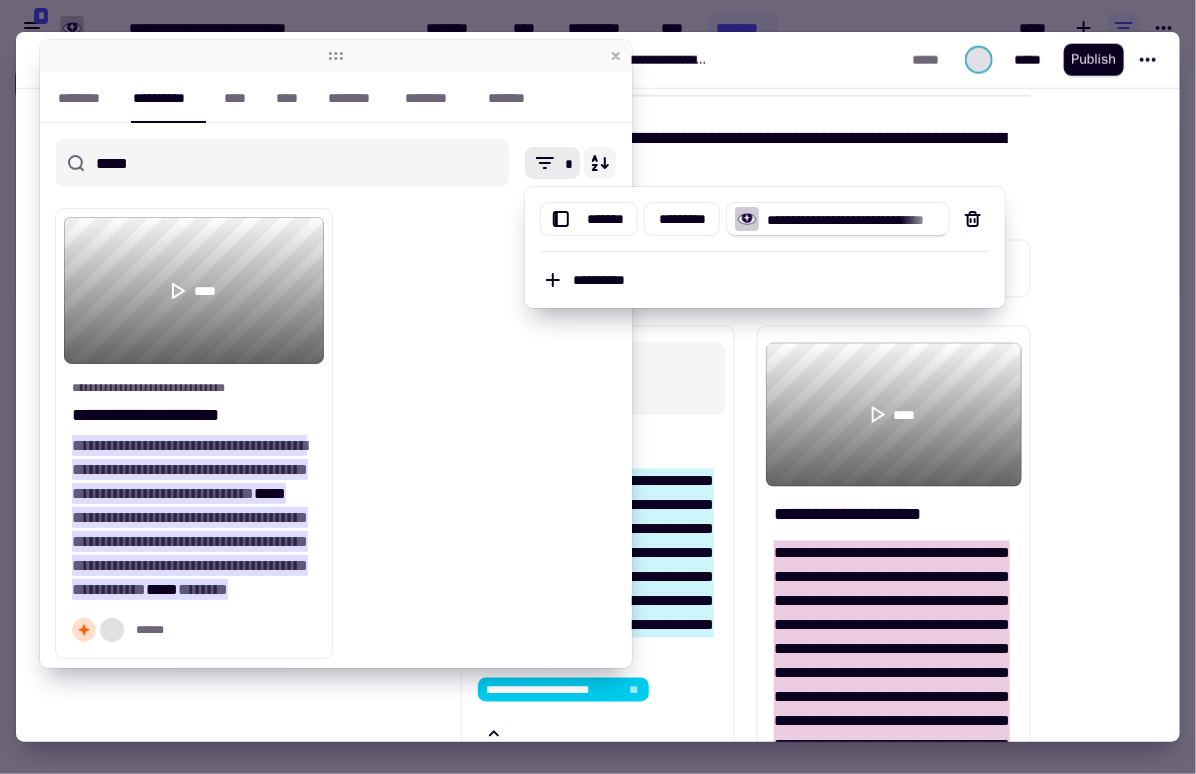 click 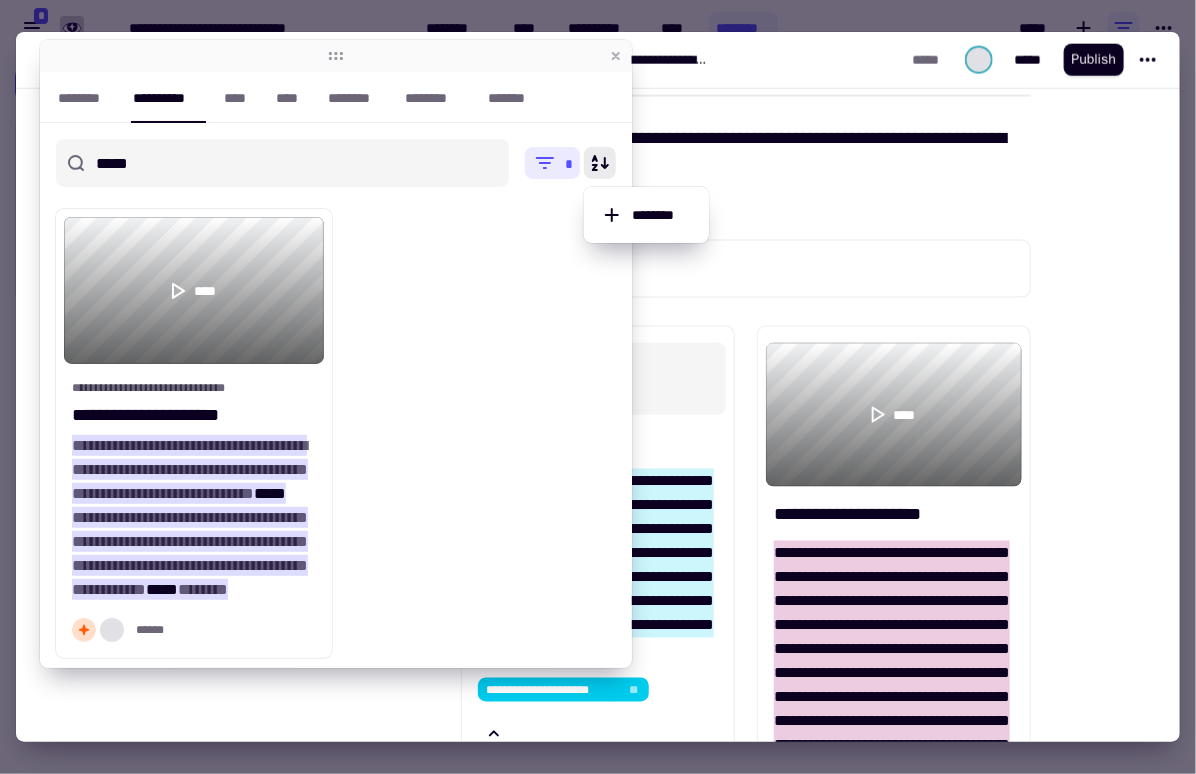 click 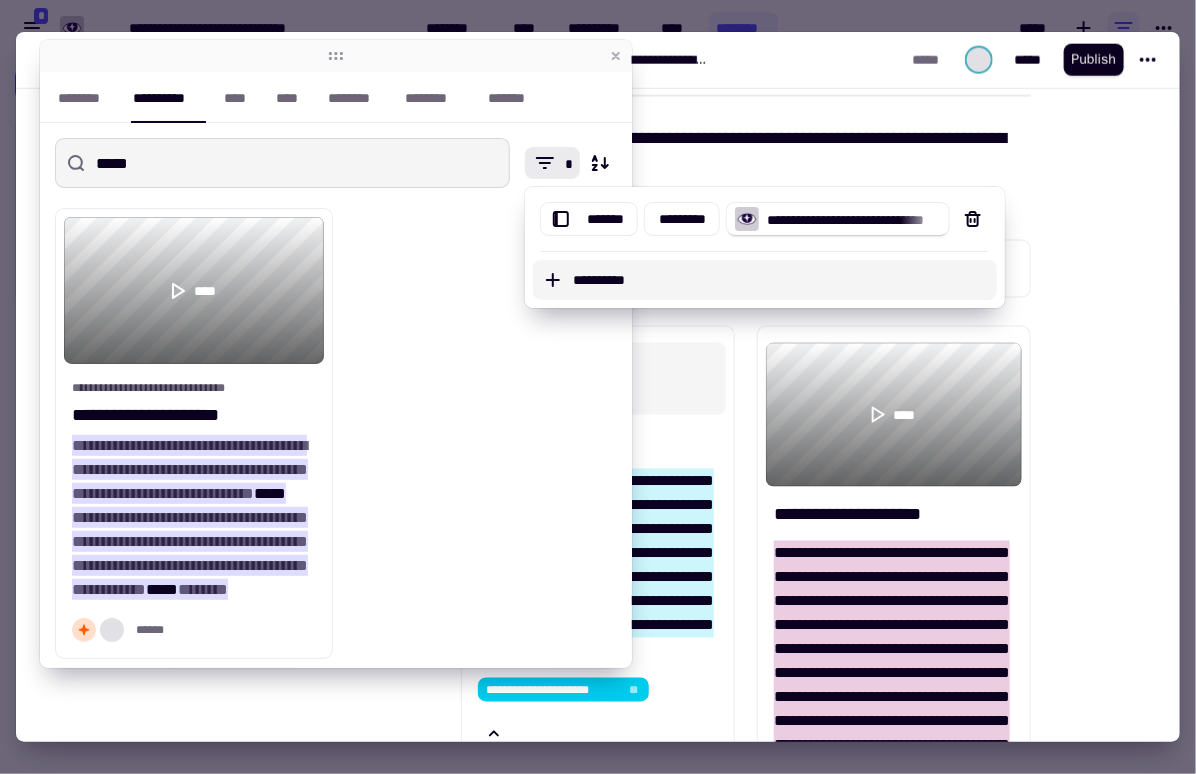 click on "*****" at bounding box center (282, 163) 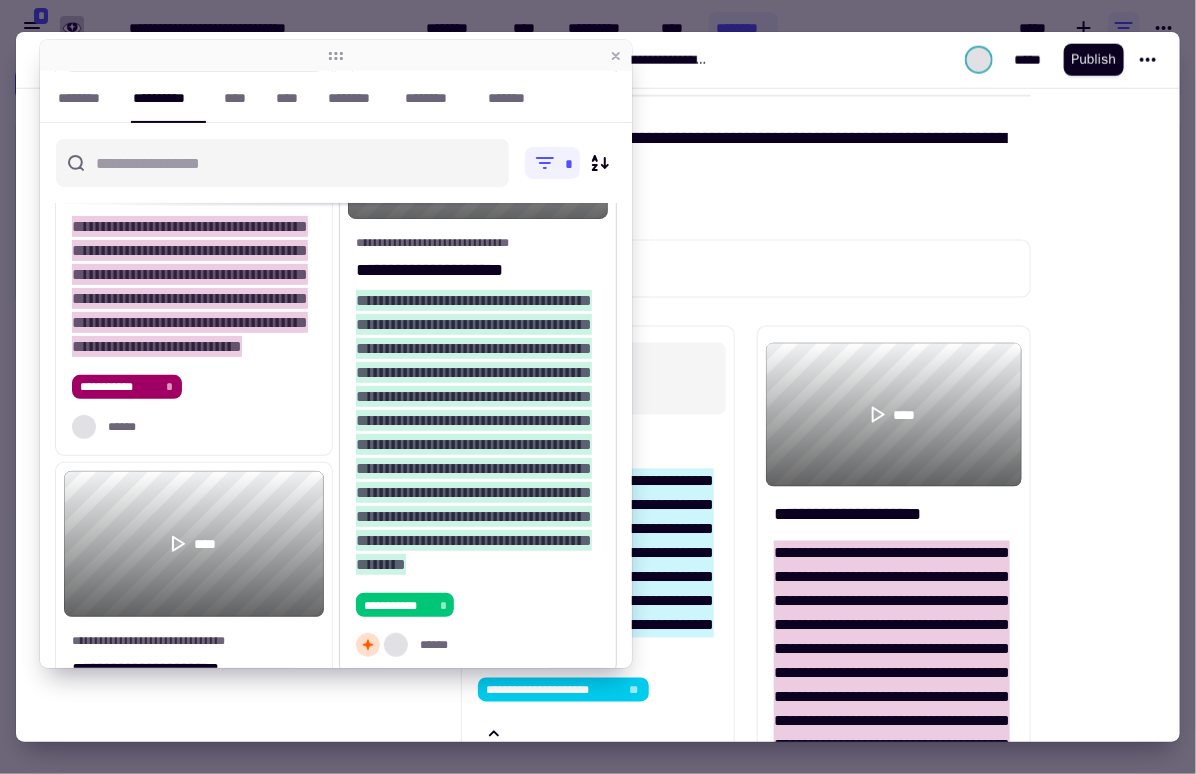 scroll, scrollTop: 223, scrollLeft: 0, axis: vertical 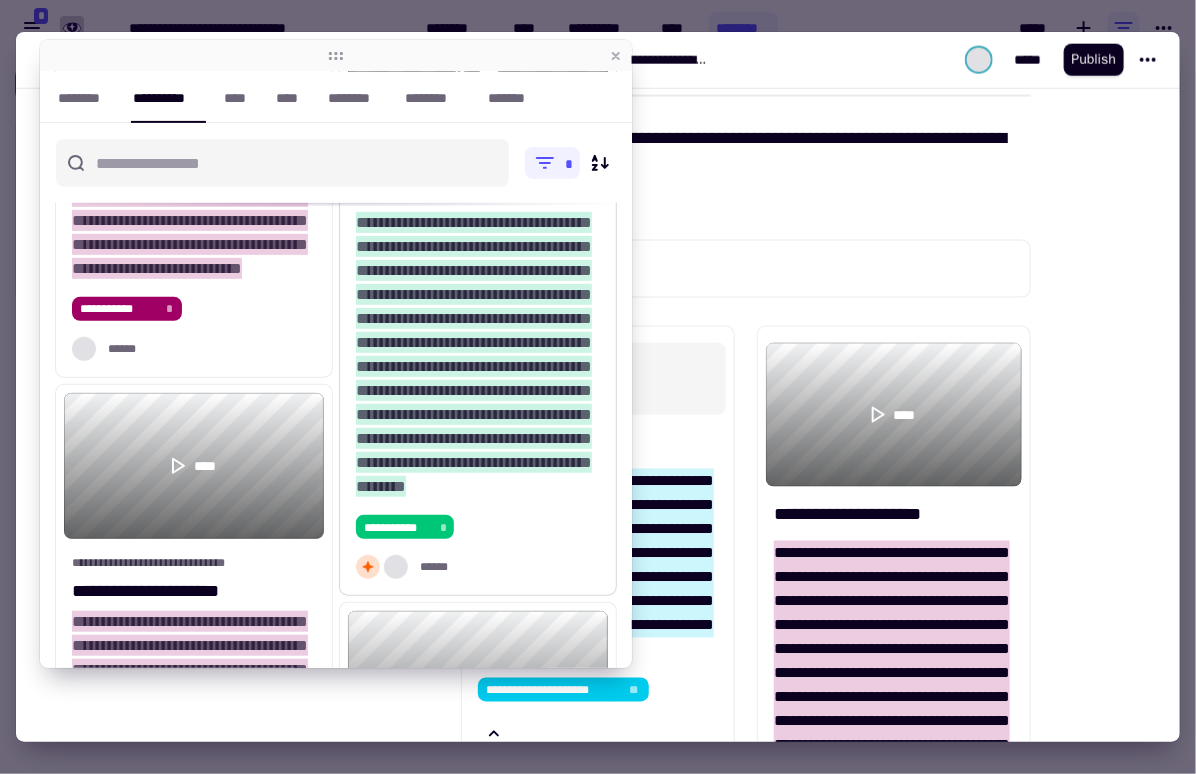 type 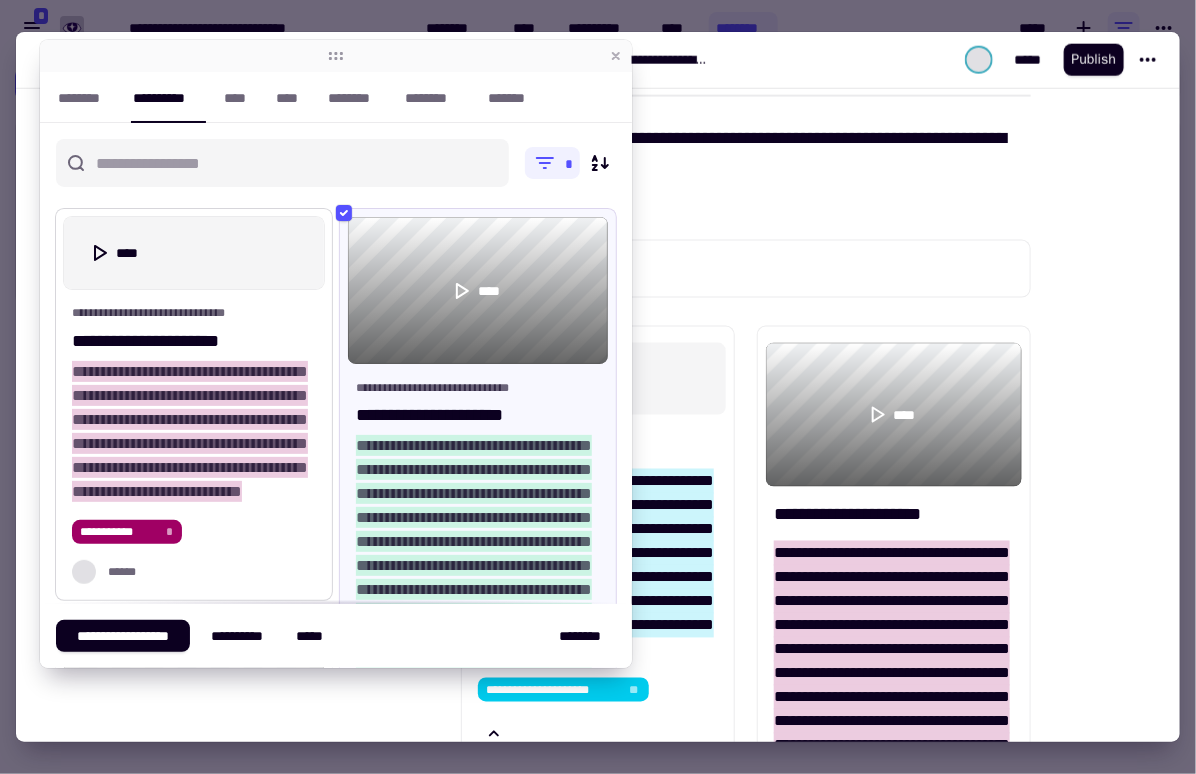 scroll, scrollTop: 0, scrollLeft: 0, axis: both 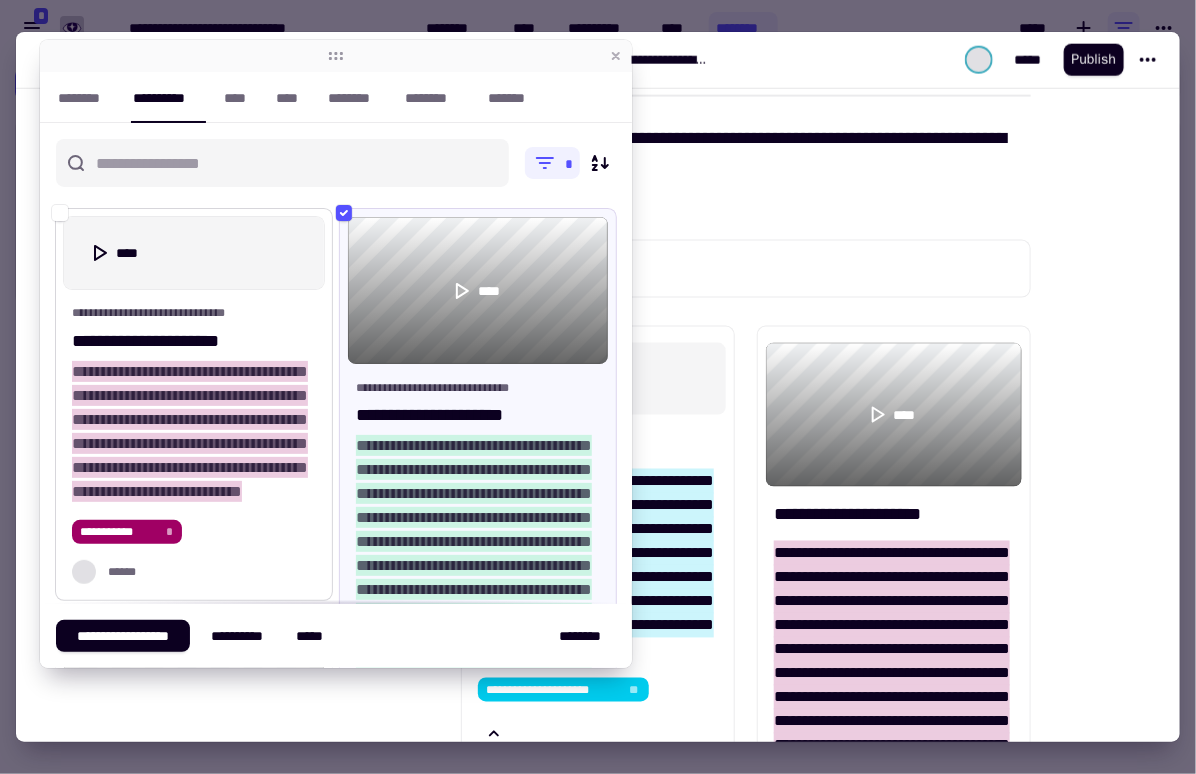 click on "[REDACTED]" at bounding box center [194, 404] 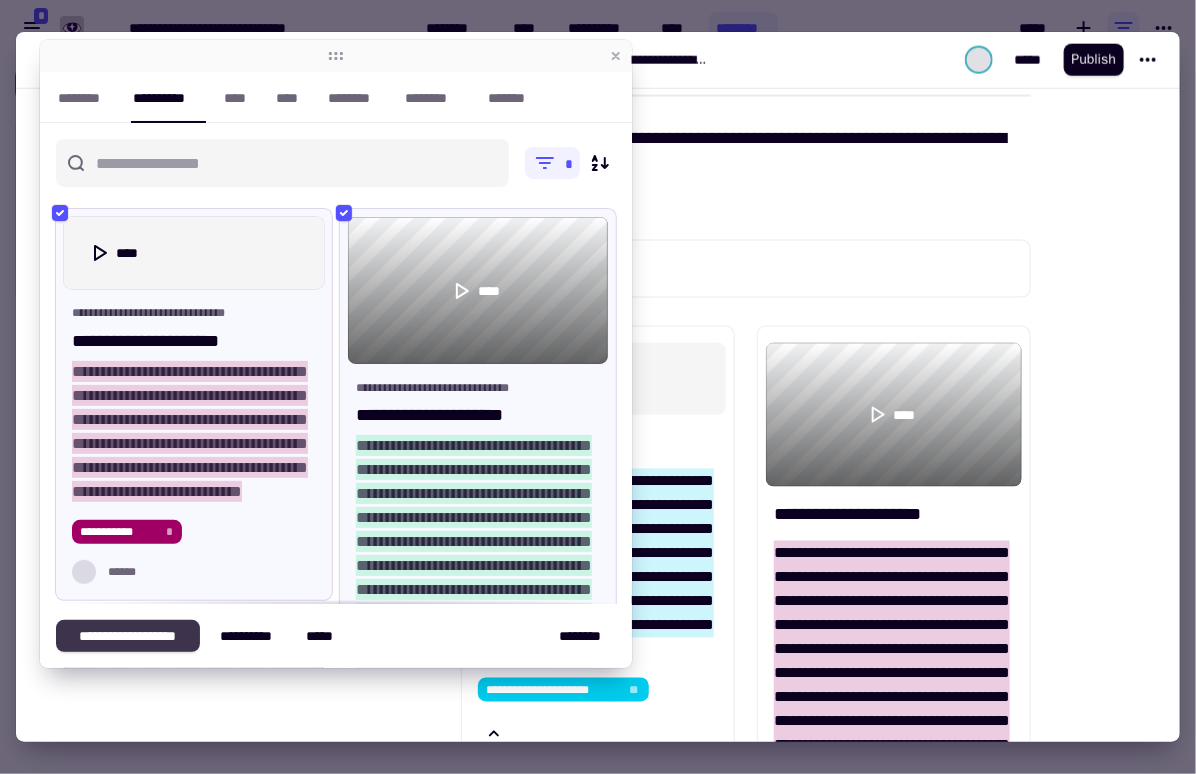 click on "**********" 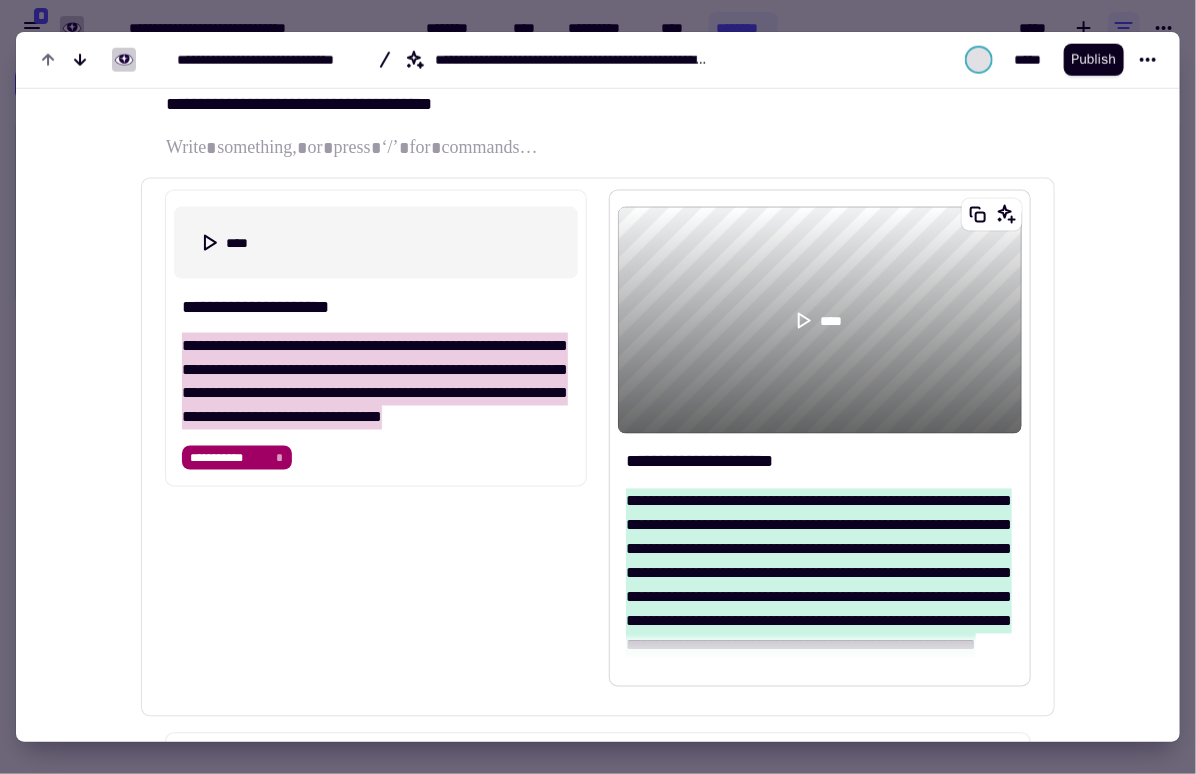 scroll, scrollTop: 934, scrollLeft: 0, axis: vertical 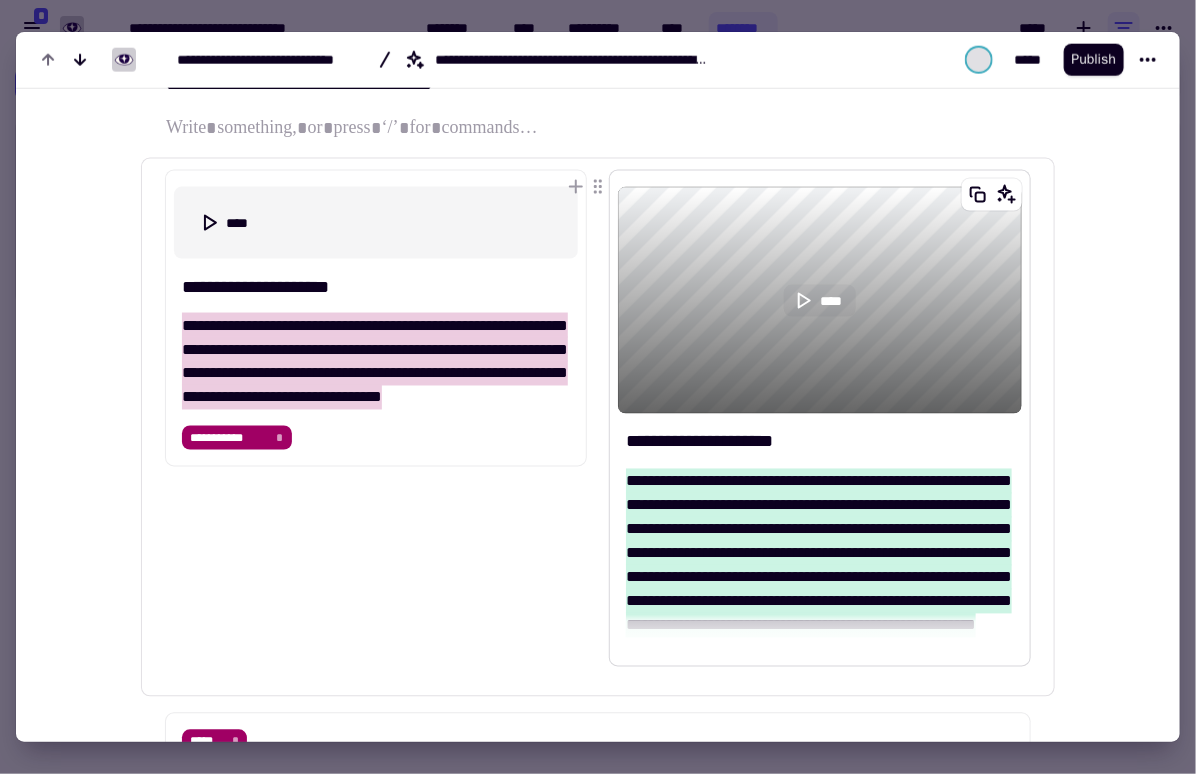 click on "****" 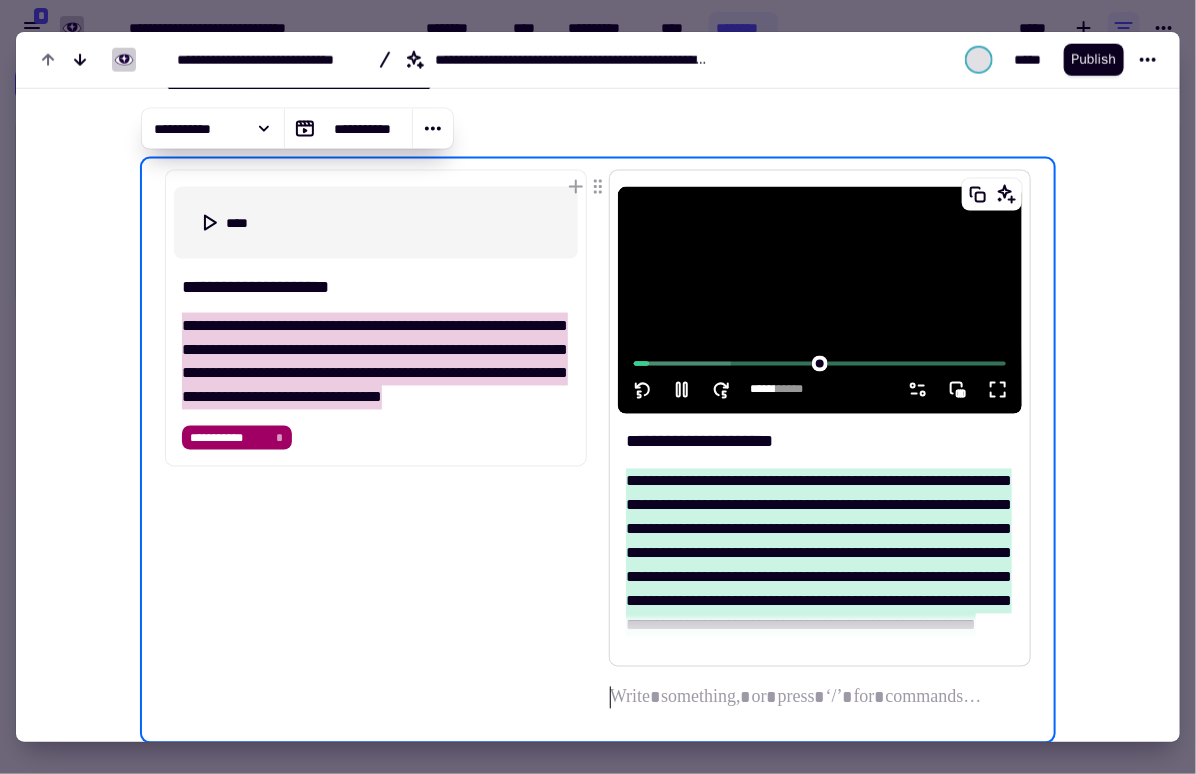 click 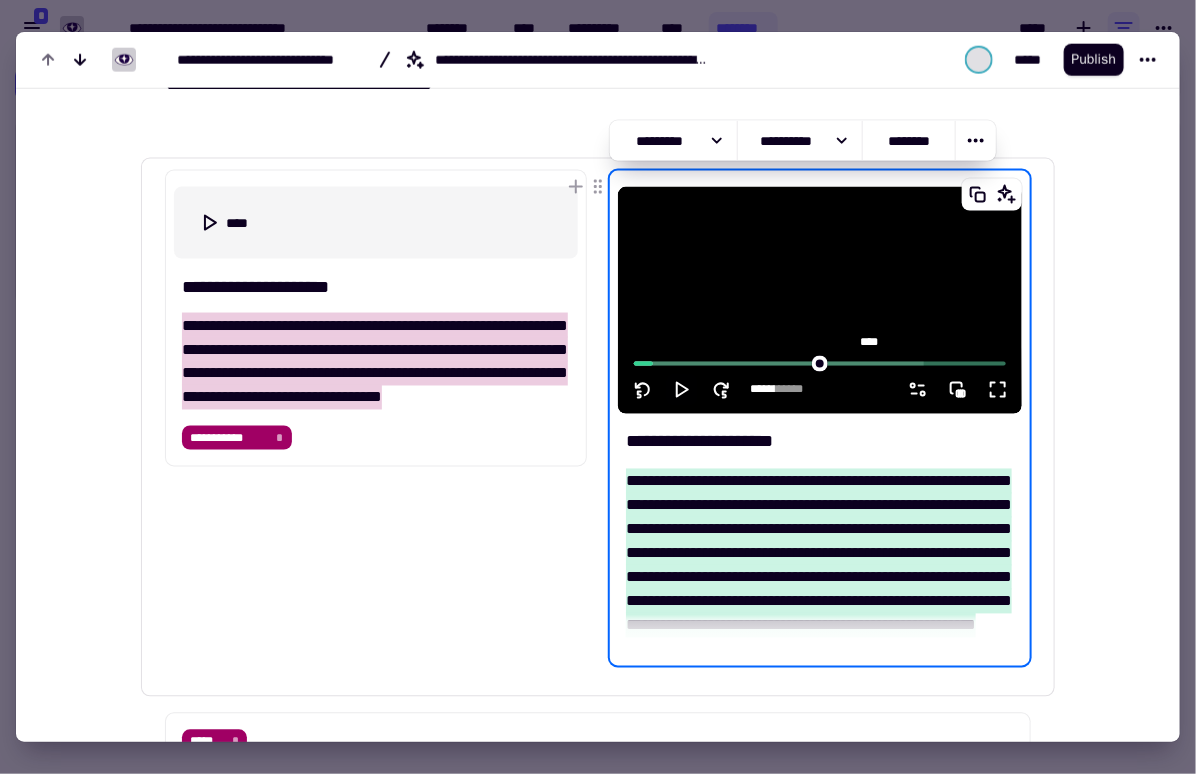 type on "****" 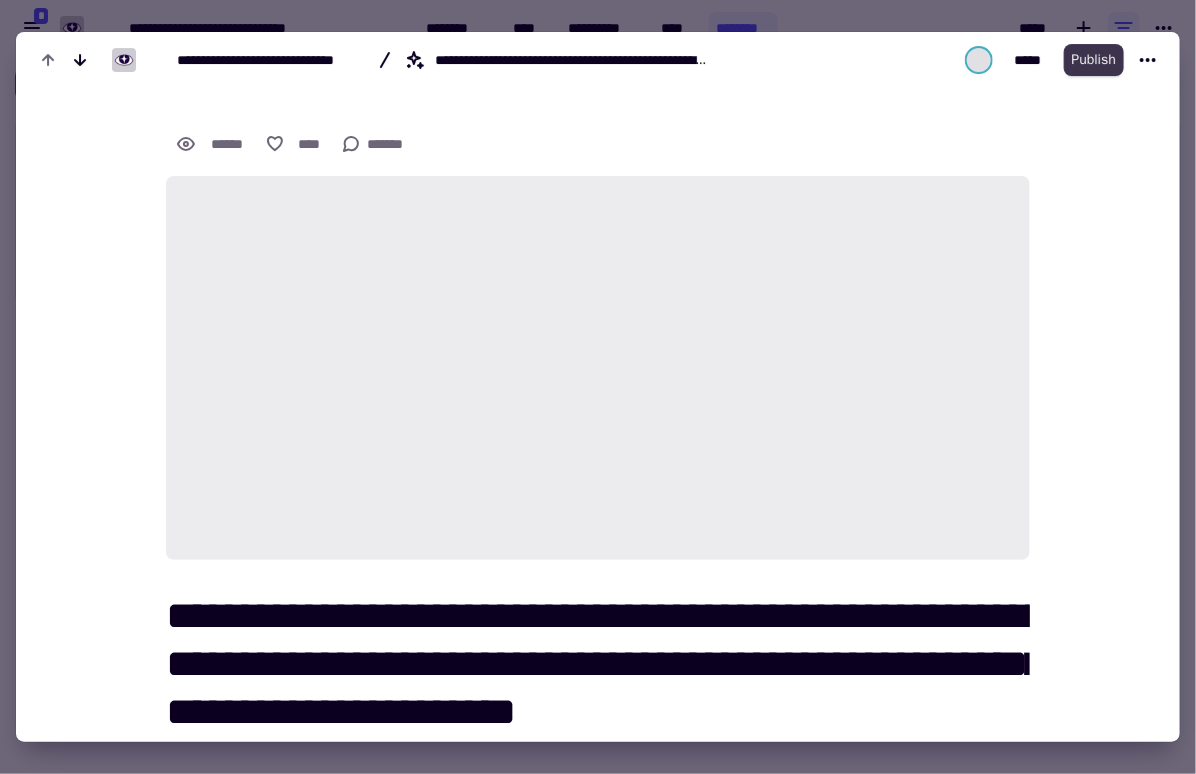 scroll, scrollTop: 0, scrollLeft: 0, axis: both 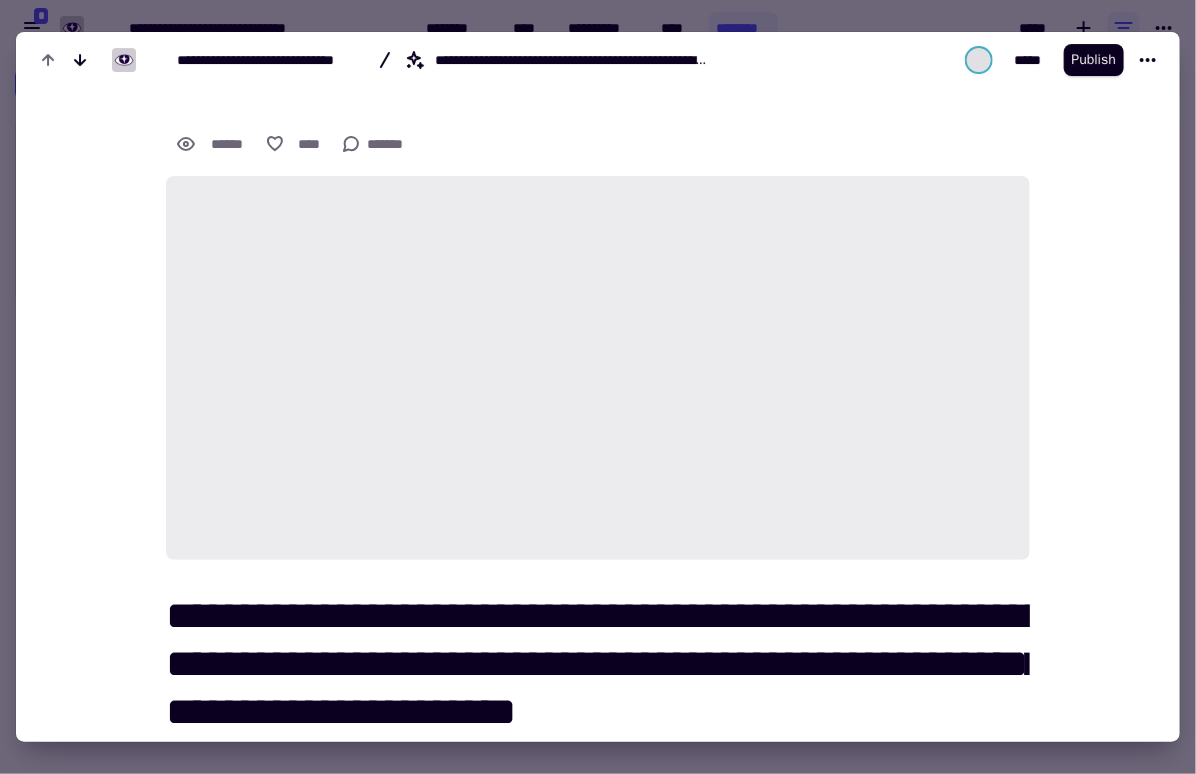 click at bounding box center [598, 387] 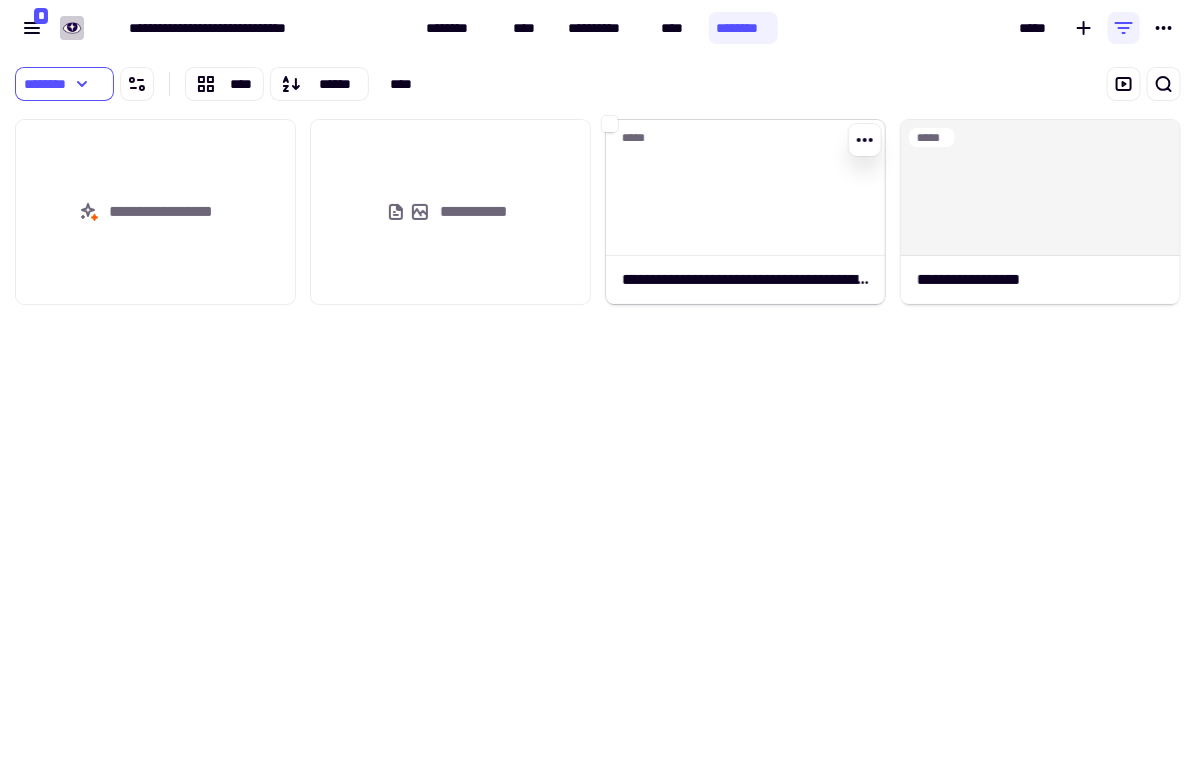 click 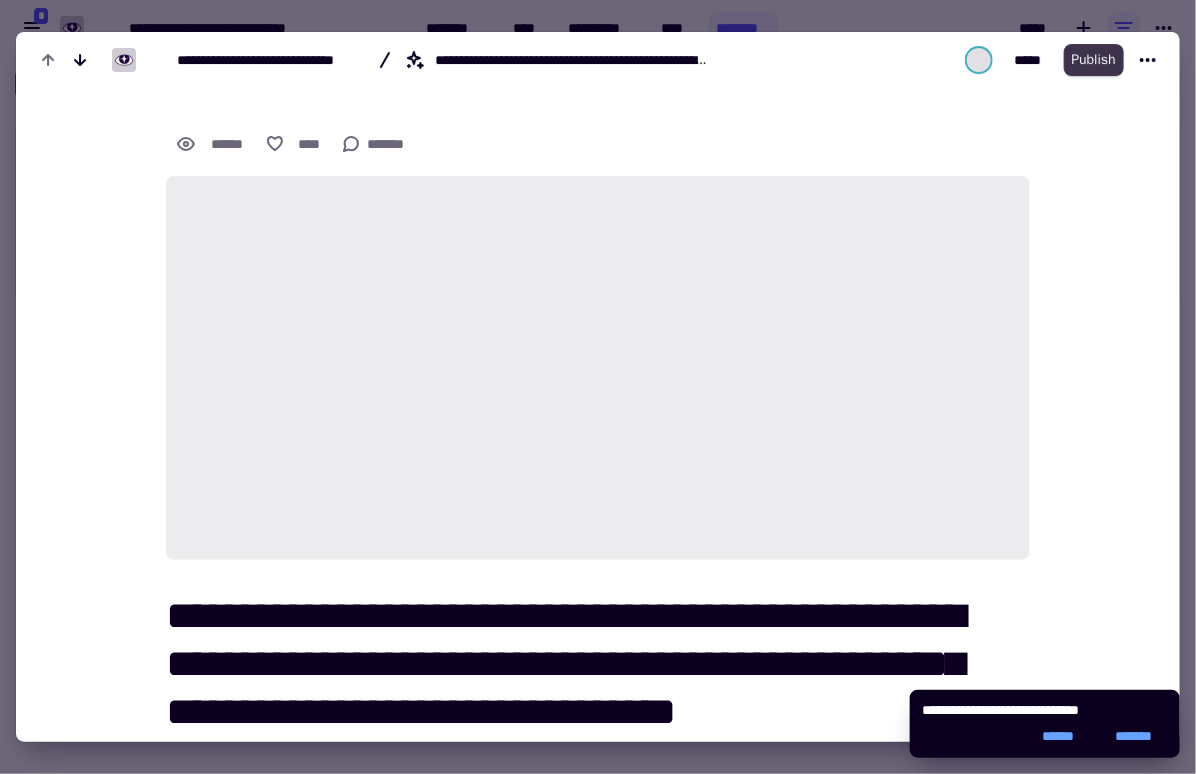 click on "Publish" 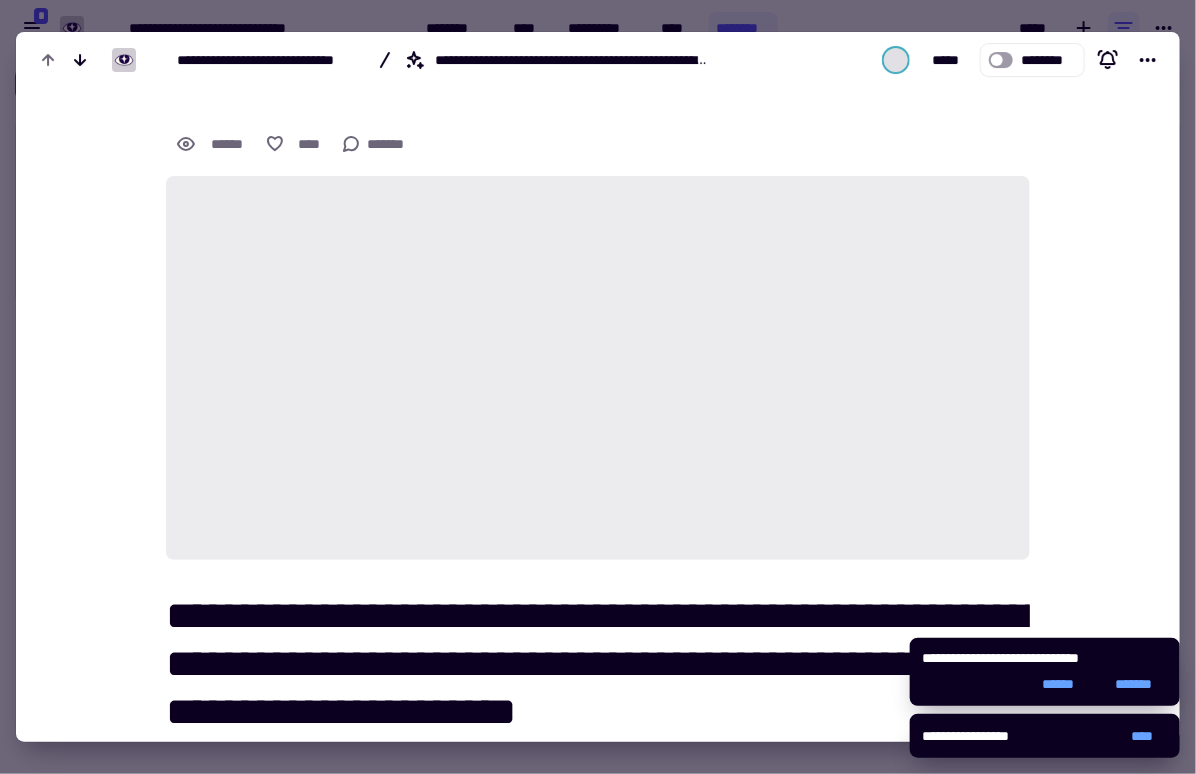 click at bounding box center (598, 387) 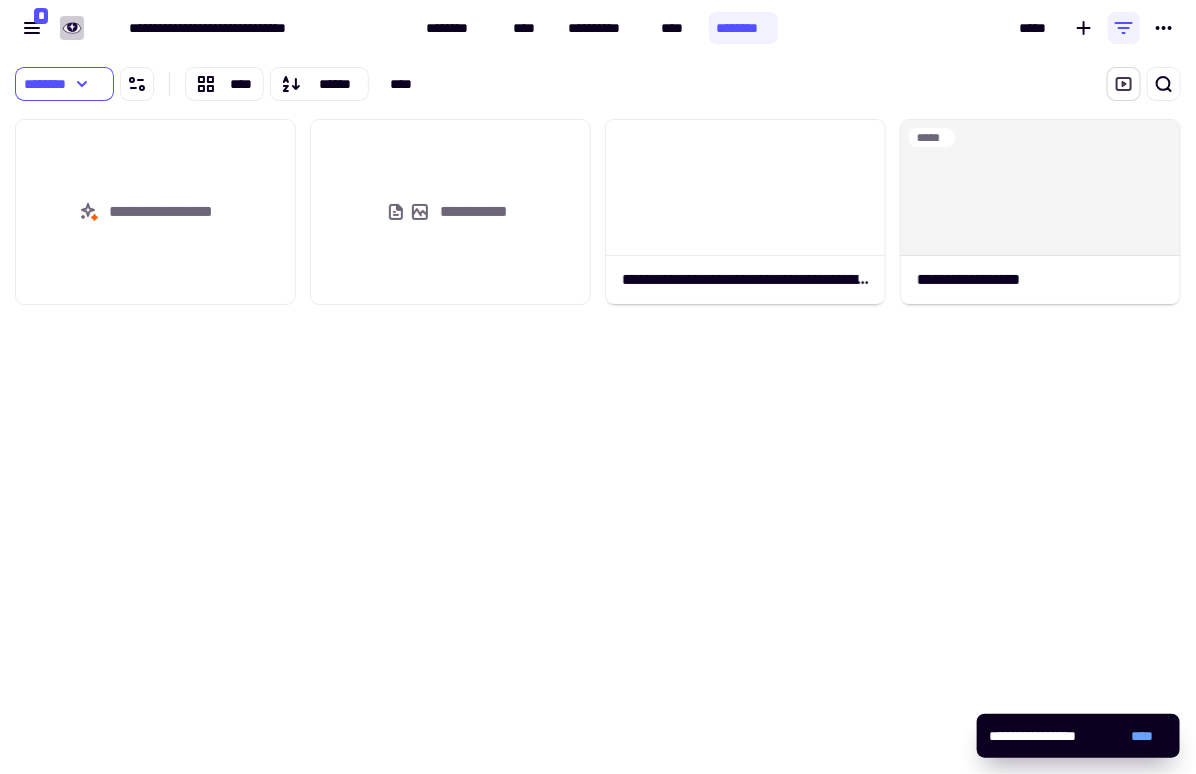 click 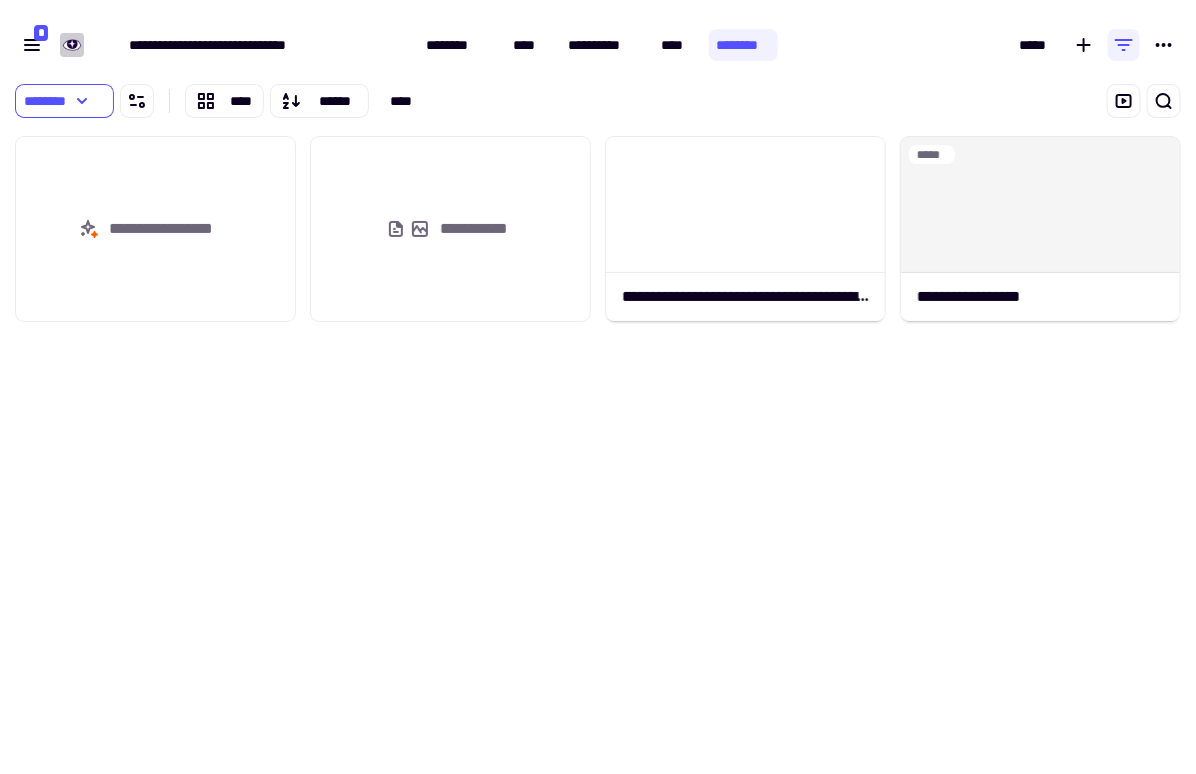 scroll, scrollTop: 662, scrollLeft: 1196, axis: both 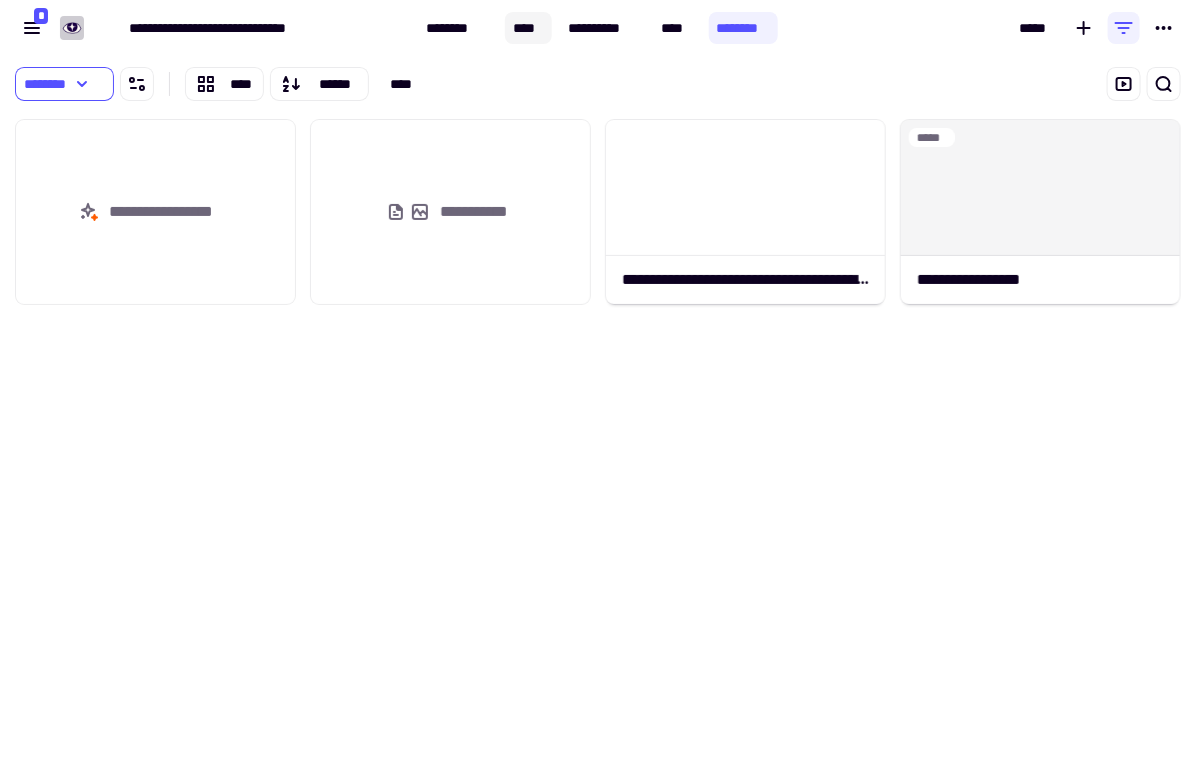 click on "****" 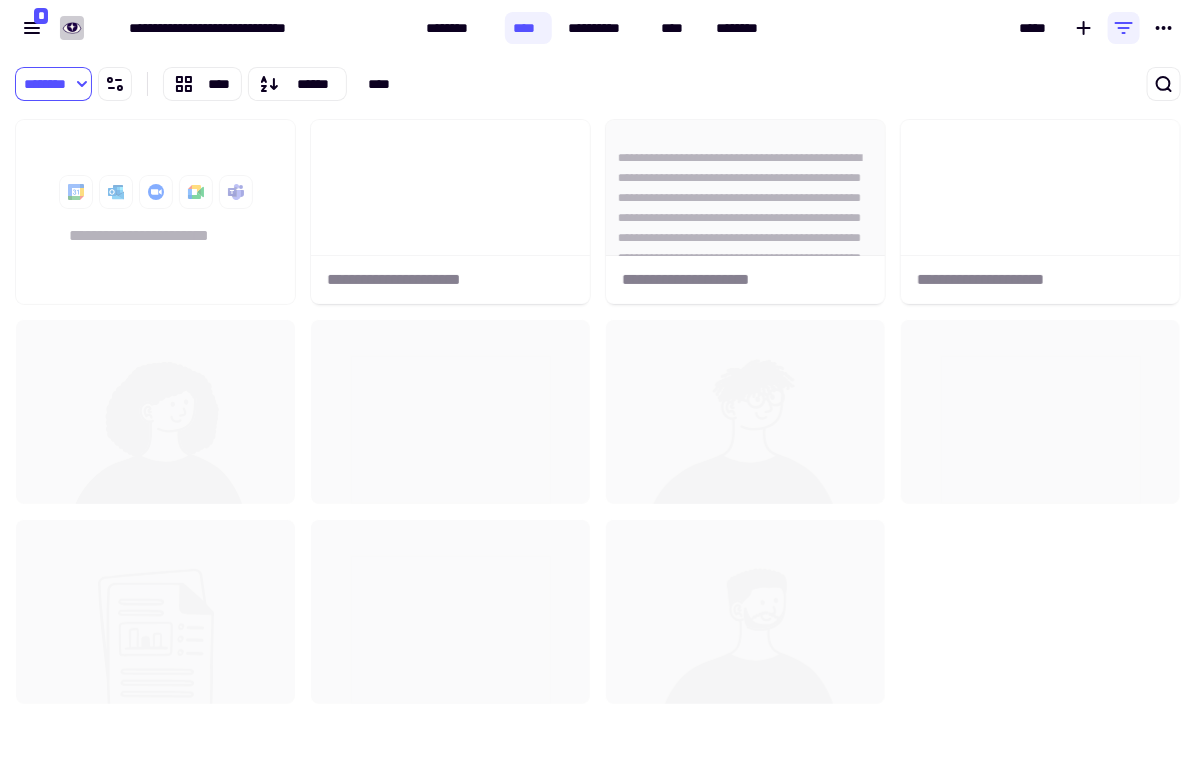scroll, scrollTop: 662, scrollLeft: 1196, axis: both 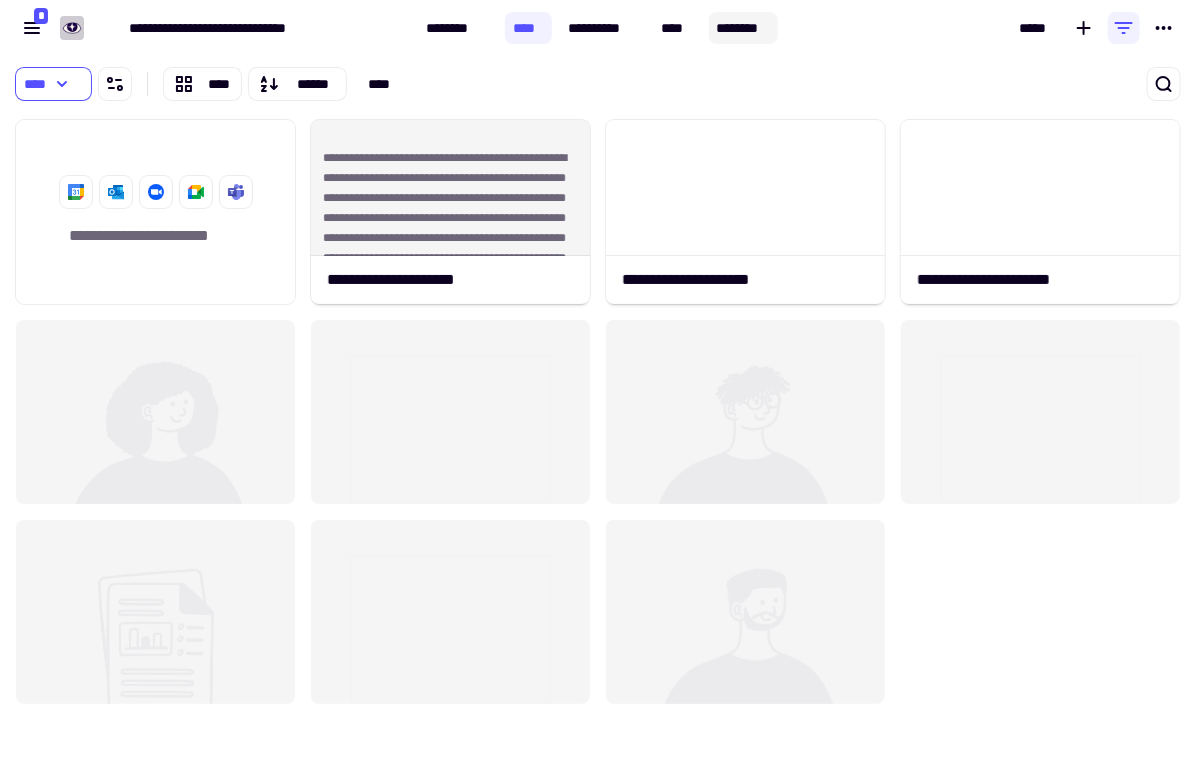 click on "********" 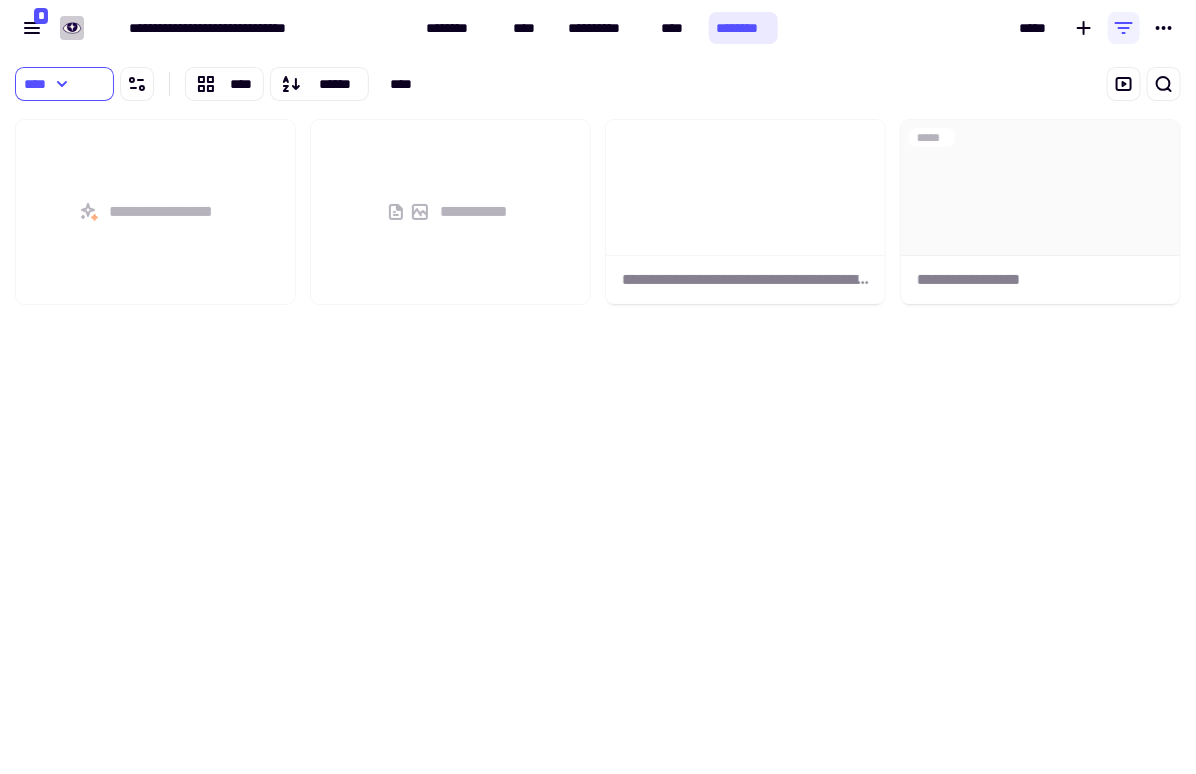 scroll, scrollTop: 662, scrollLeft: 1196, axis: both 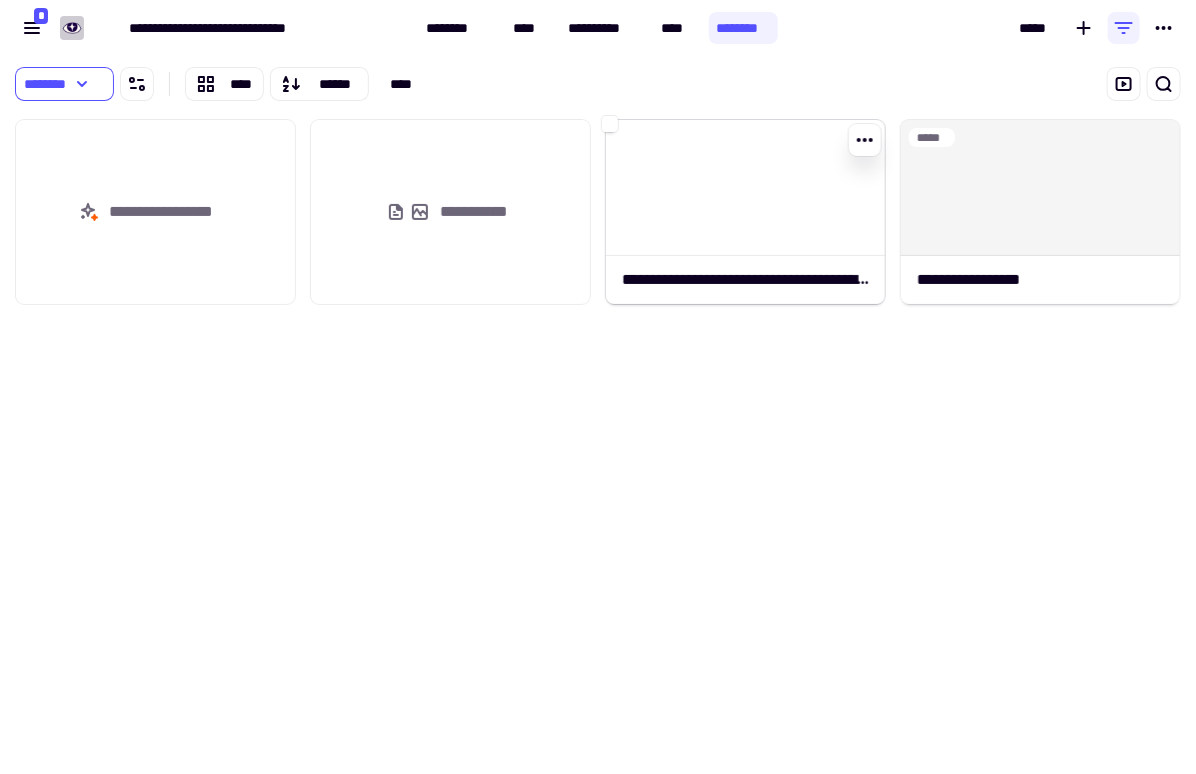 click 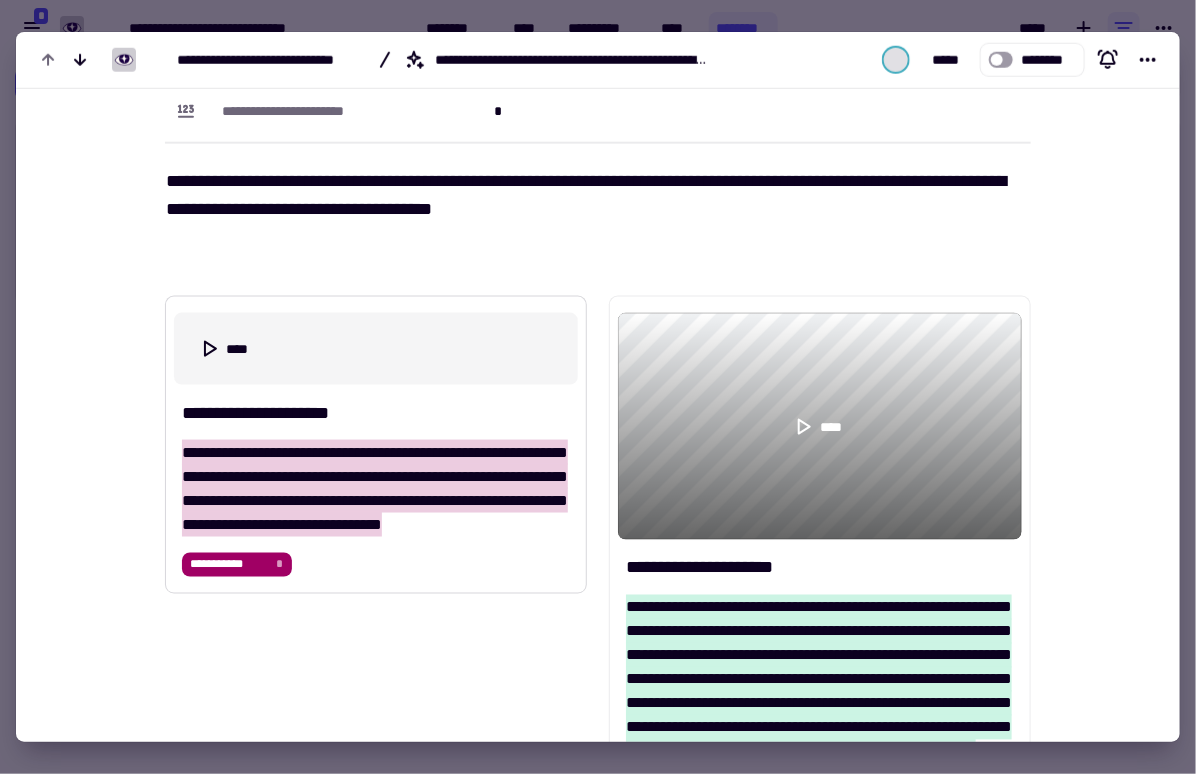 scroll, scrollTop: 758, scrollLeft: 0, axis: vertical 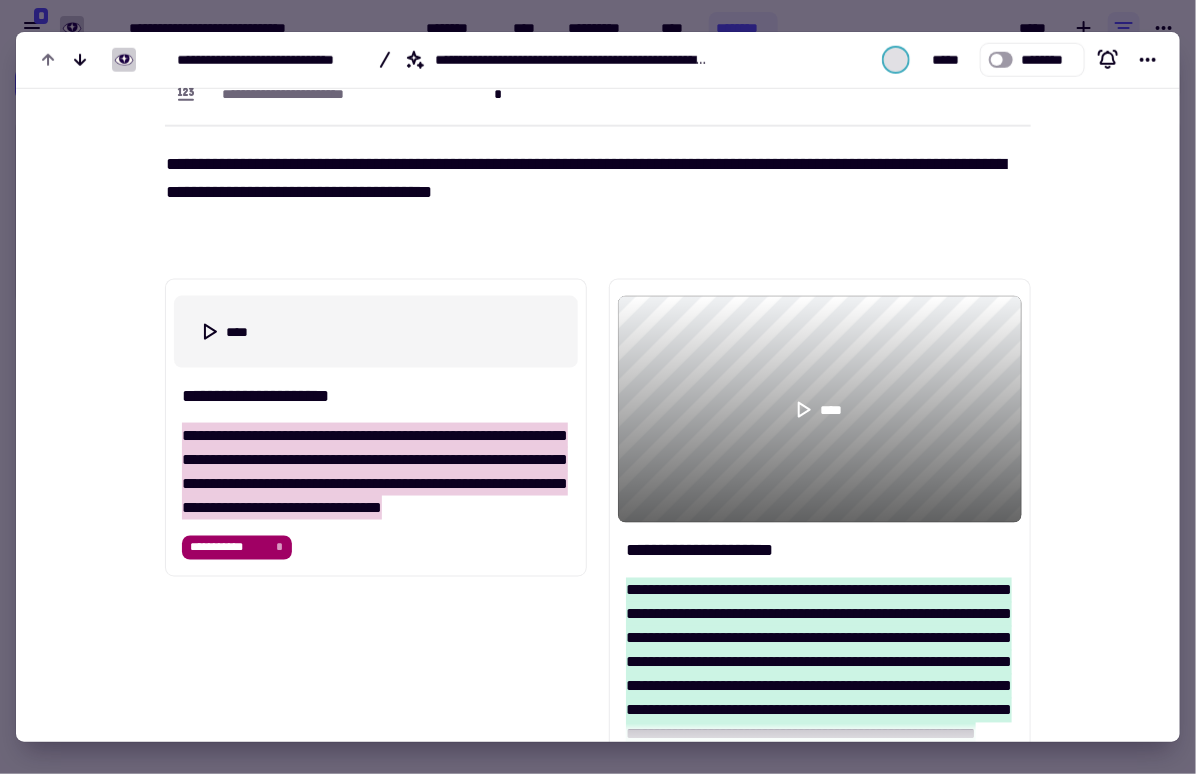 click at bounding box center [598, 387] 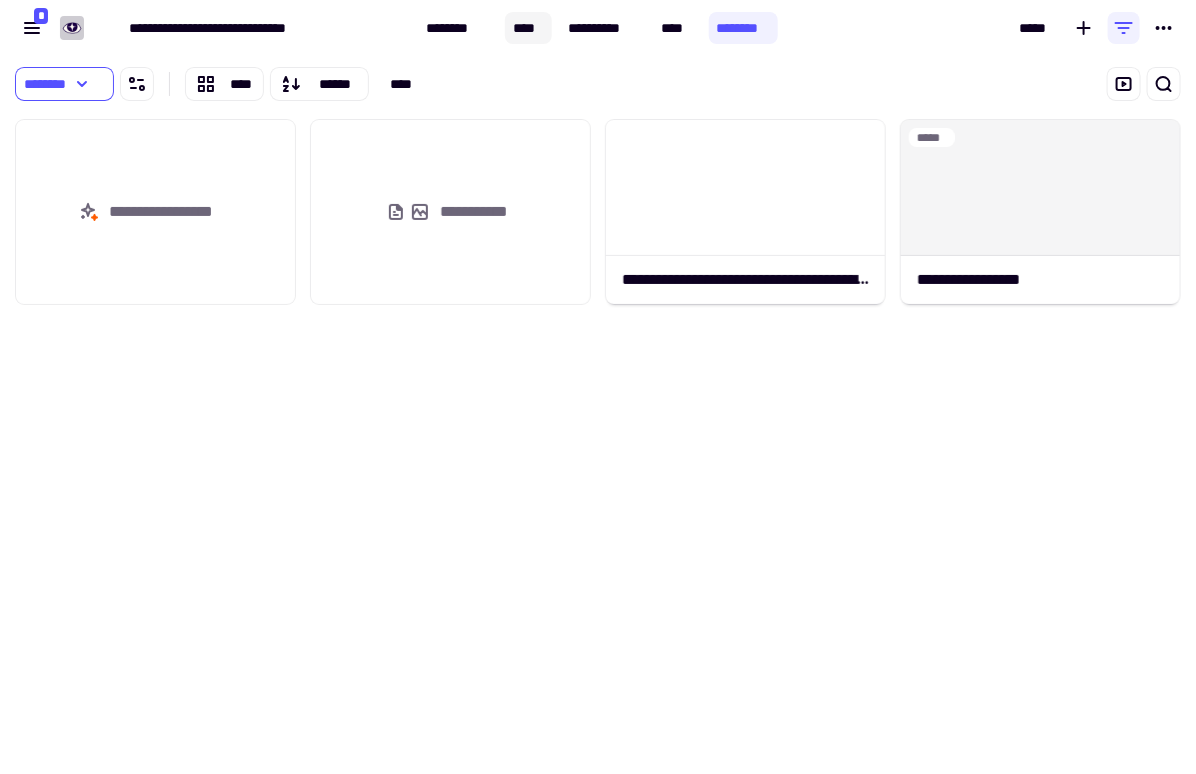 click on "****" 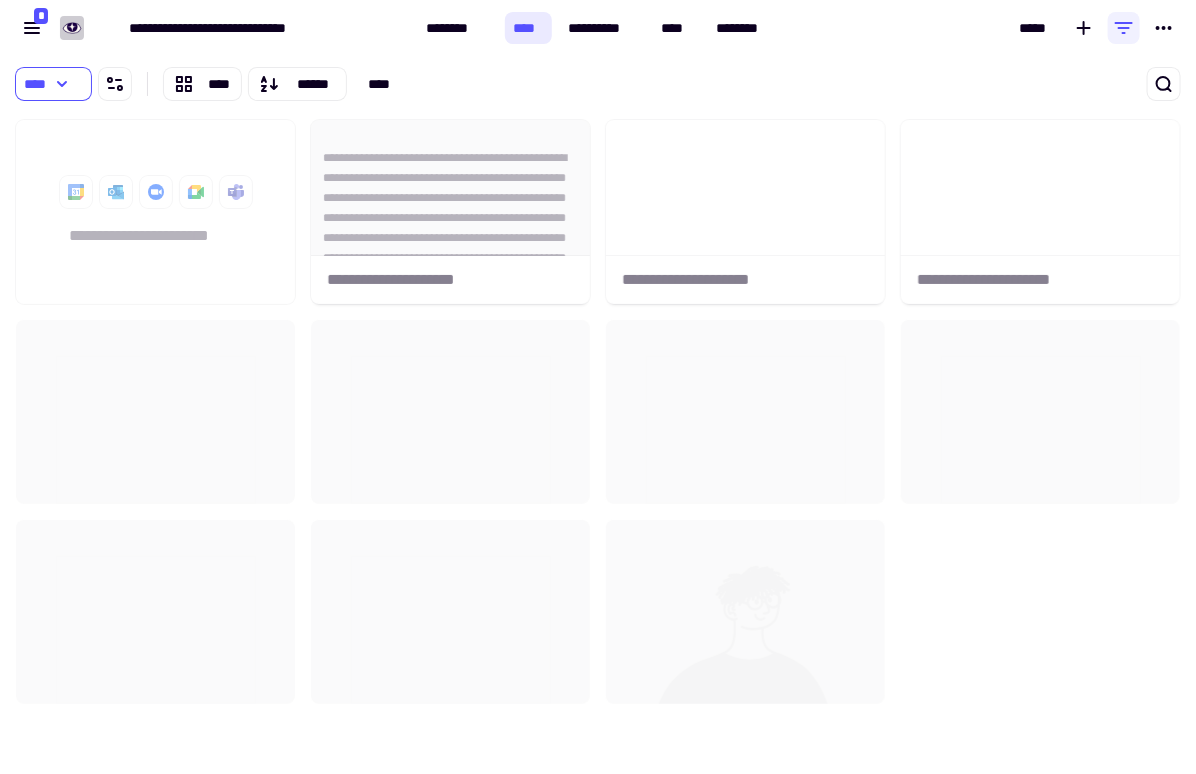 scroll, scrollTop: 1, scrollLeft: 0, axis: vertical 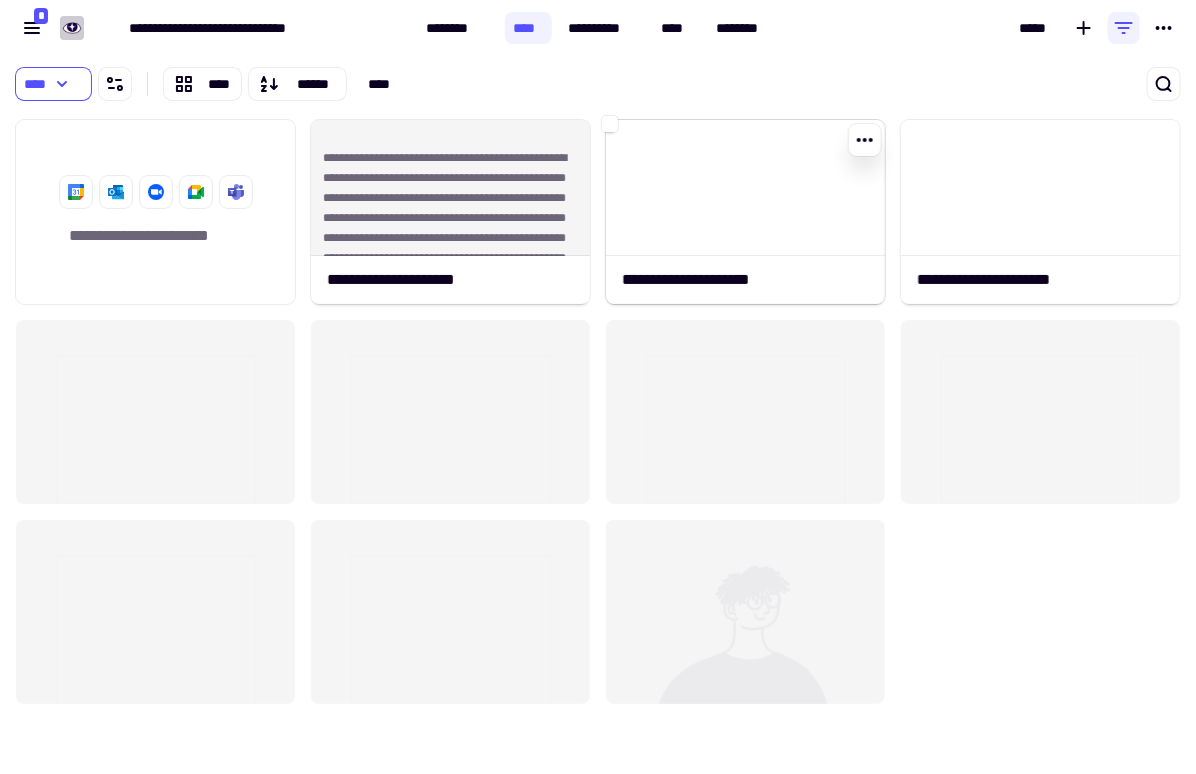 click 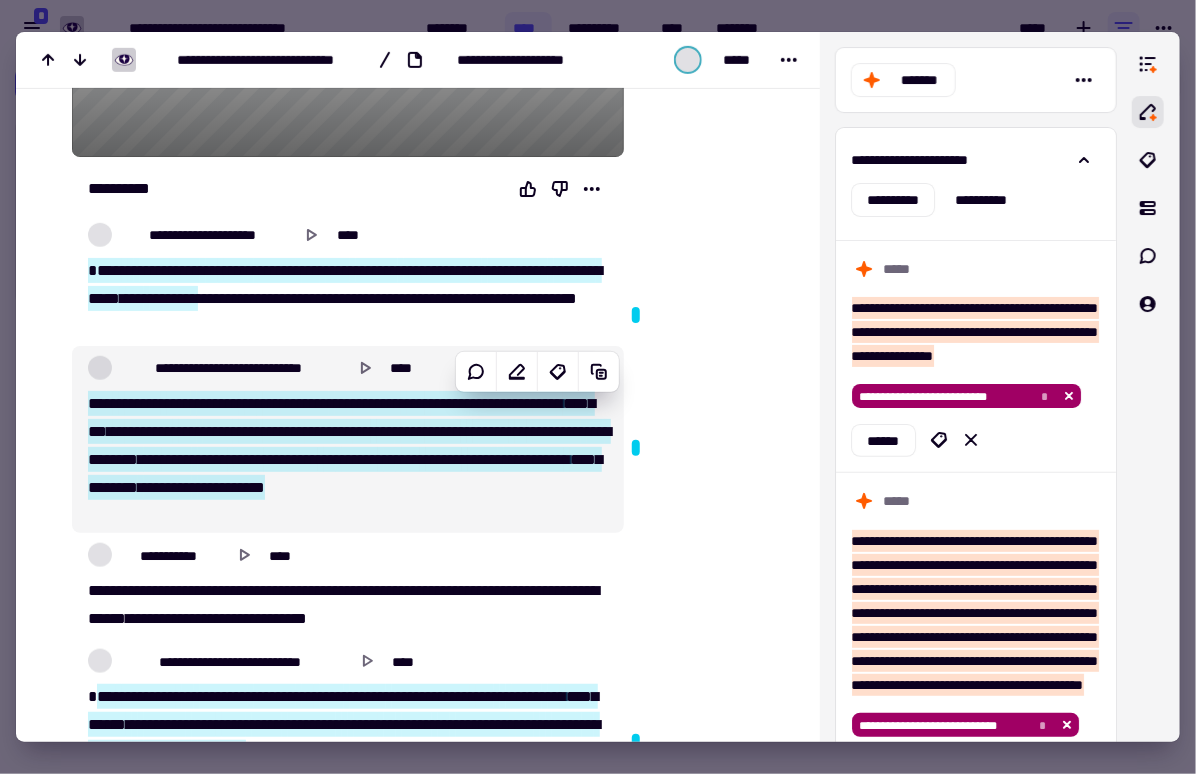 scroll, scrollTop: 463, scrollLeft: 0, axis: vertical 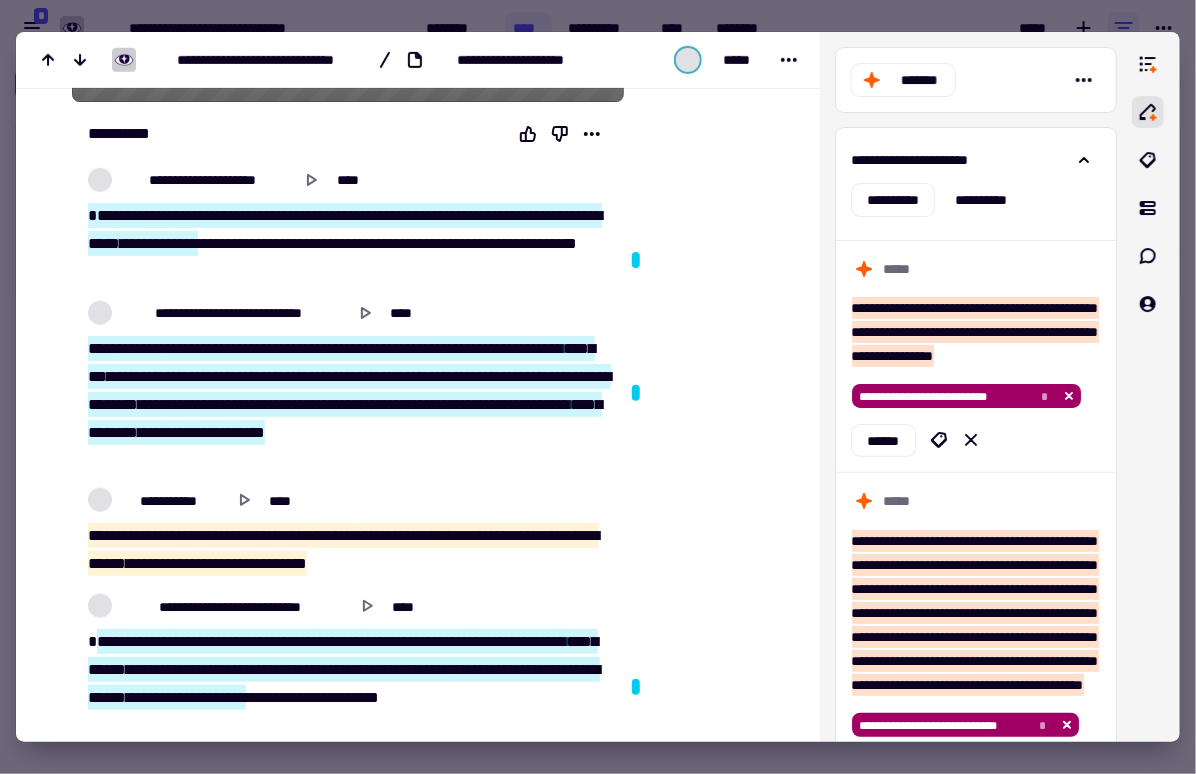 drag, startPoint x: 90, startPoint y: 534, endPoint x: 468, endPoint y: 555, distance: 378.5829 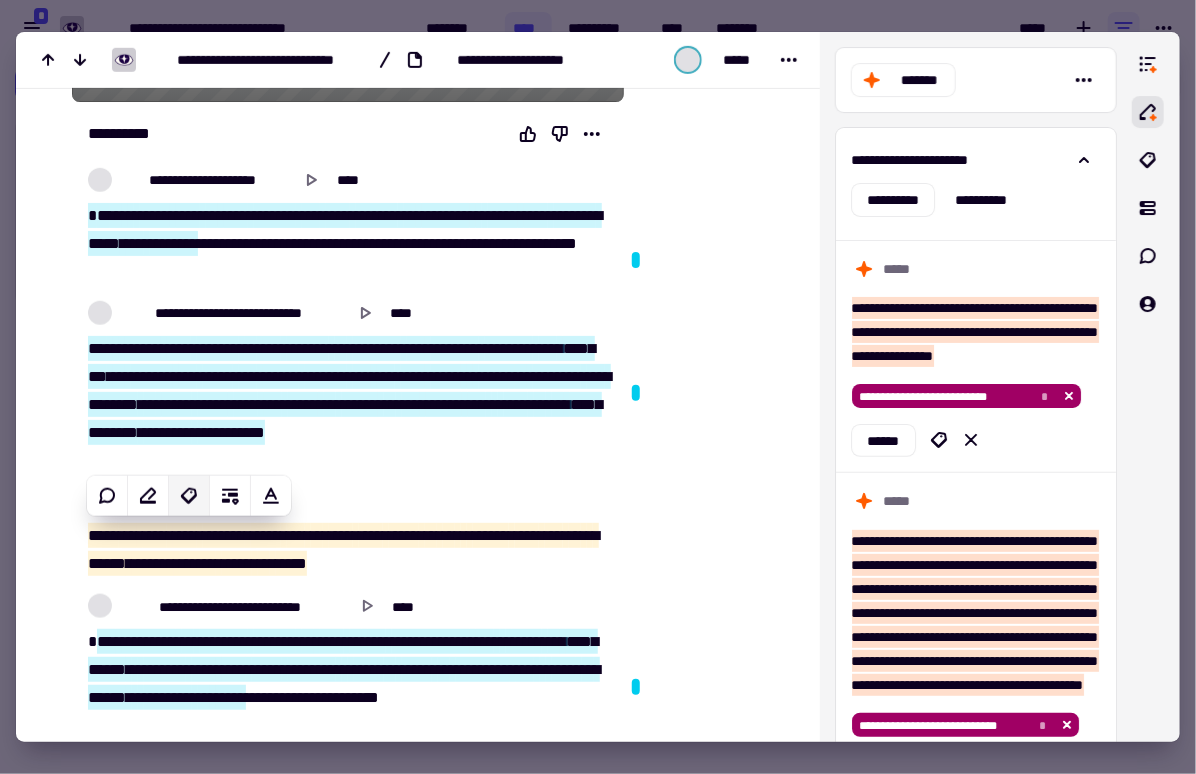 click 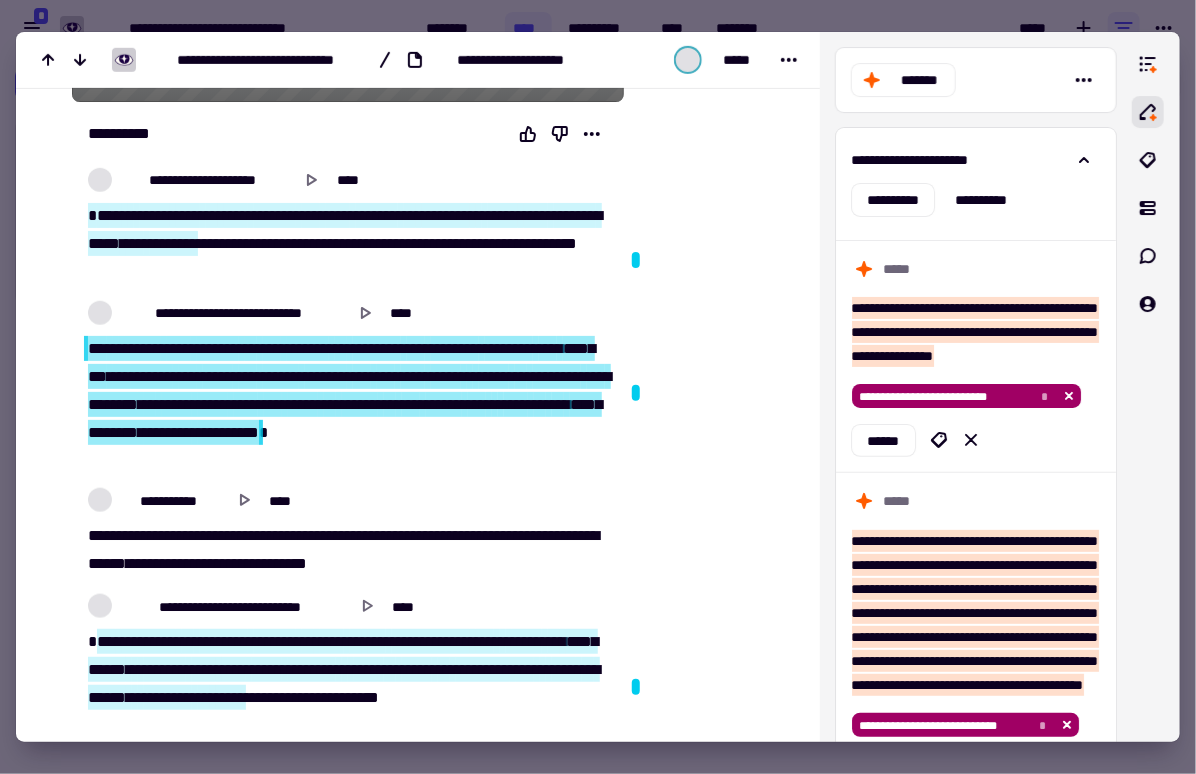 click on "[REDACTED]" at bounding box center (348, 402) 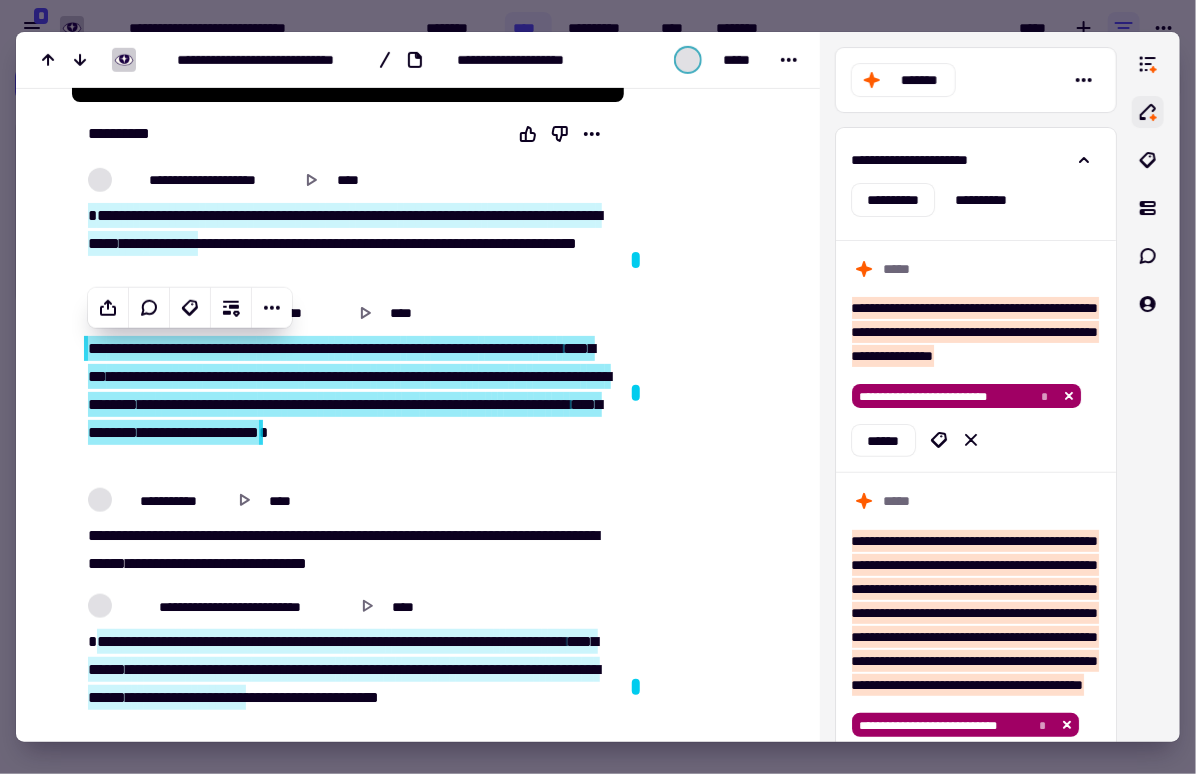 scroll, scrollTop: 17595, scrollLeft: 0, axis: vertical 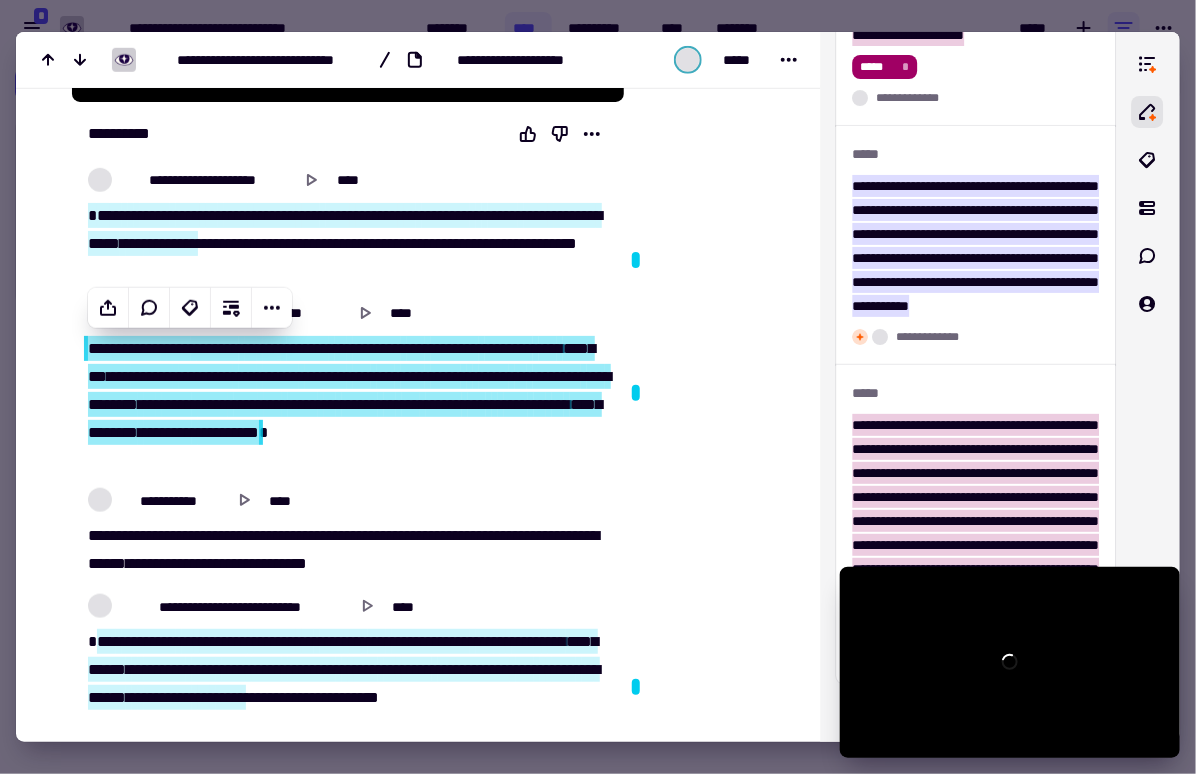 click at bounding box center [598, 387] 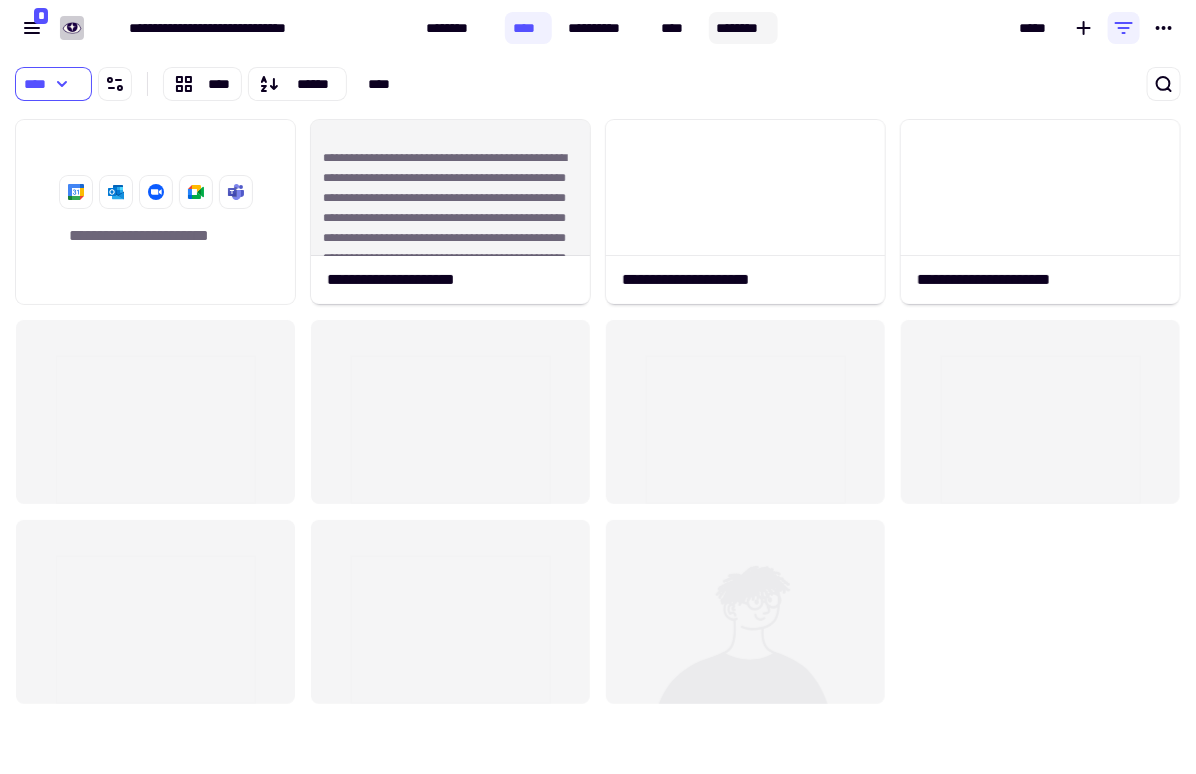 click on "********" 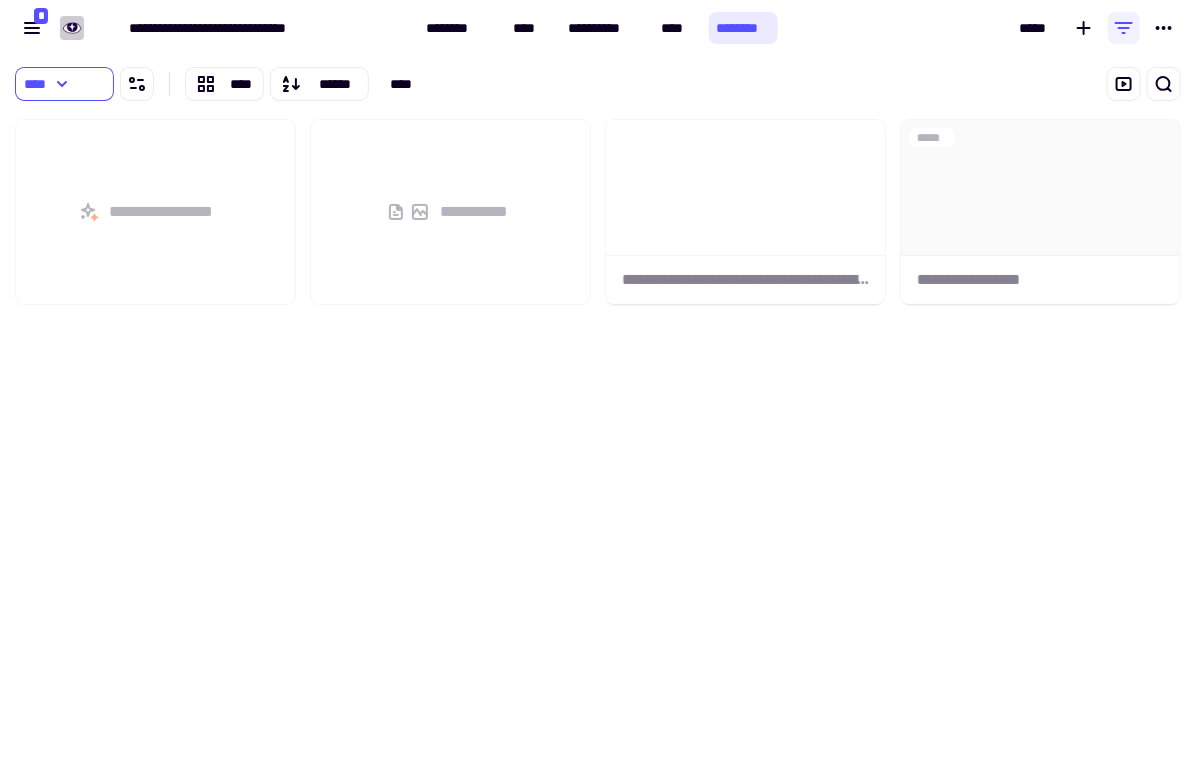 scroll, scrollTop: 662, scrollLeft: 1196, axis: both 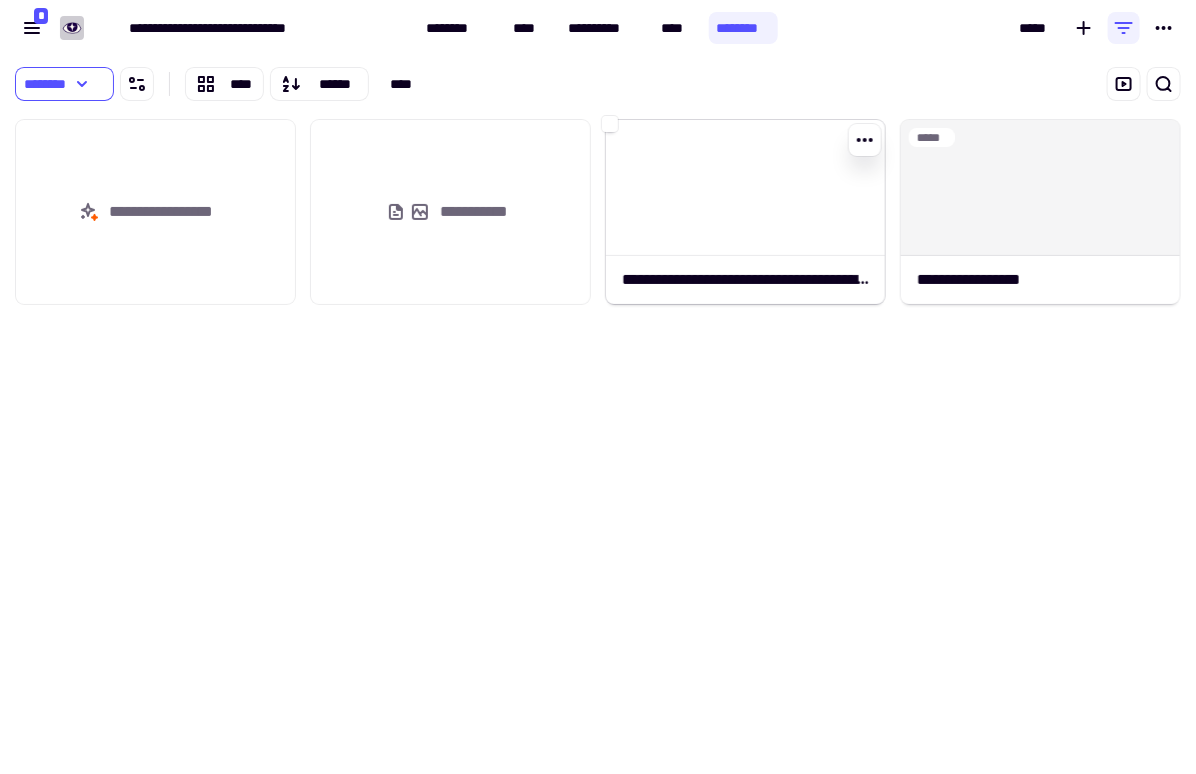 click 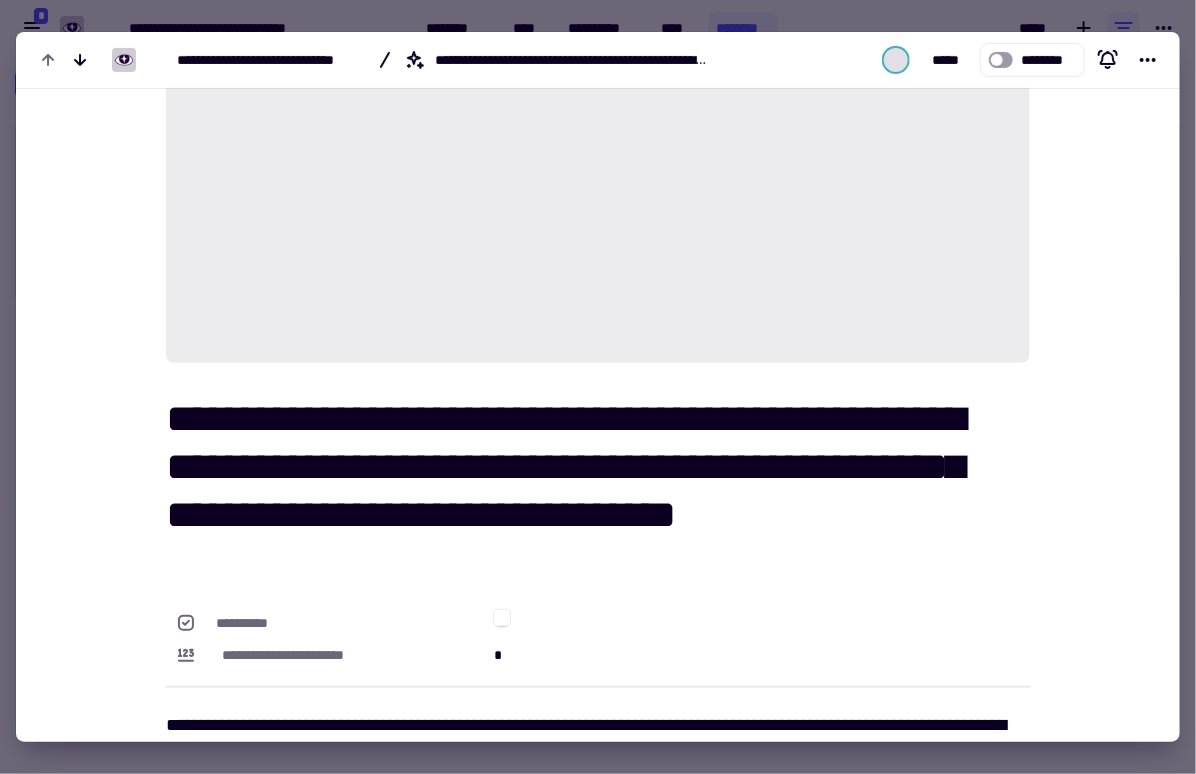scroll, scrollTop: 509, scrollLeft: 0, axis: vertical 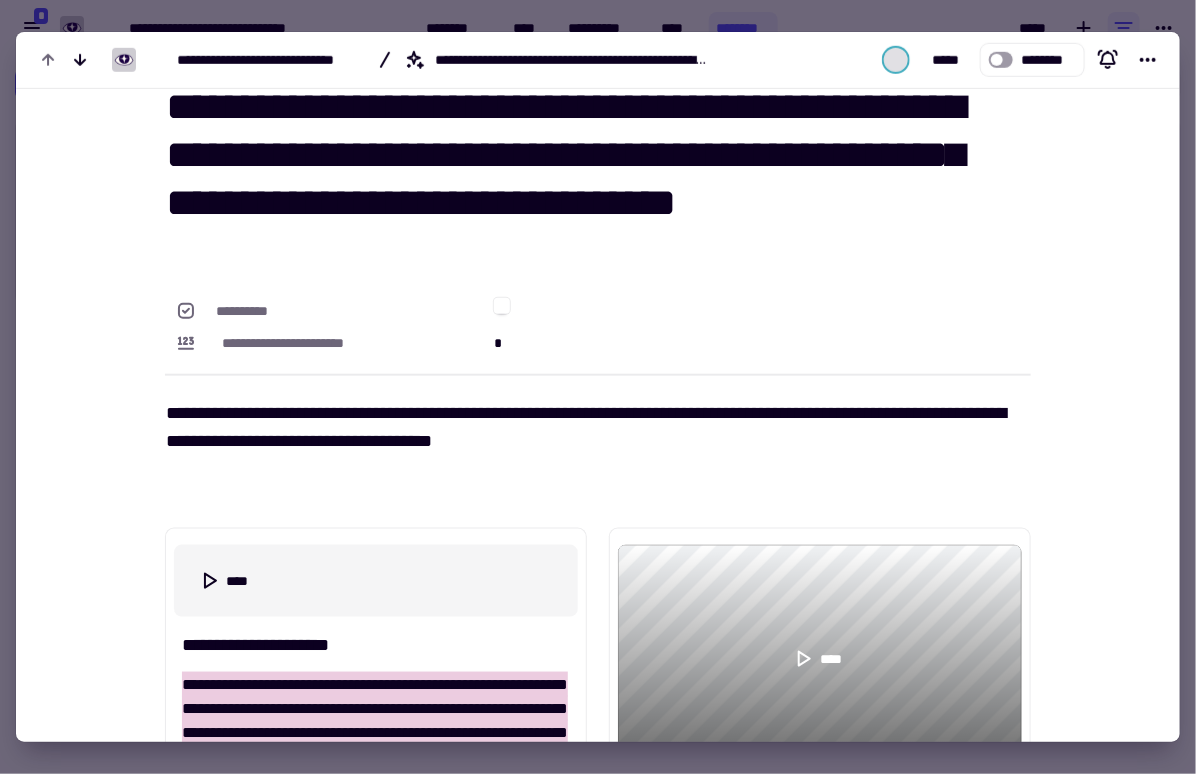 click at bounding box center (598, 485) 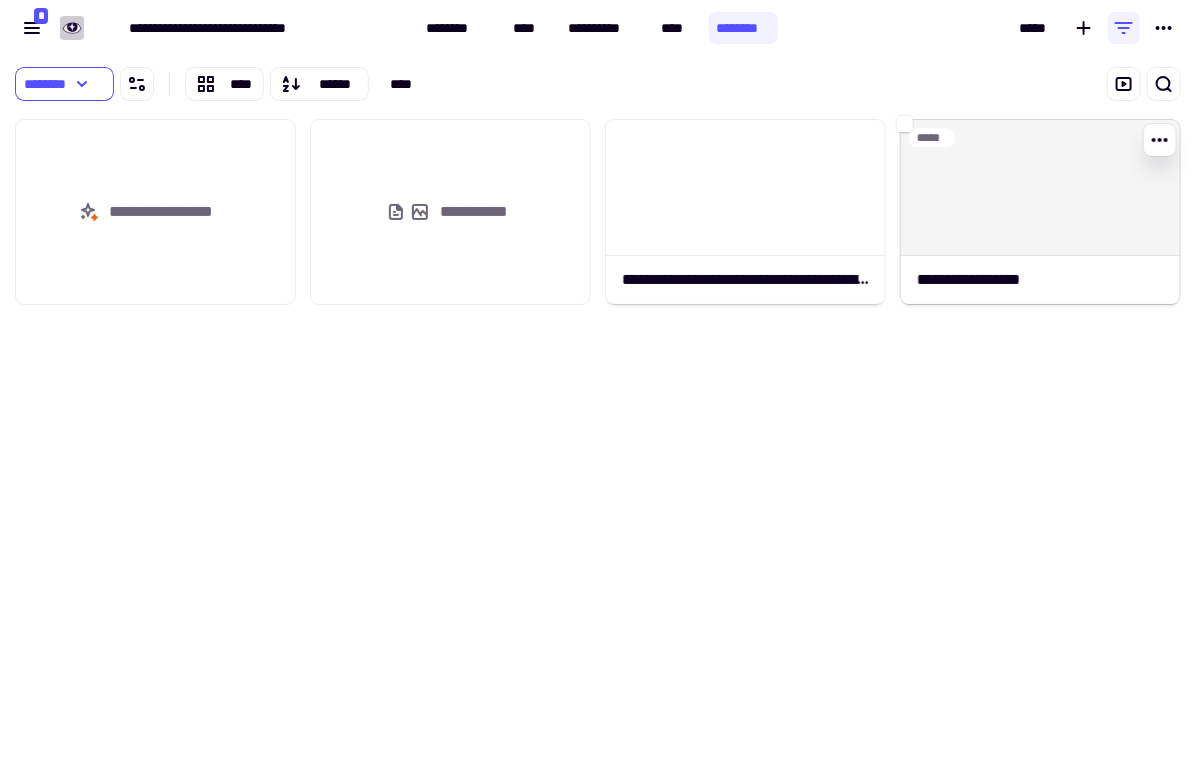 click 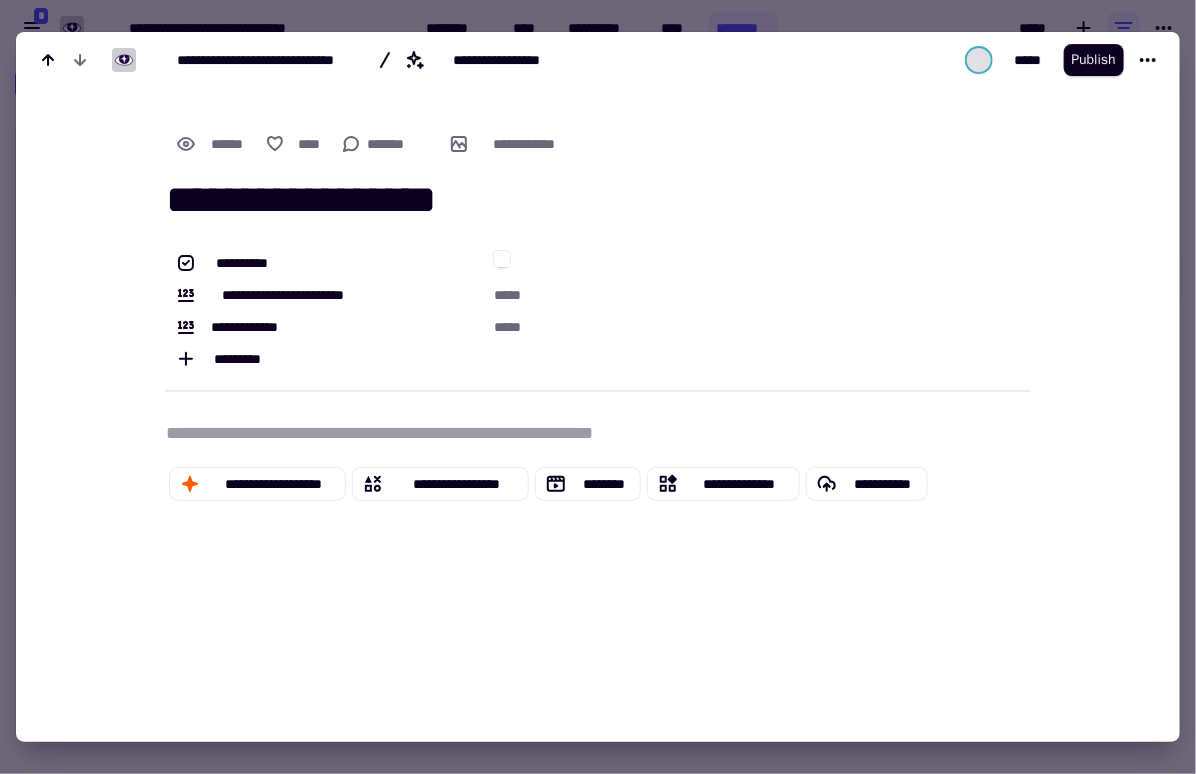 click on "**********" at bounding box center (598, 432) 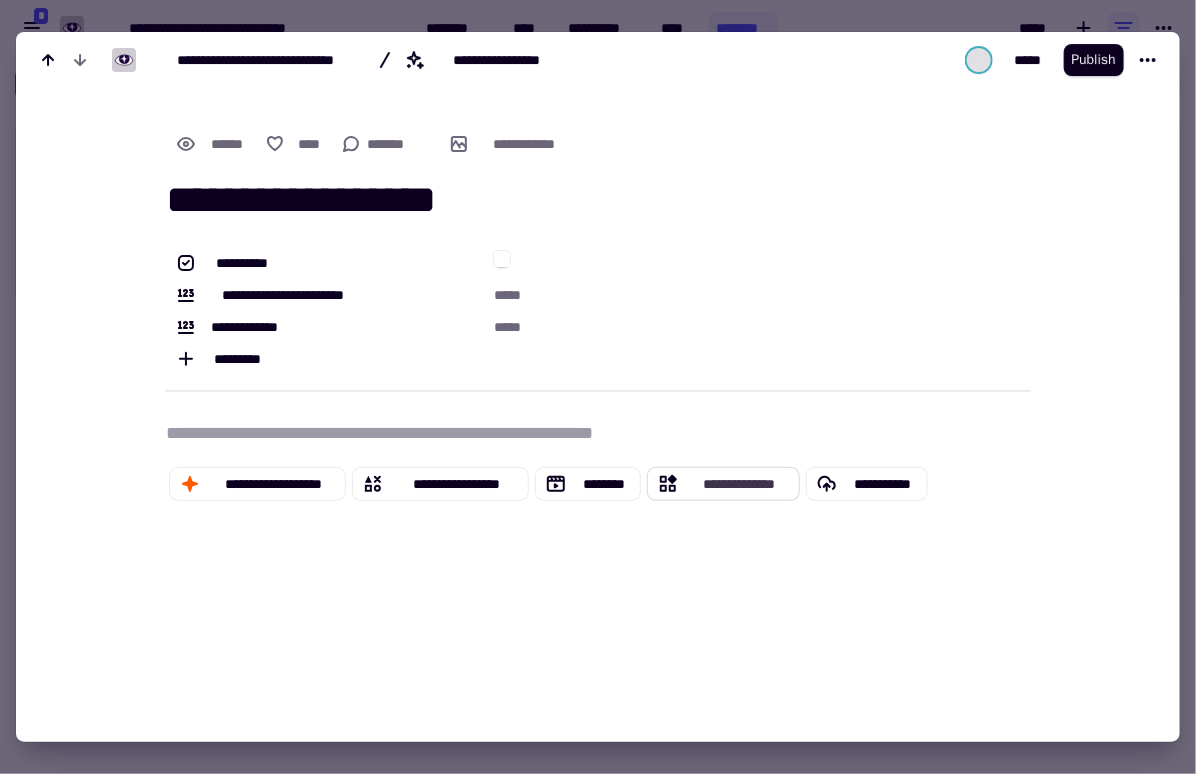 click on "**********" 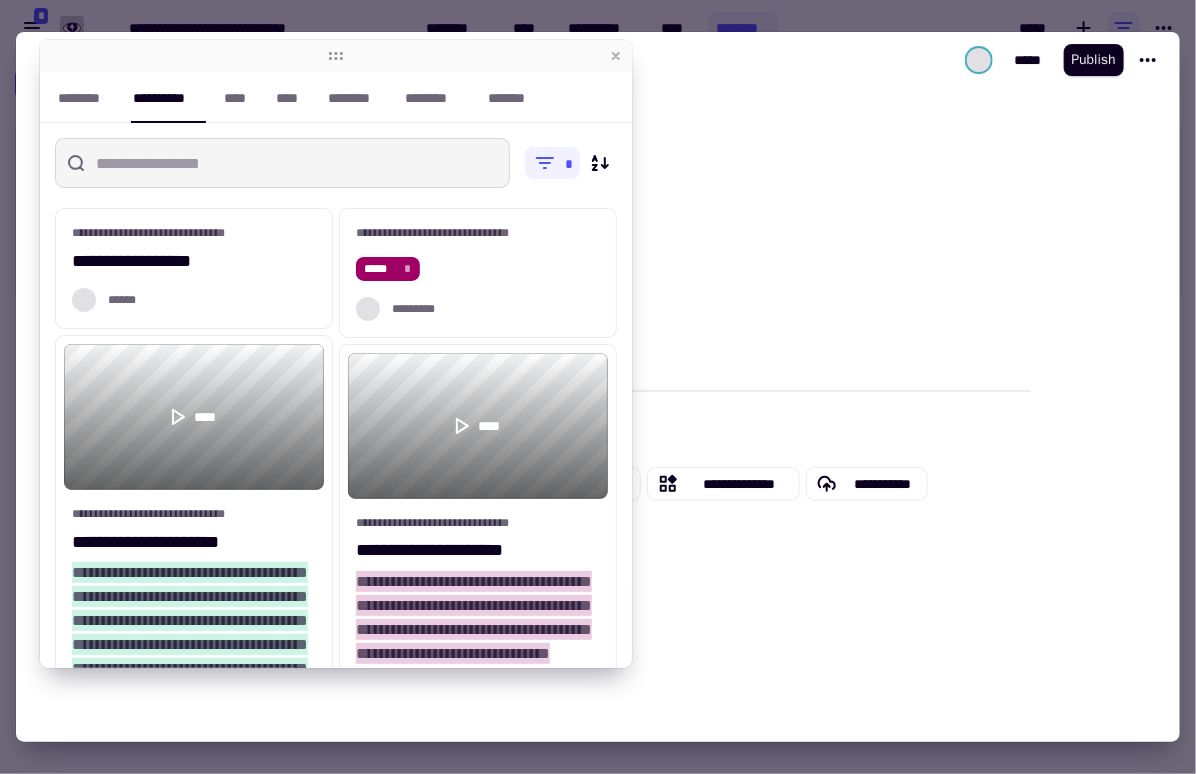 click at bounding box center (282, 163) 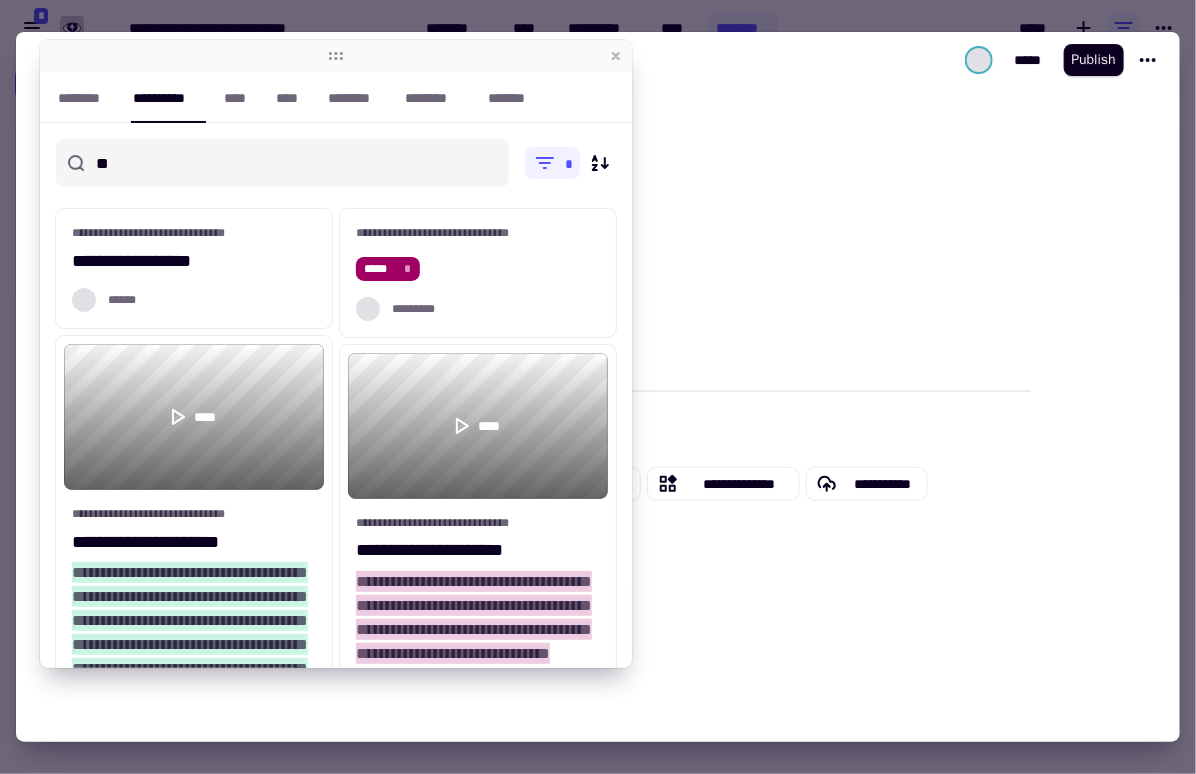 type on "***" 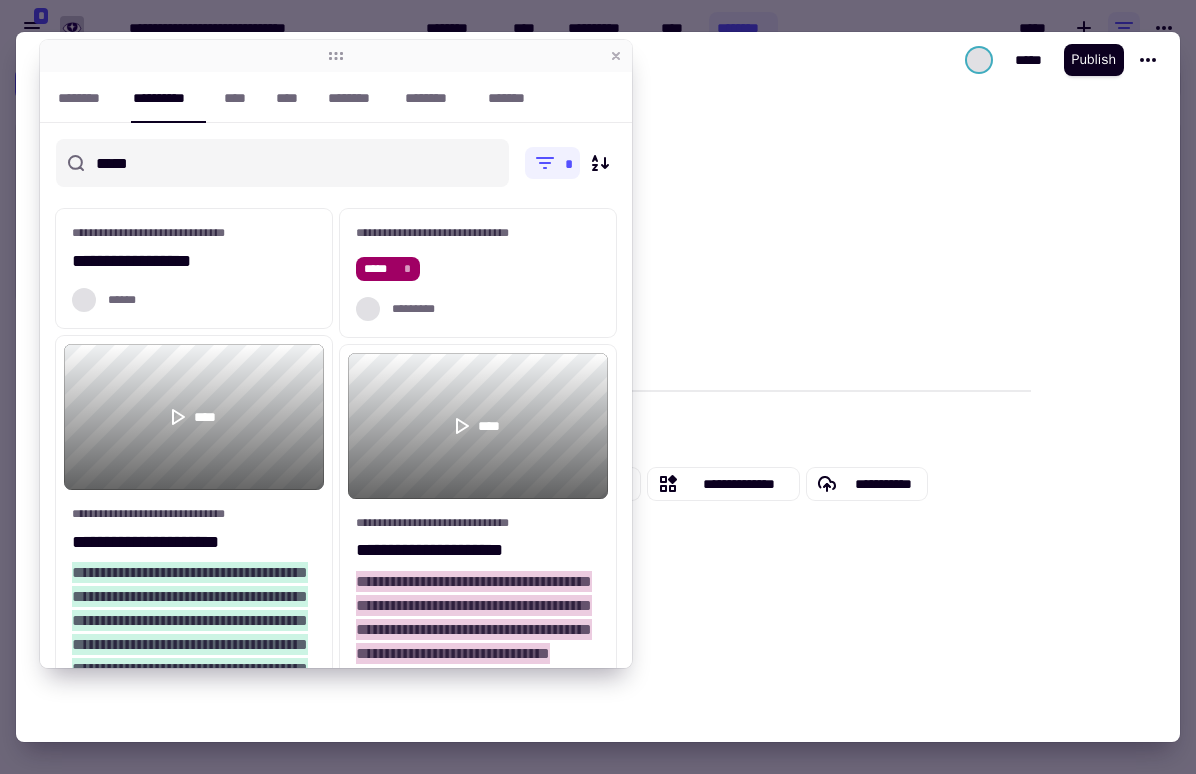 scroll, scrollTop: 0, scrollLeft: 0, axis: both 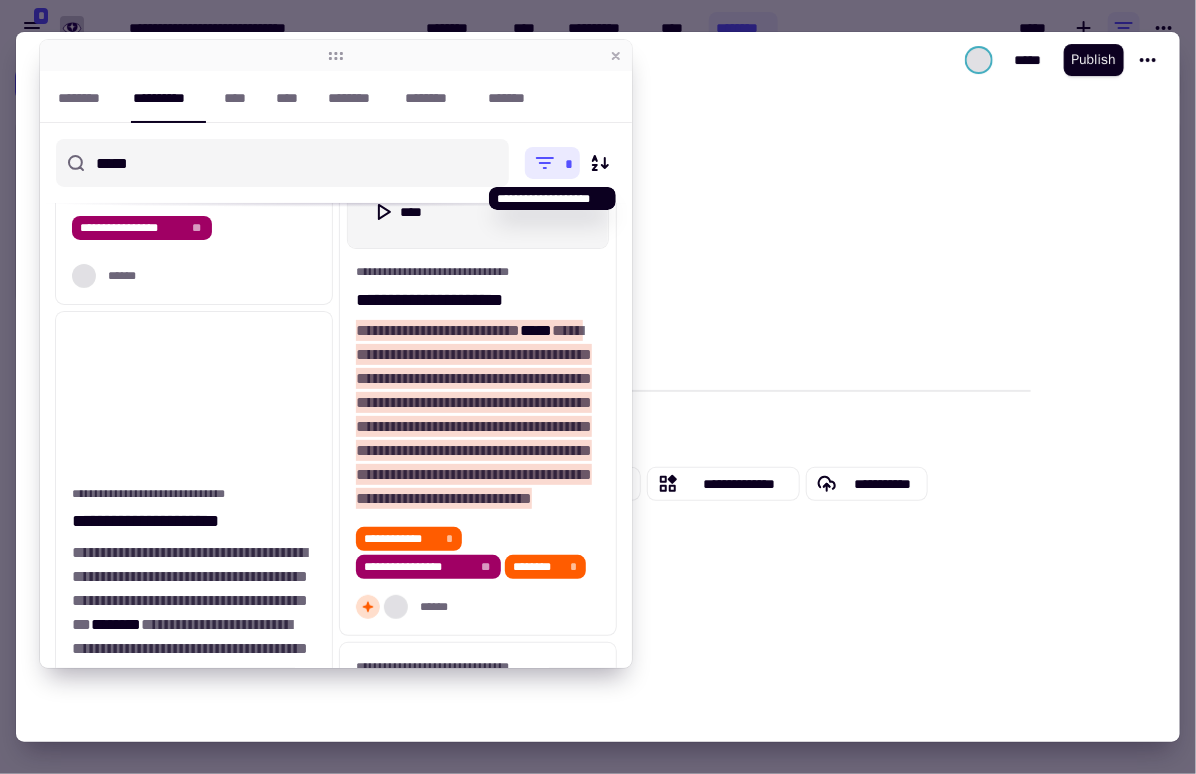 type on "*****" 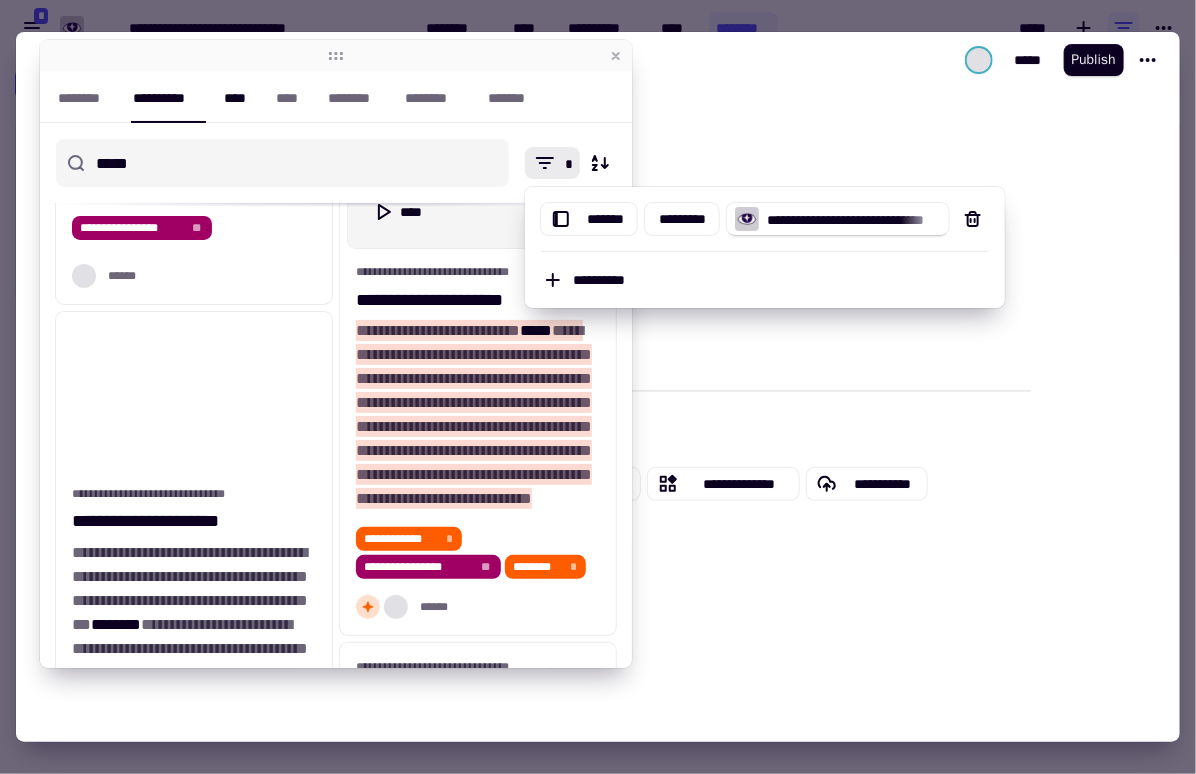 click on "****" at bounding box center (240, 98) 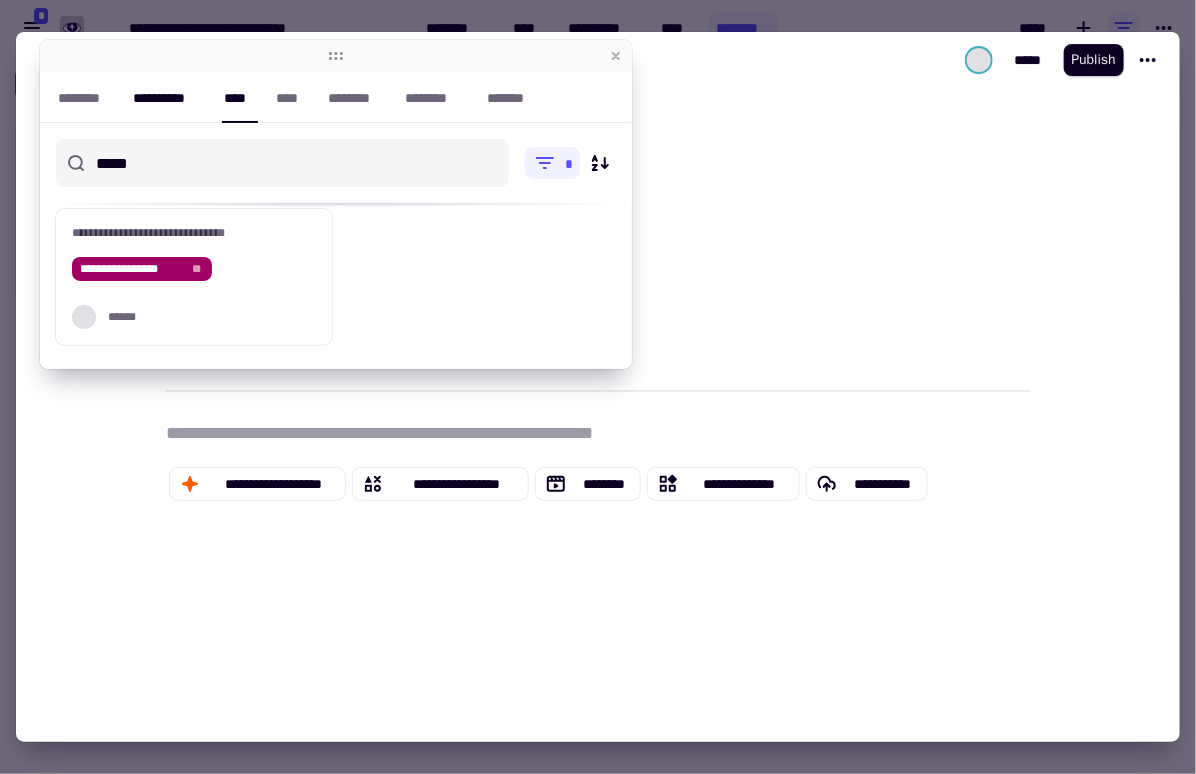 click on "**********" at bounding box center [168, 98] 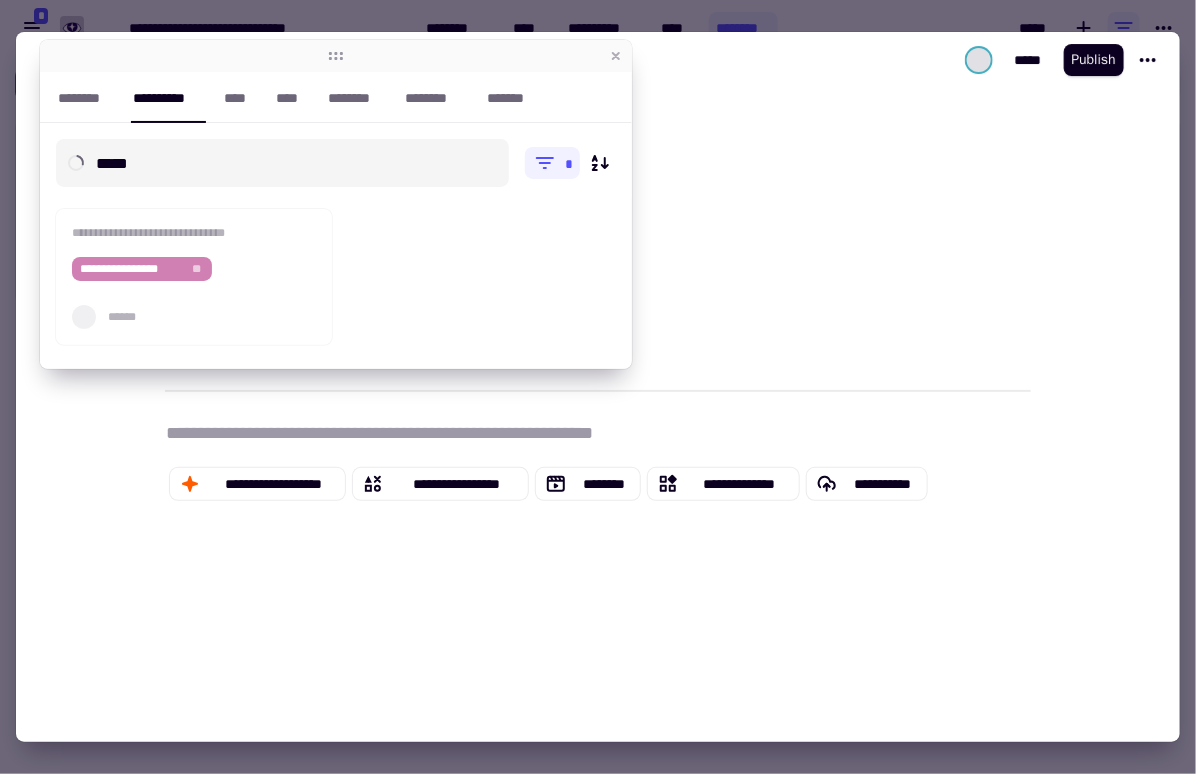 scroll, scrollTop: 0, scrollLeft: 0, axis: both 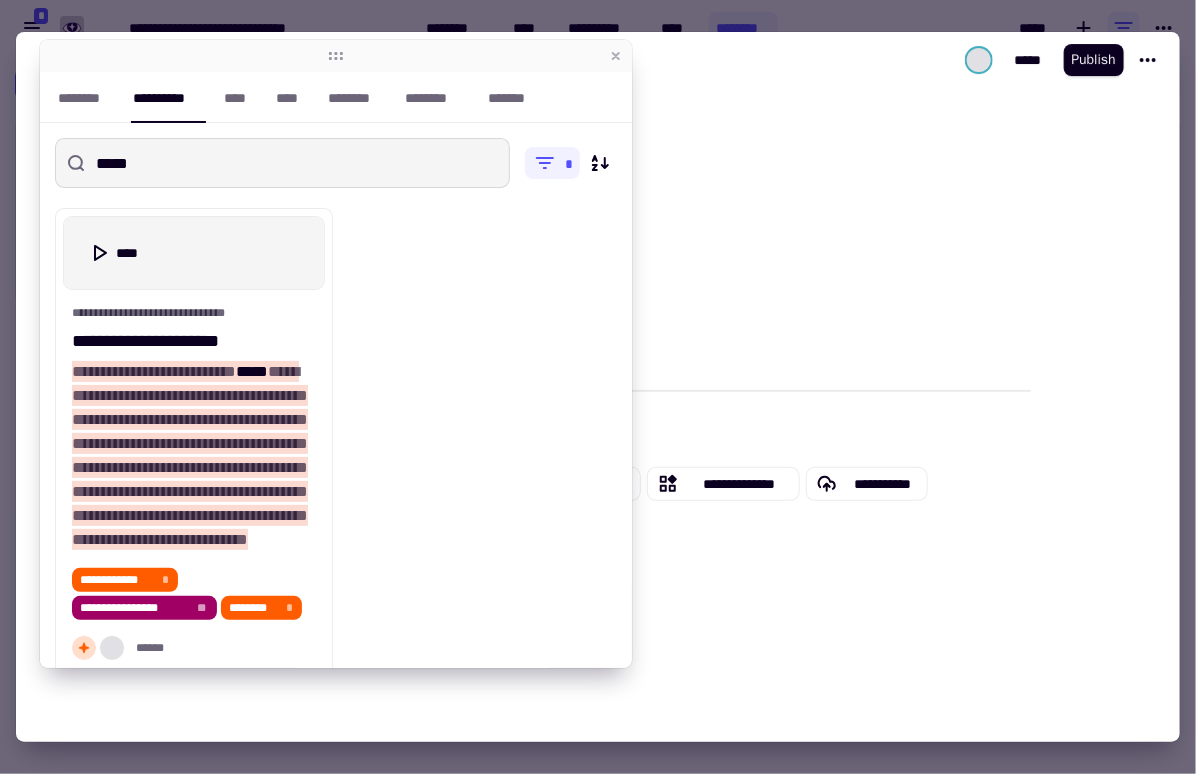 click on "*****" at bounding box center [282, 163] 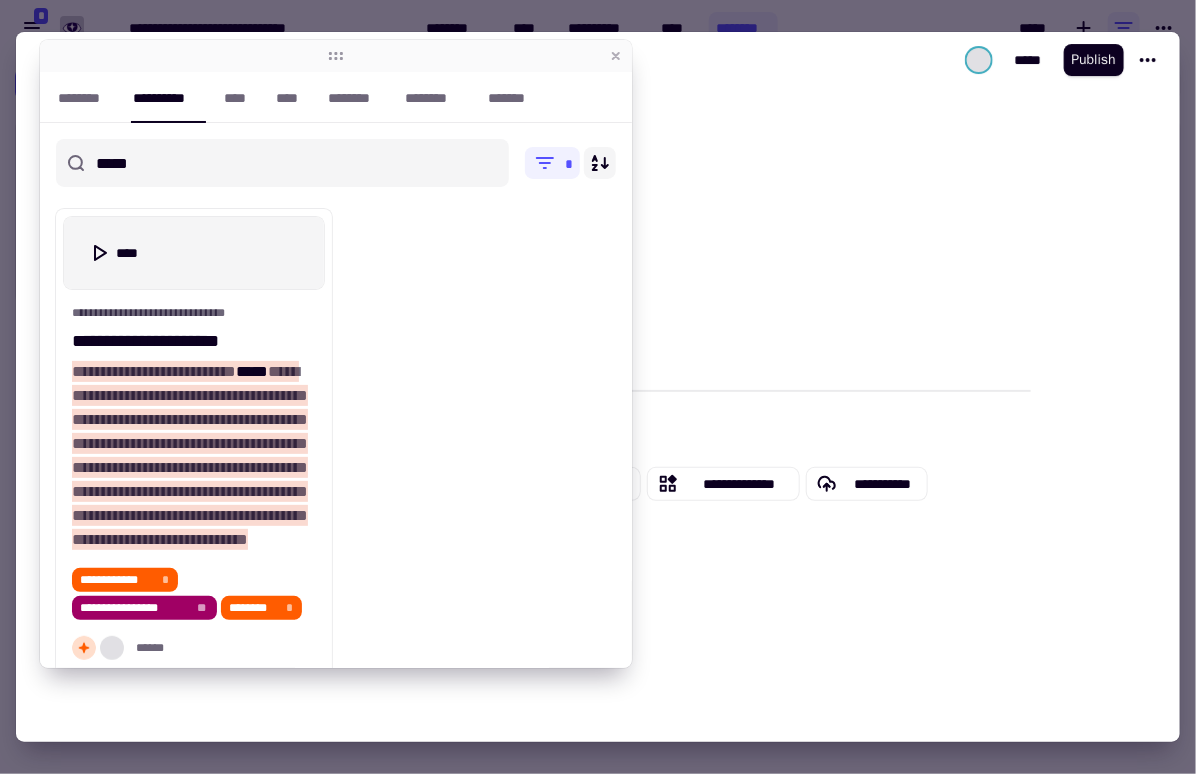 click 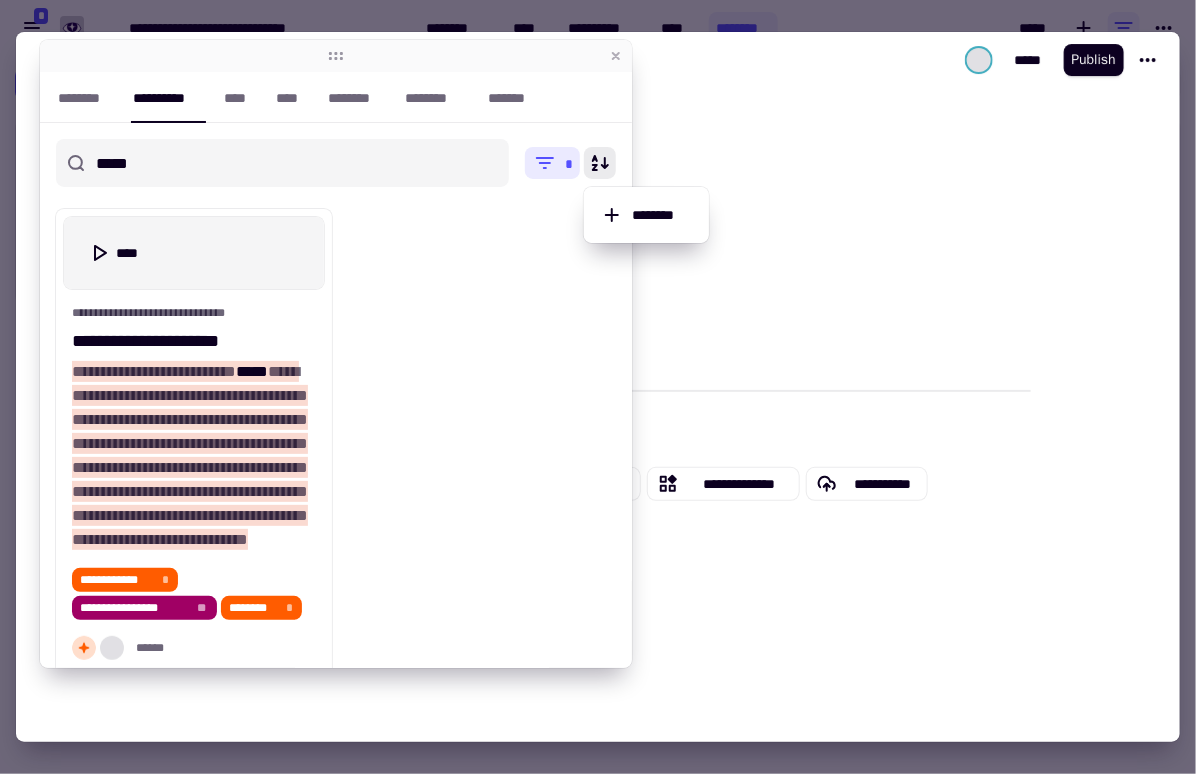 click 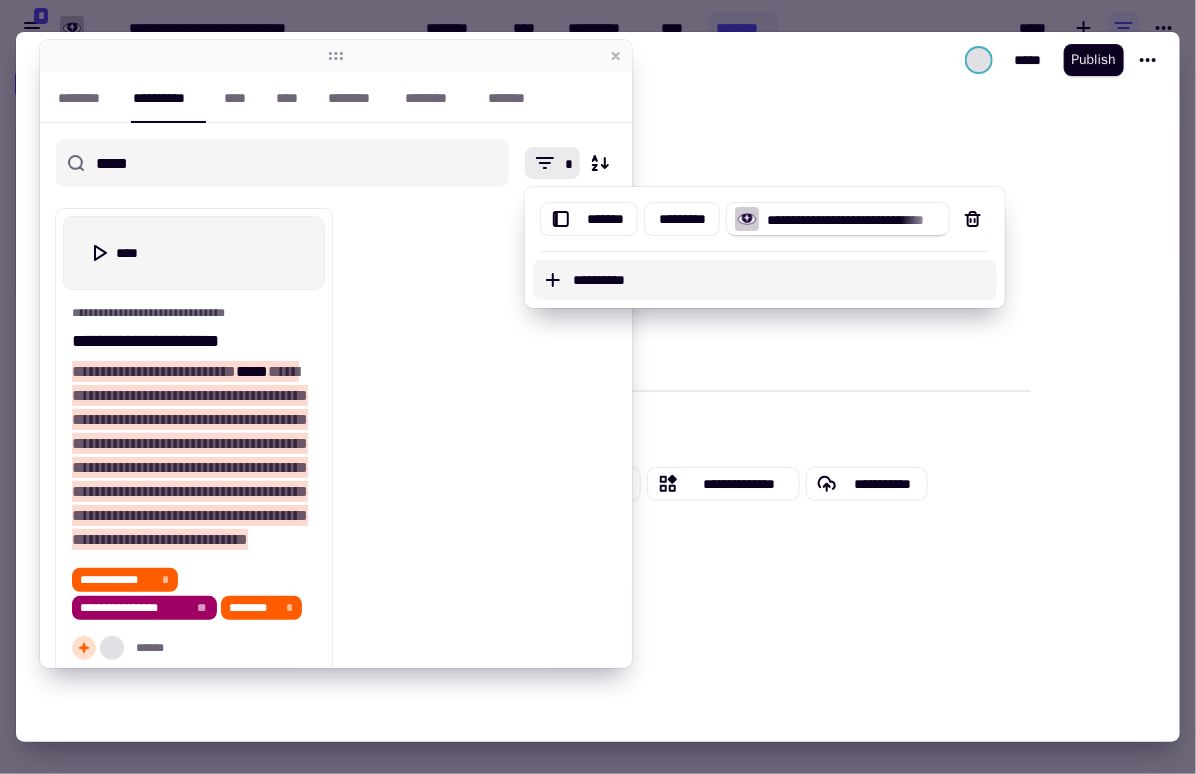 click on "**********" at bounding box center [781, 280] 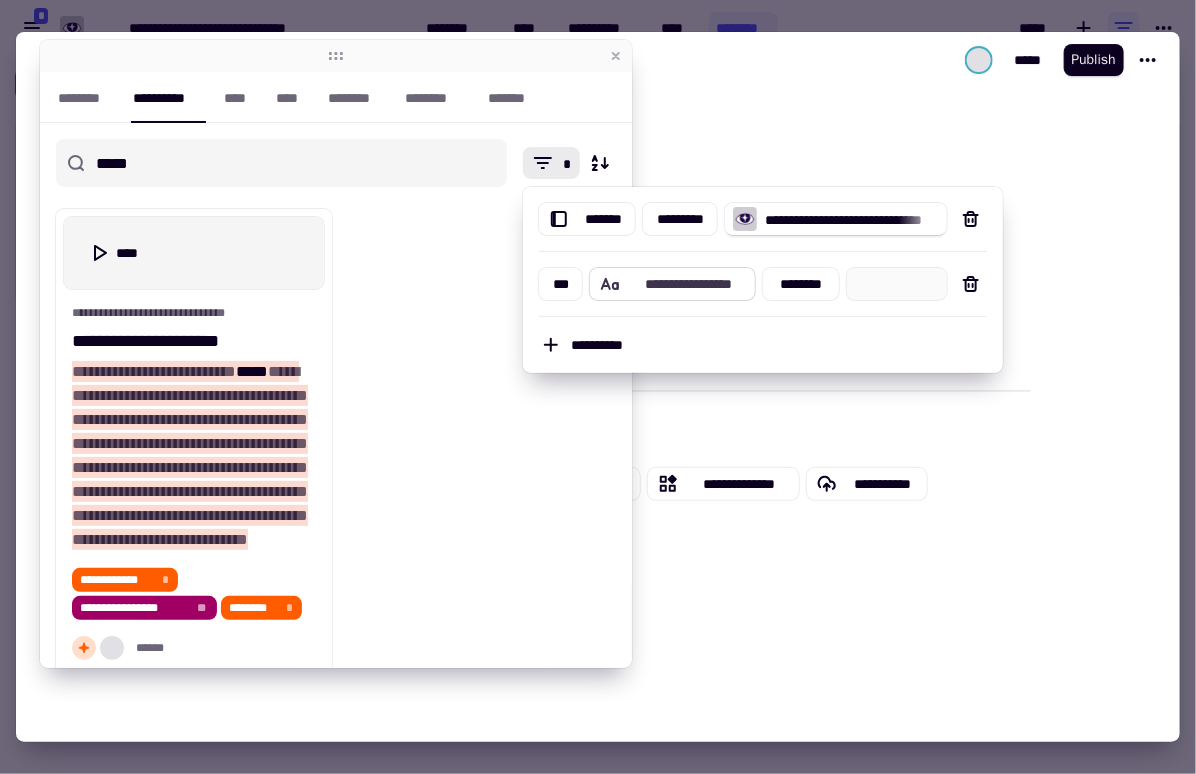 click on "**********" 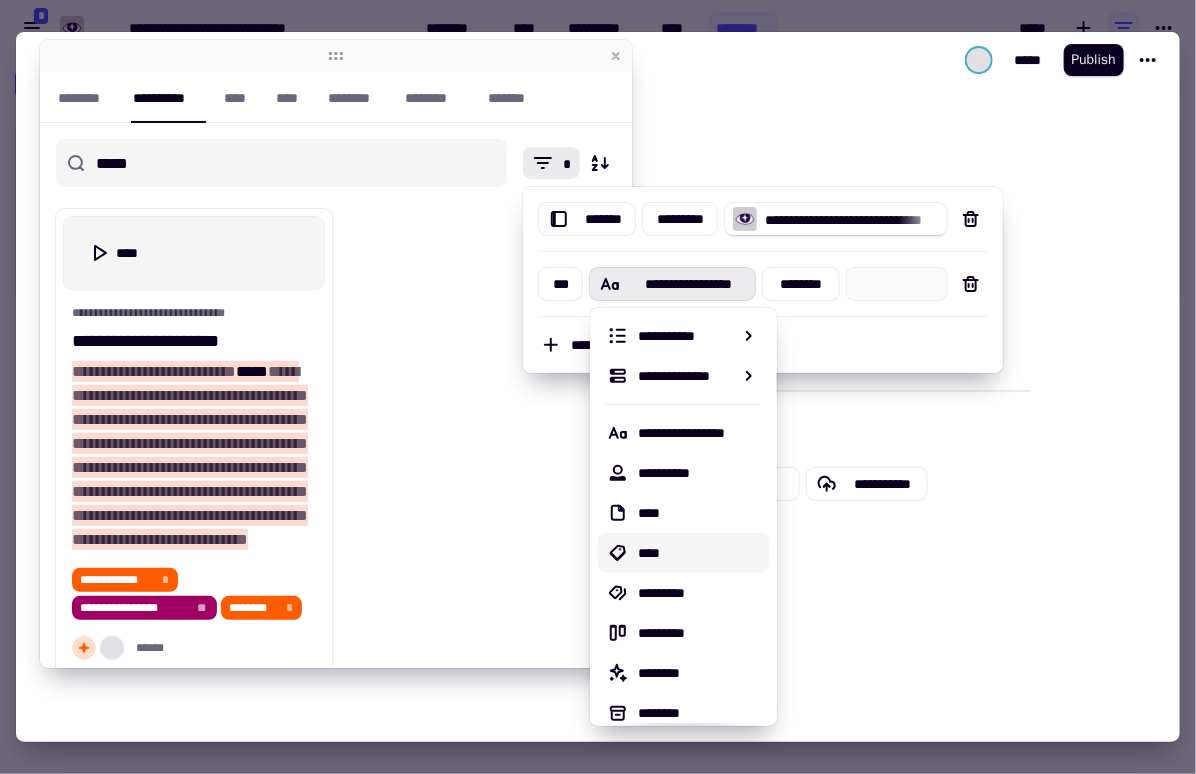 click on "****" at bounding box center (699, 553) 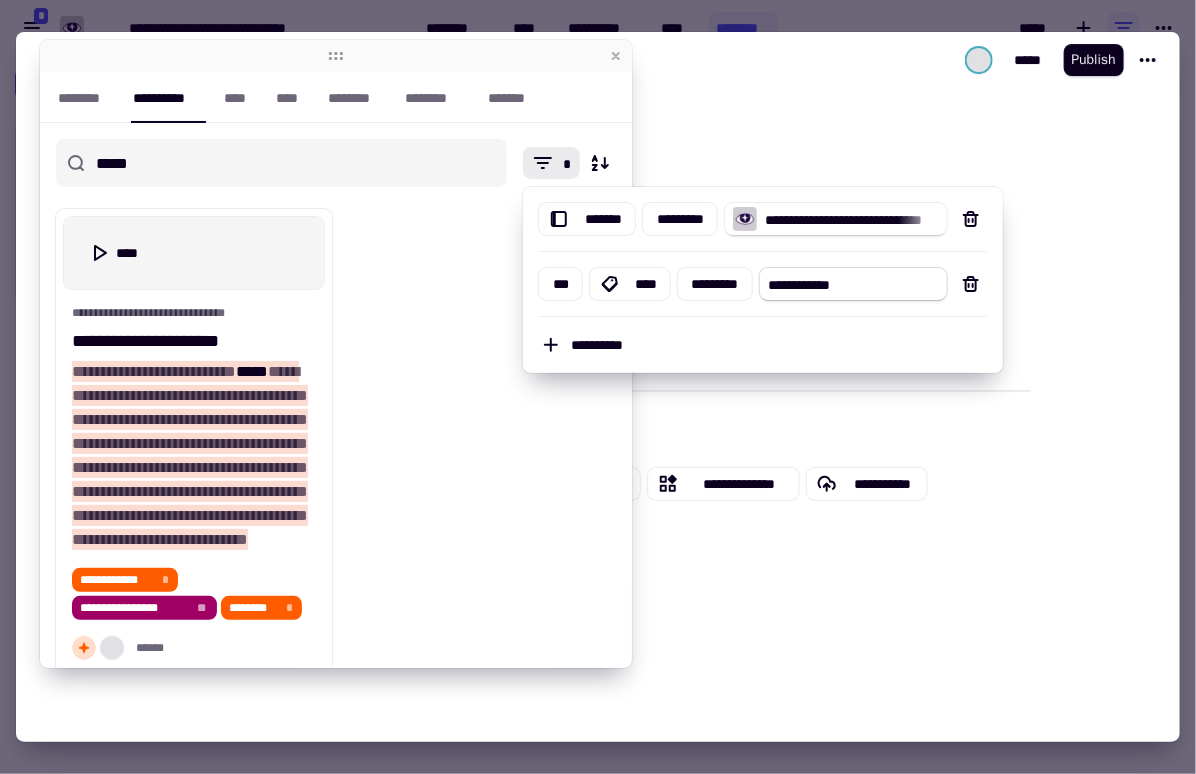 click on "**********" at bounding box center (854, 284) 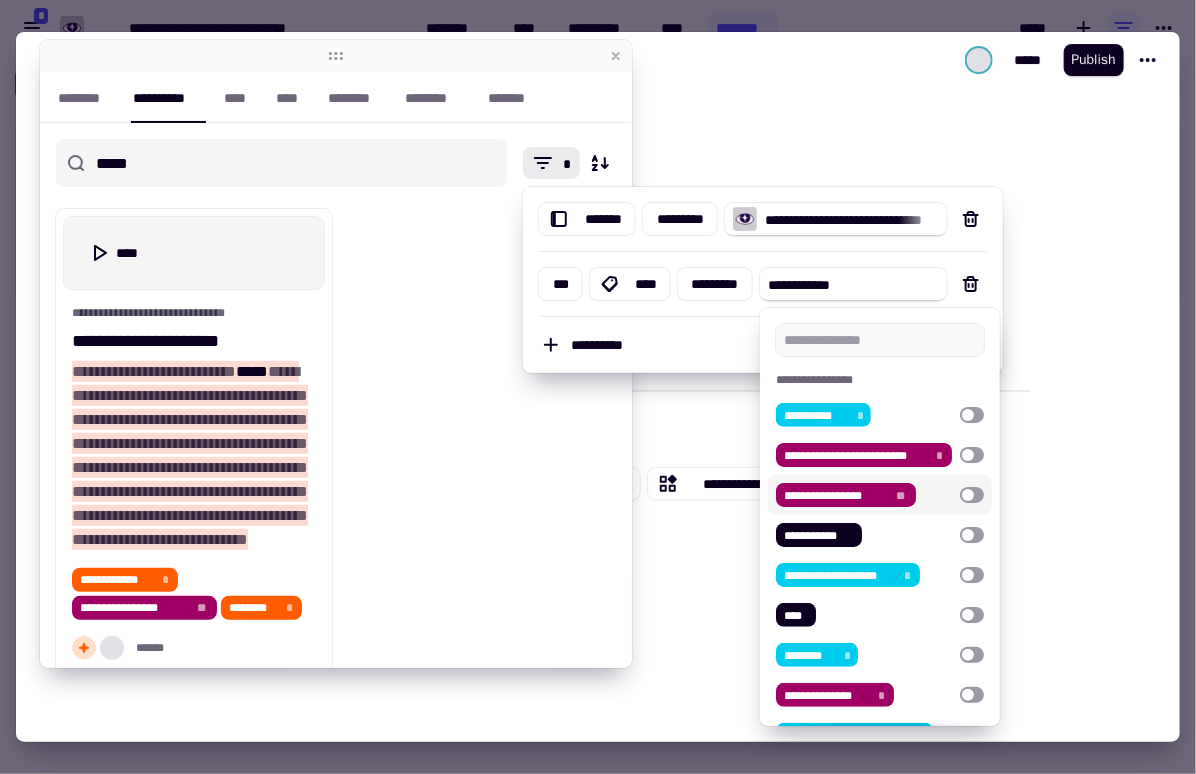click on "**********" at bounding box center (835, 496) 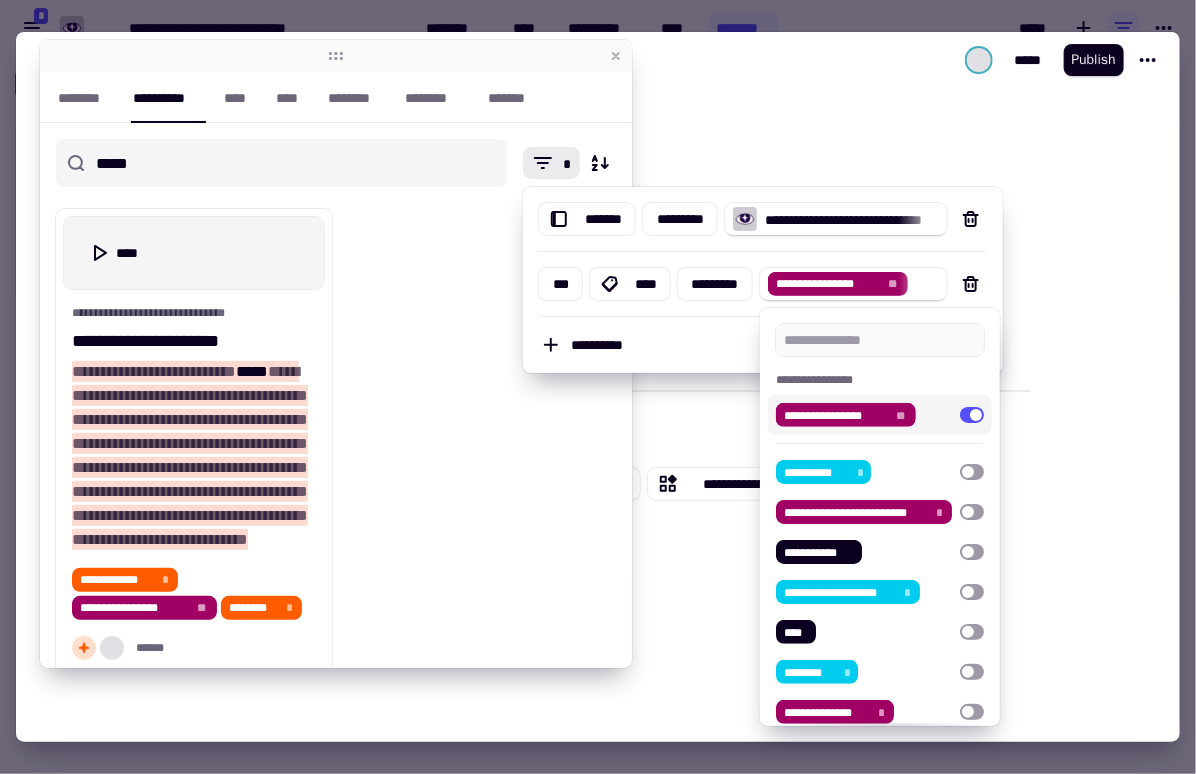 click at bounding box center [478, 442] 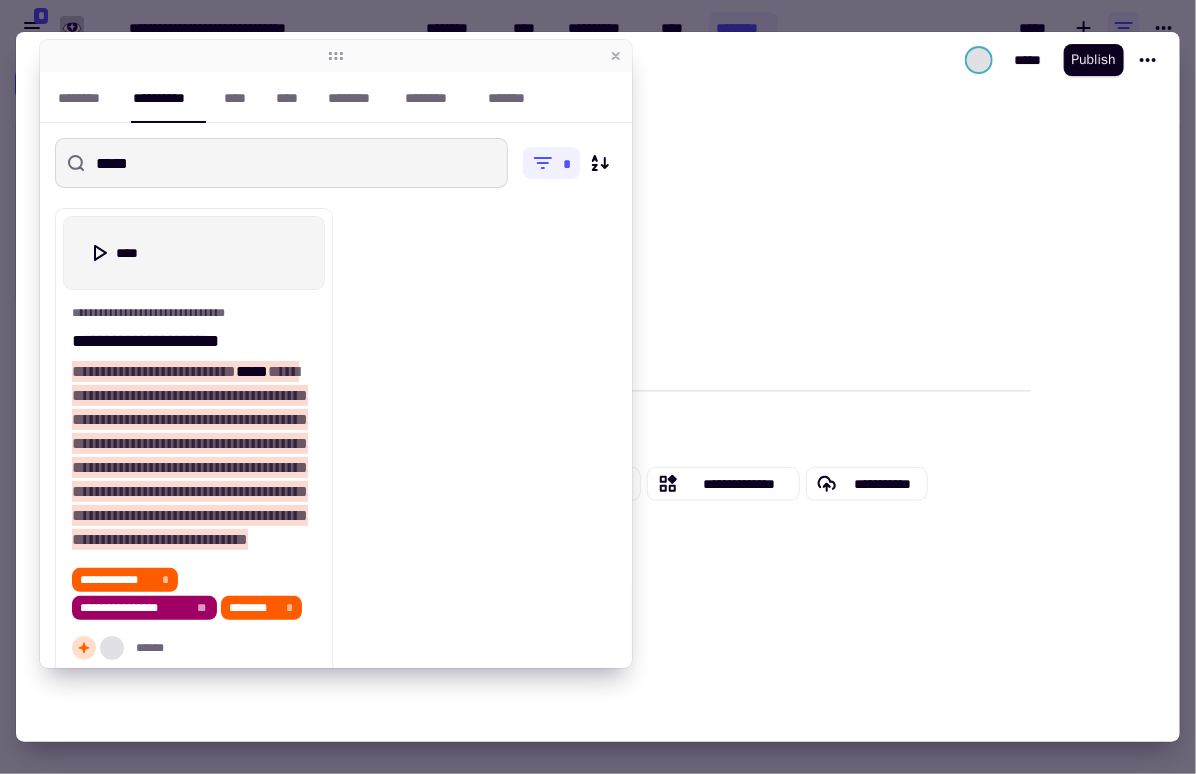 click on "*****" at bounding box center [281, 163] 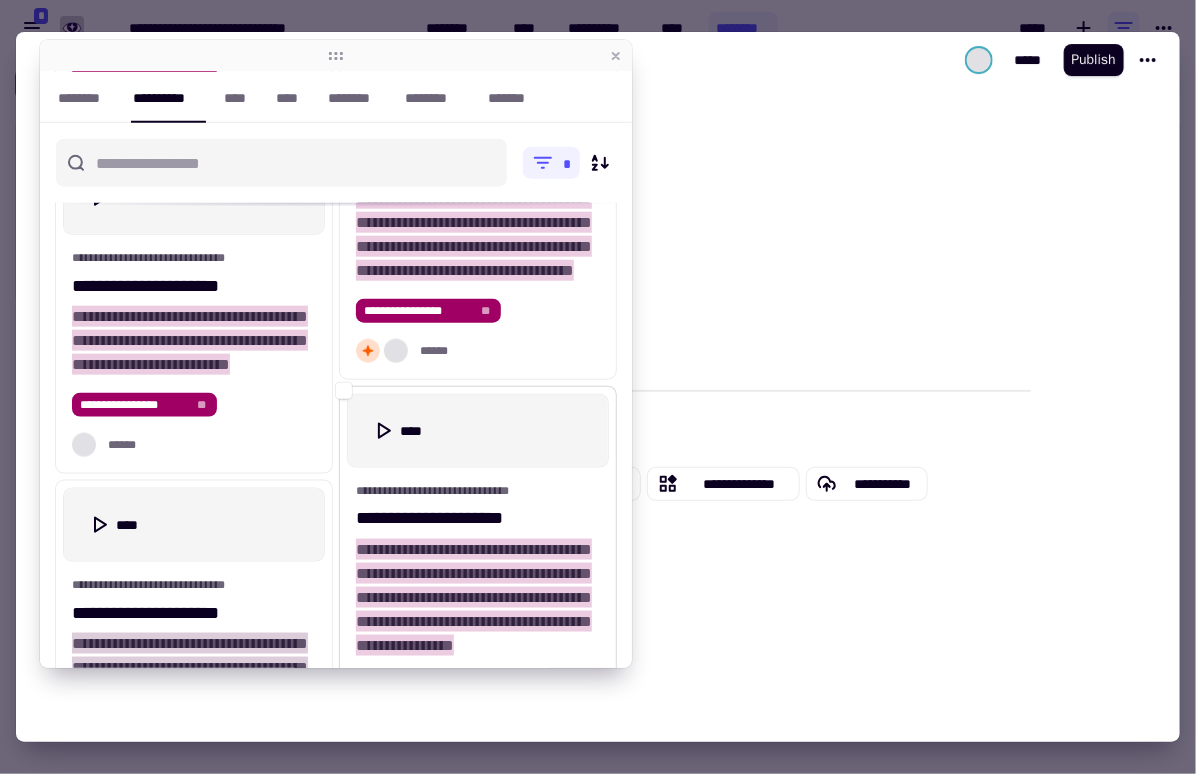 scroll, scrollTop: 695, scrollLeft: 0, axis: vertical 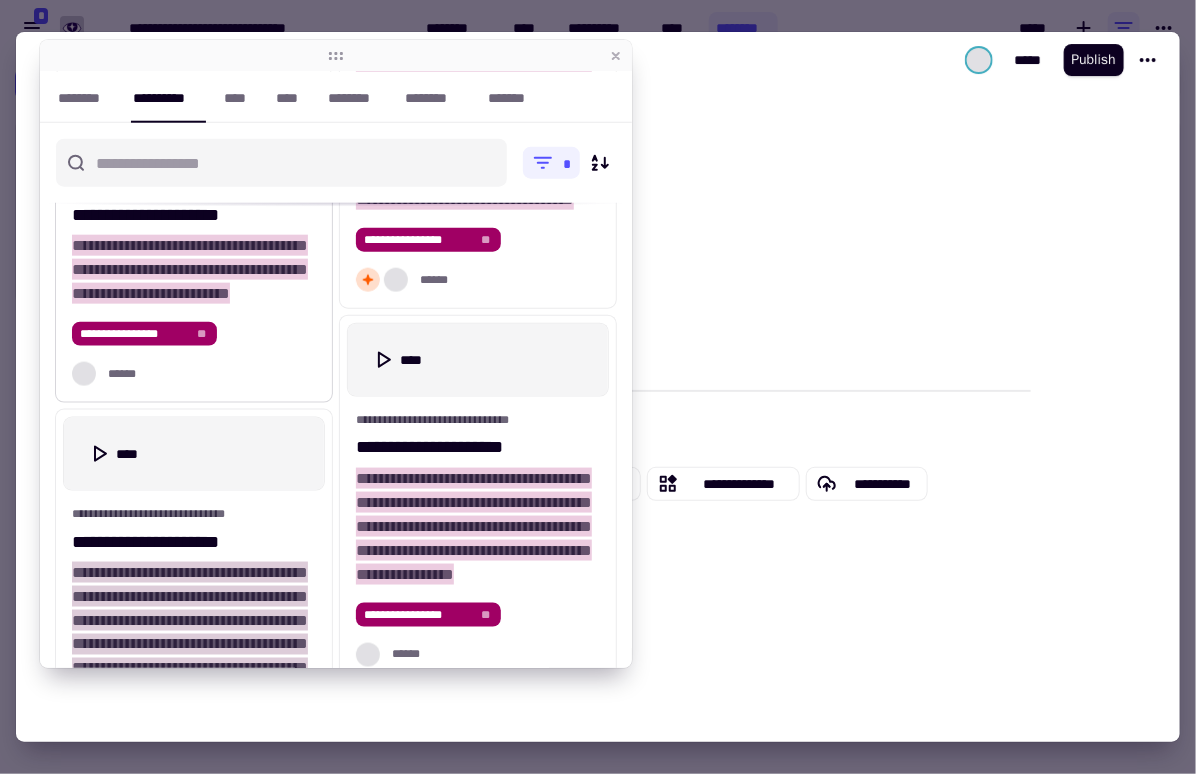 type 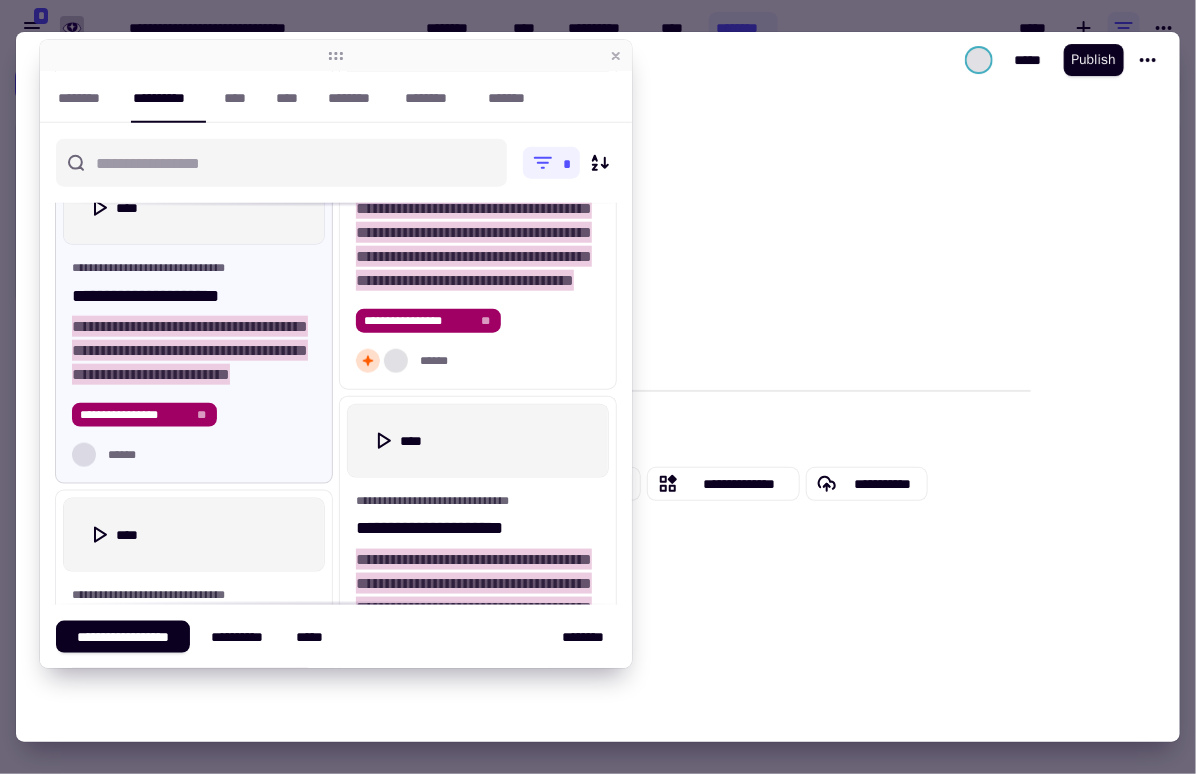 scroll, scrollTop: 592, scrollLeft: 0, axis: vertical 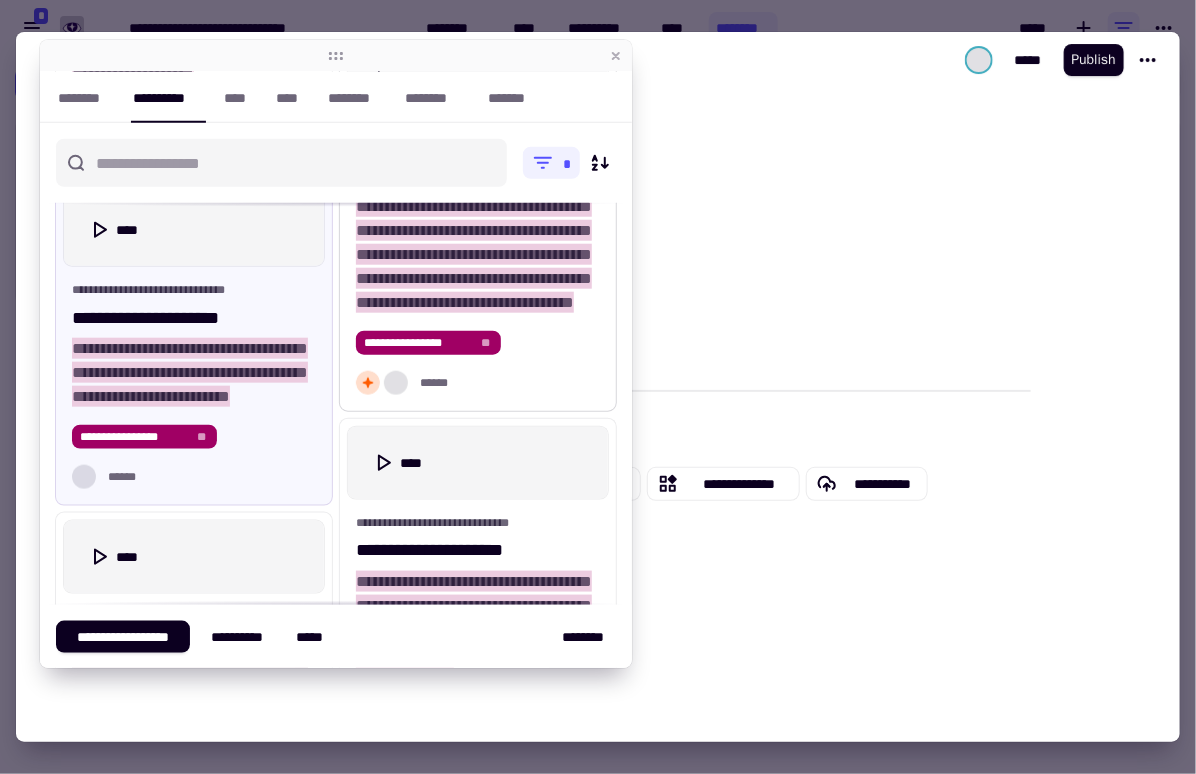 click on "**********" at bounding box center (474, 242) 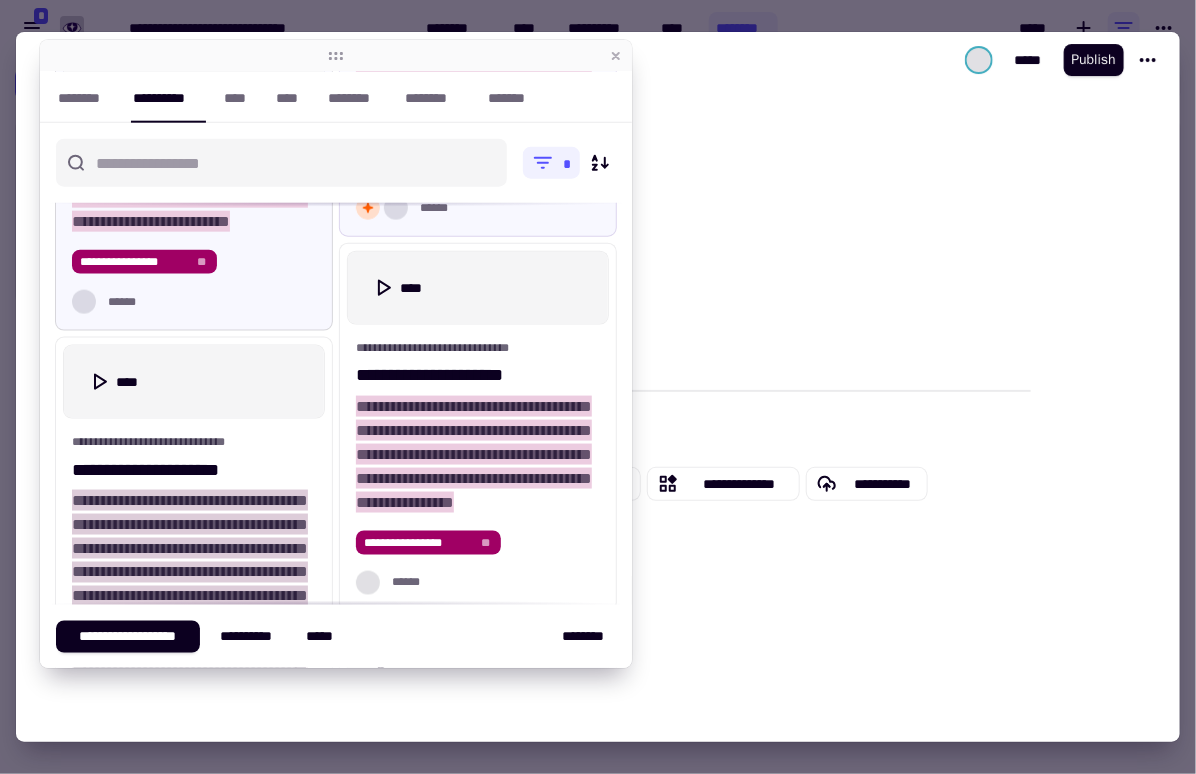scroll, scrollTop: 781, scrollLeft: 0, axis: vertical 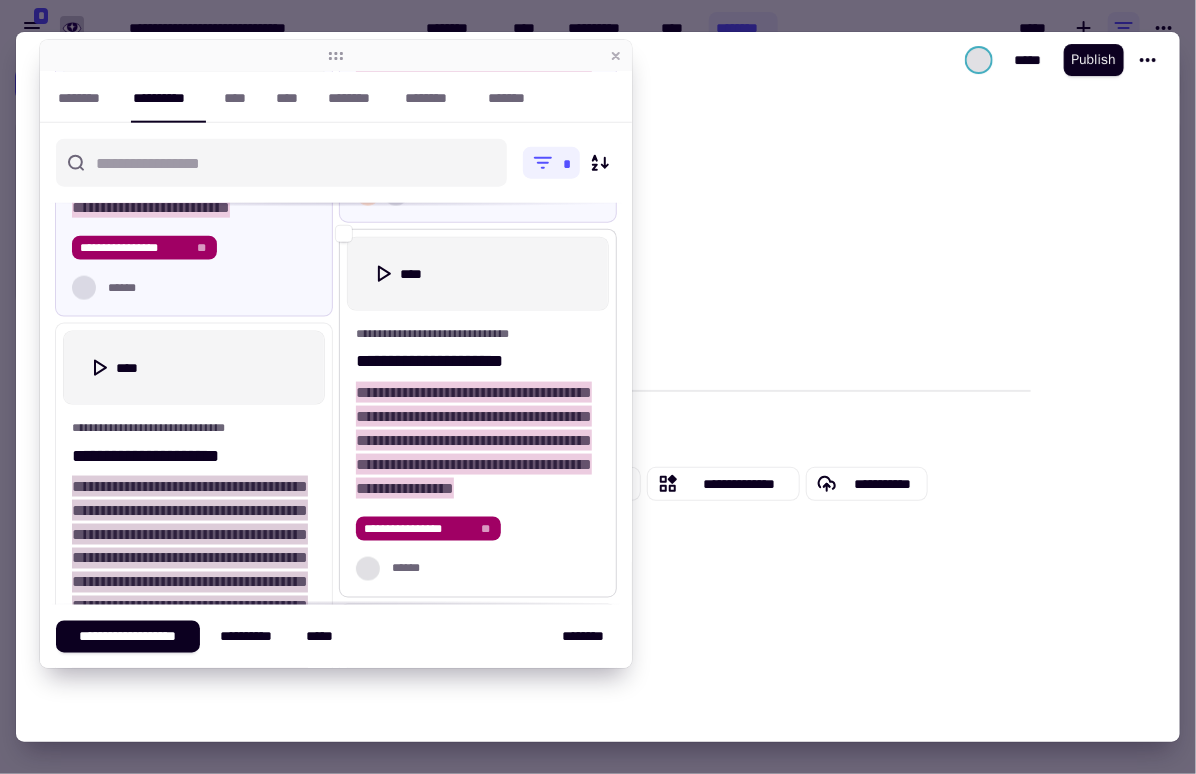 click on "**********" at bounding box center [474, 440] 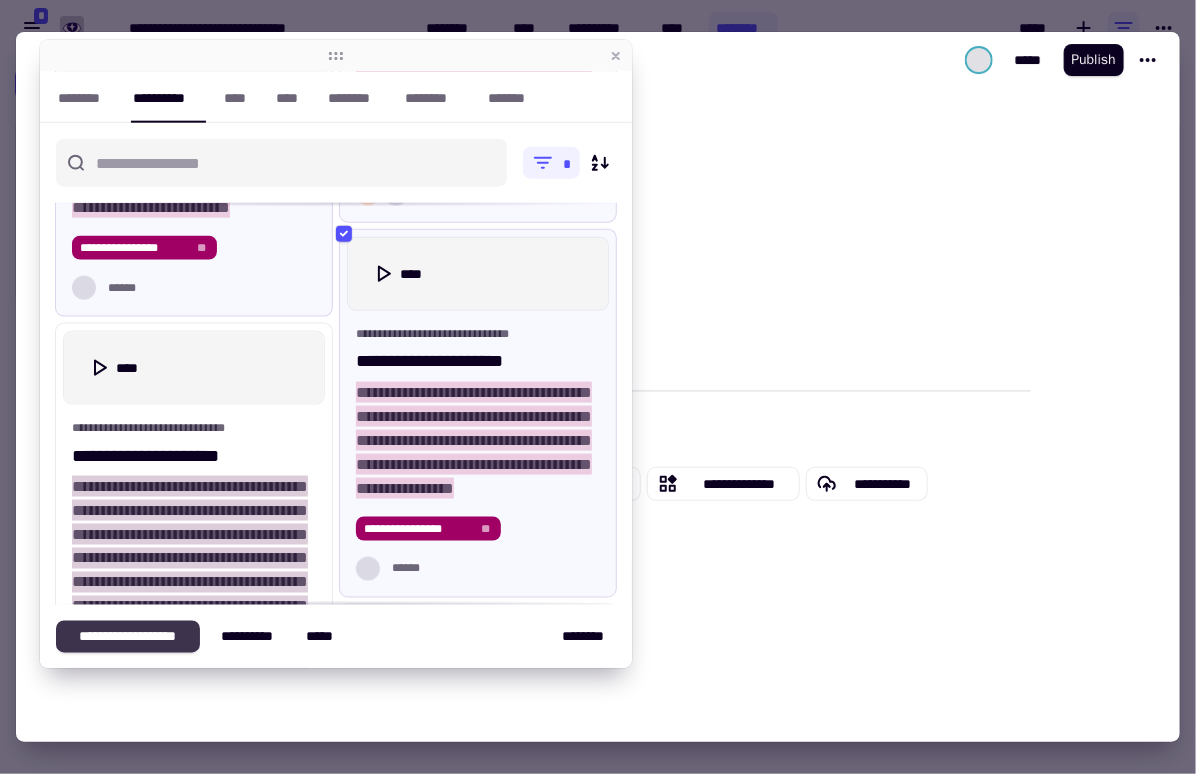 click on "**********" 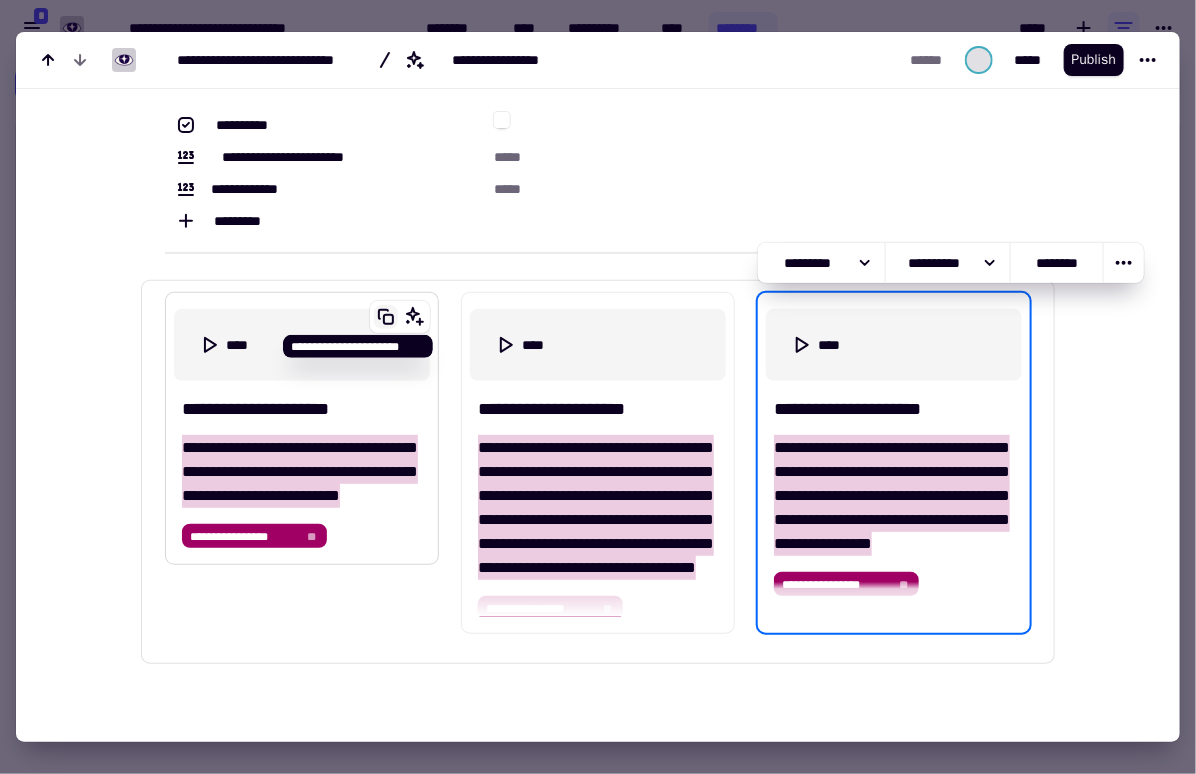scroll, scrollTop: 145, scrollLeft: 0, axis: vertical 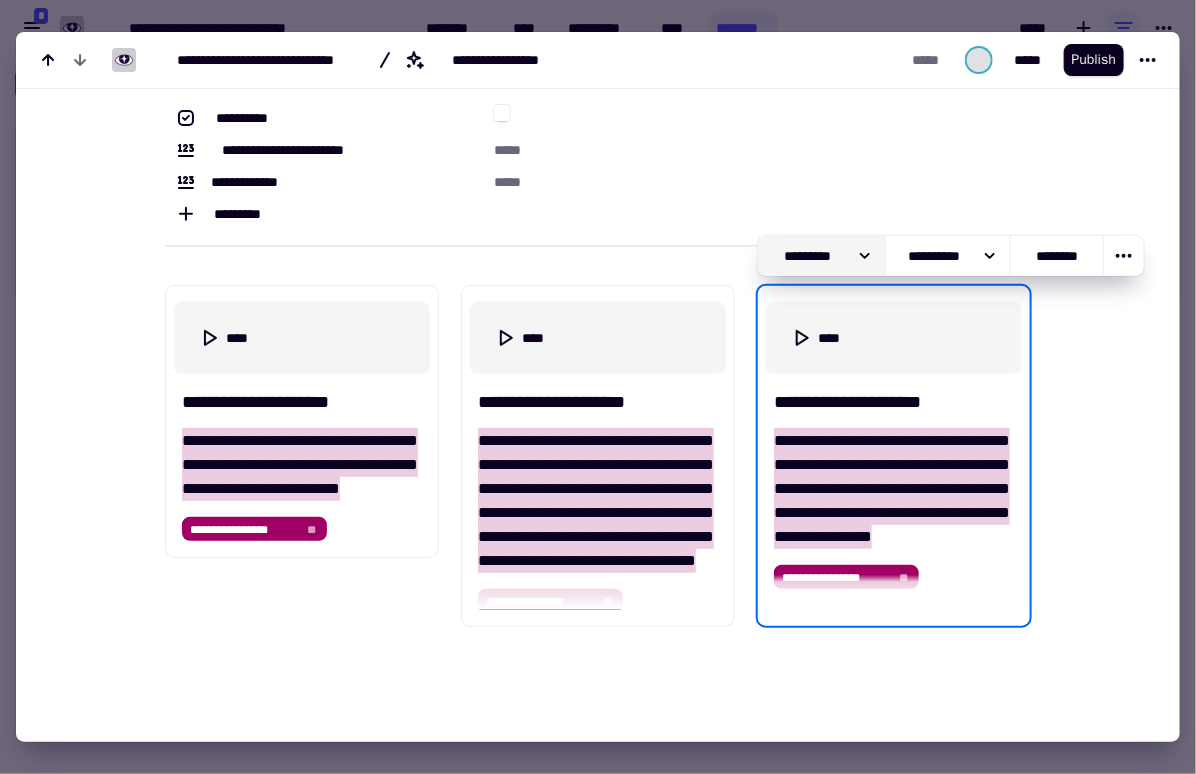 click 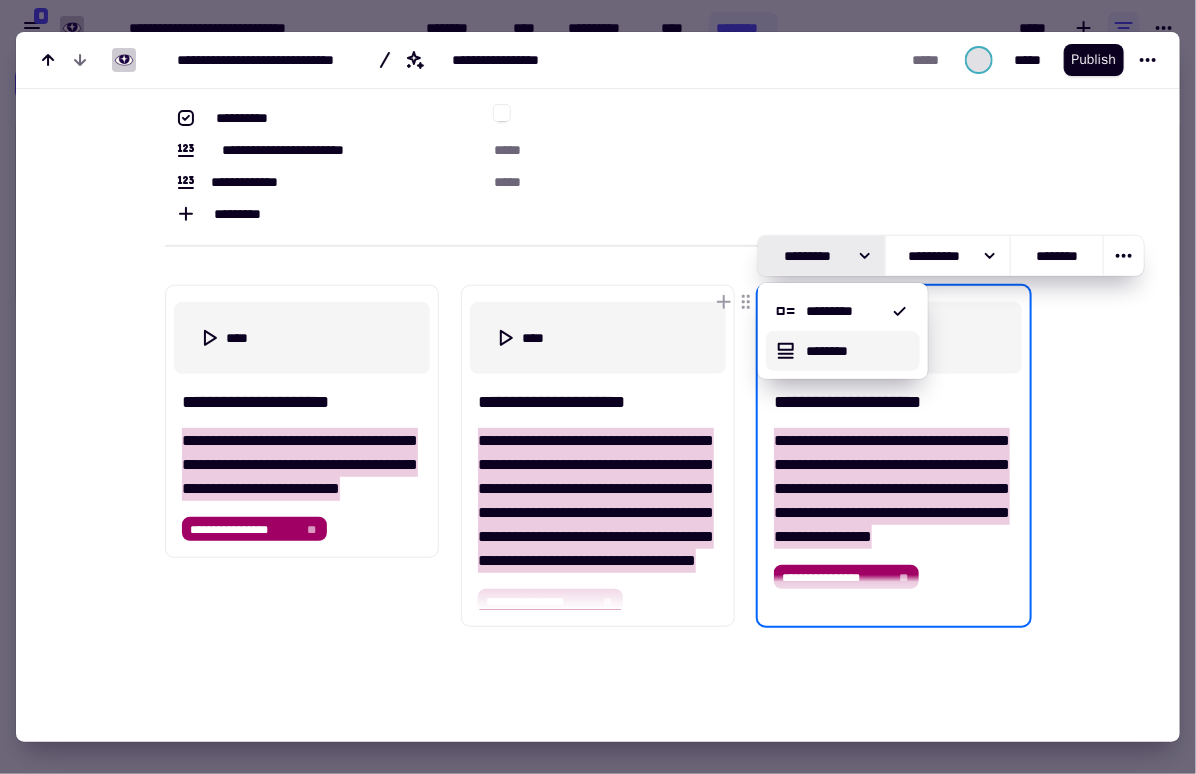 click on "********" at bounding box center (858, 351) 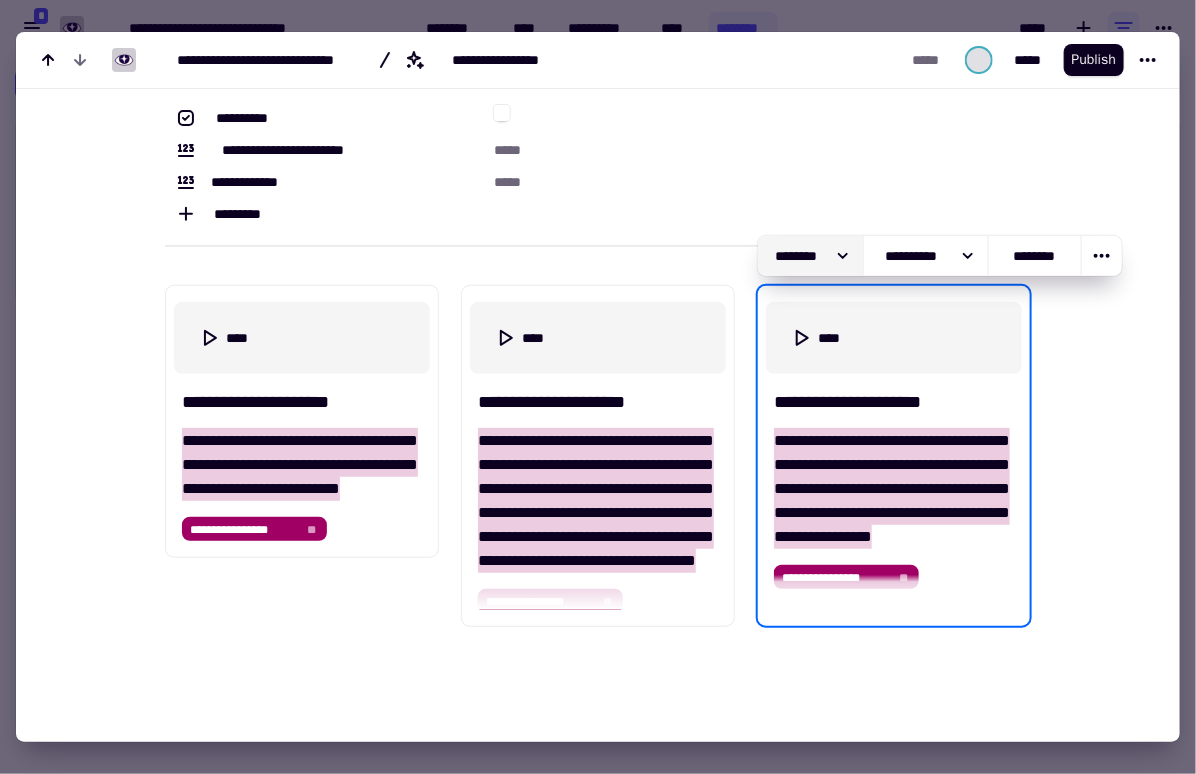 click on "********" 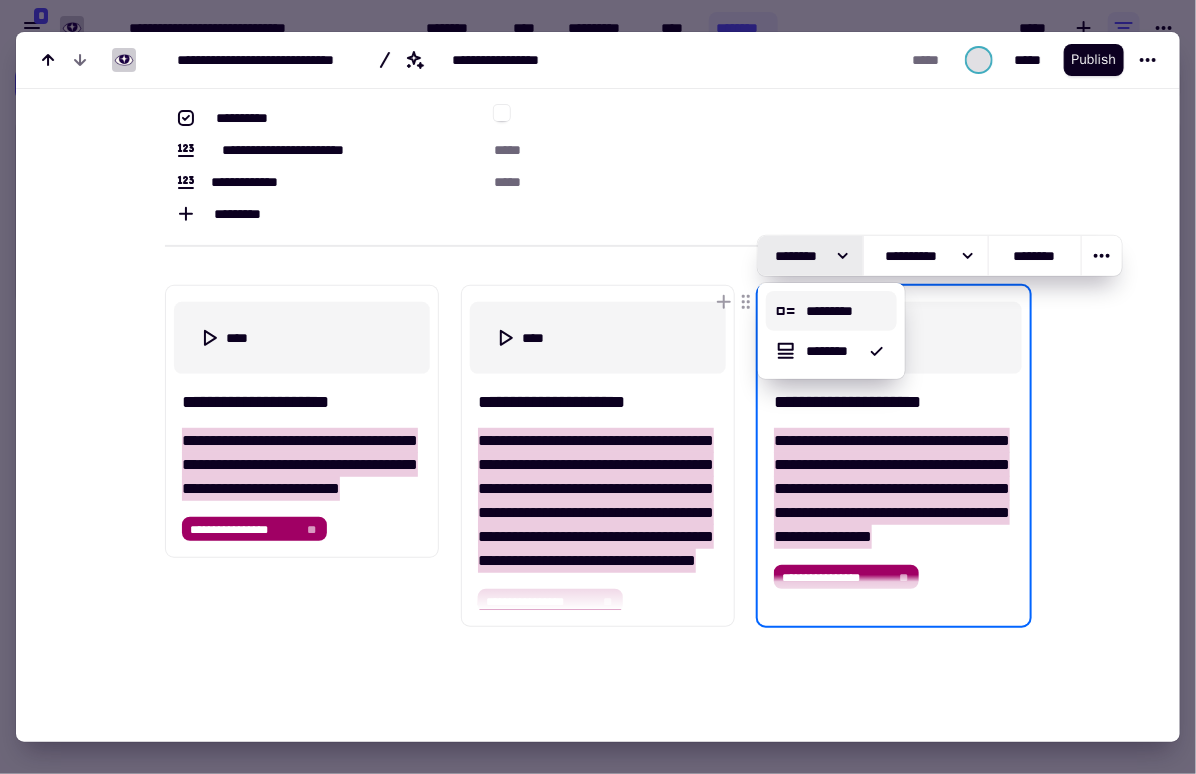 click on "*********" at bounding box center (847, 311) 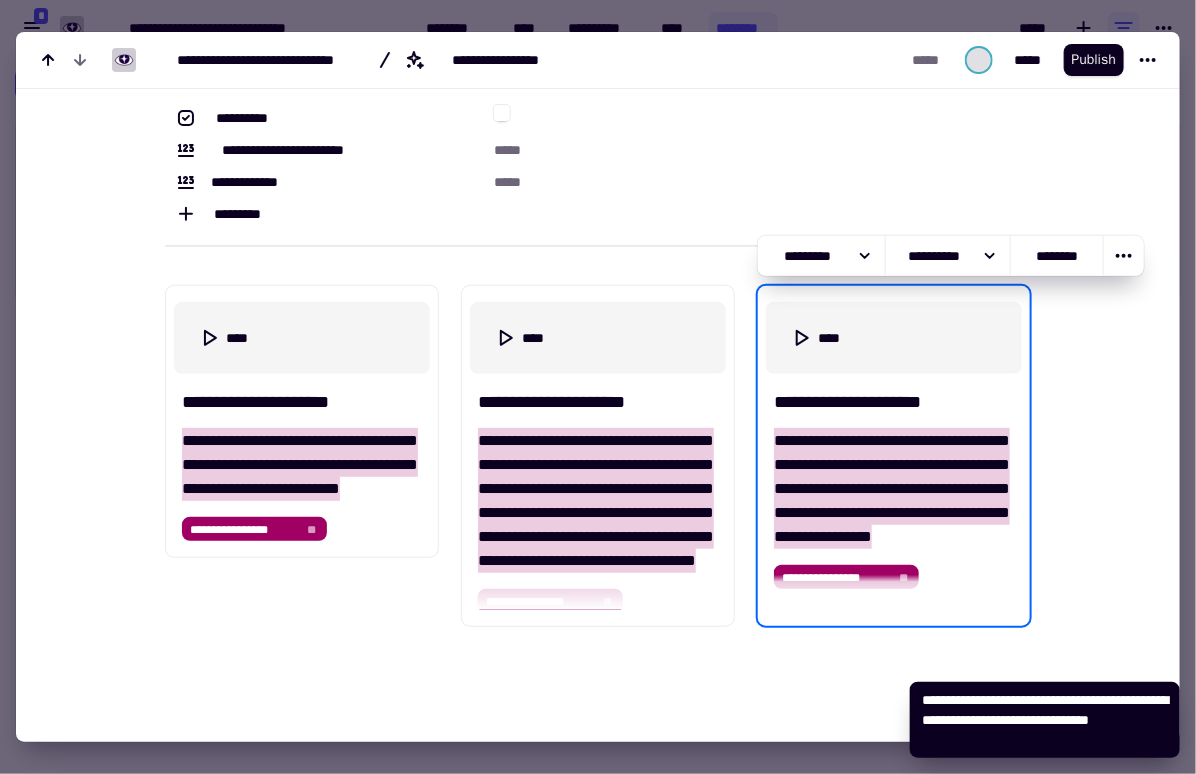 click on "**********" at bounding box center (586, 588) 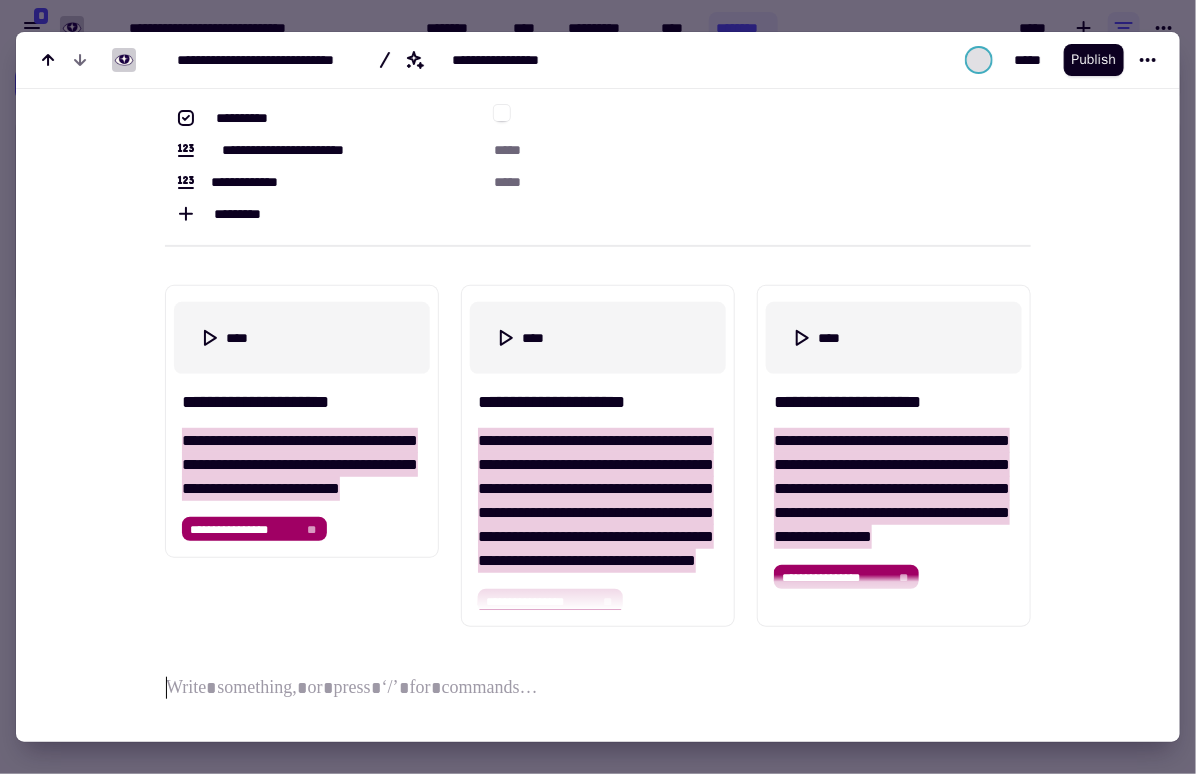 click at bounding box center (598, 387) 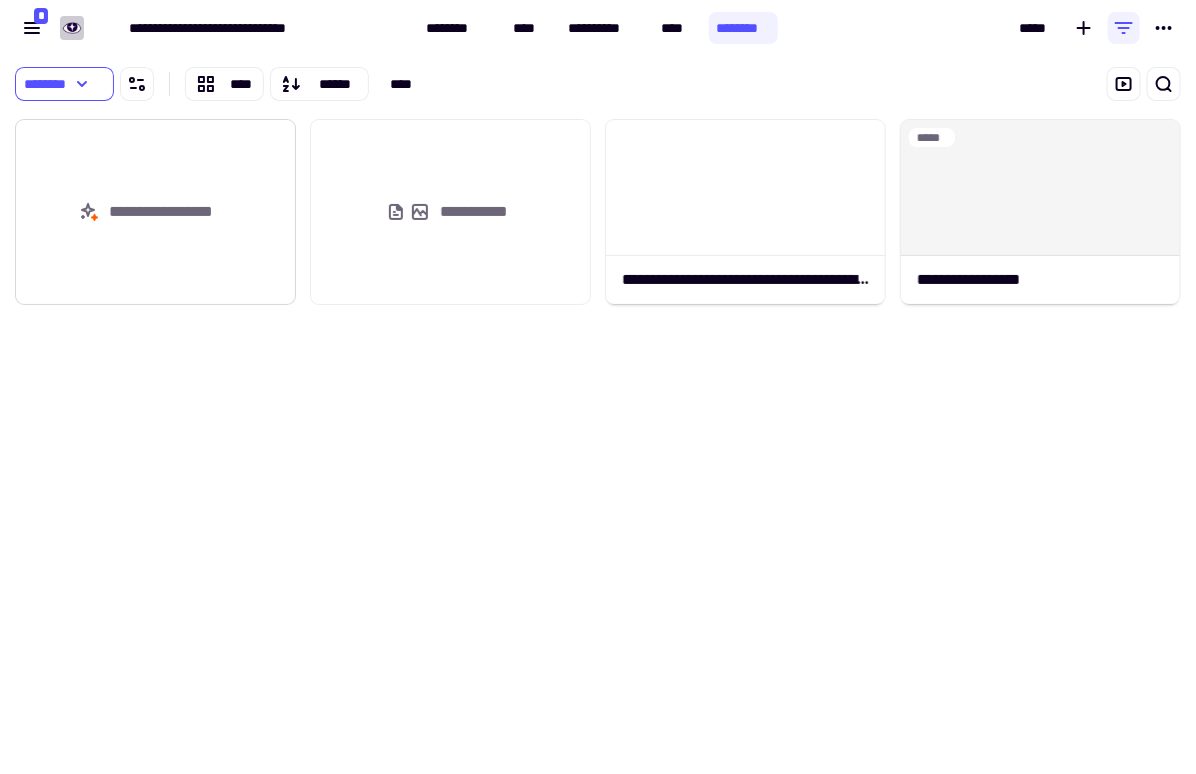 click on "**********" 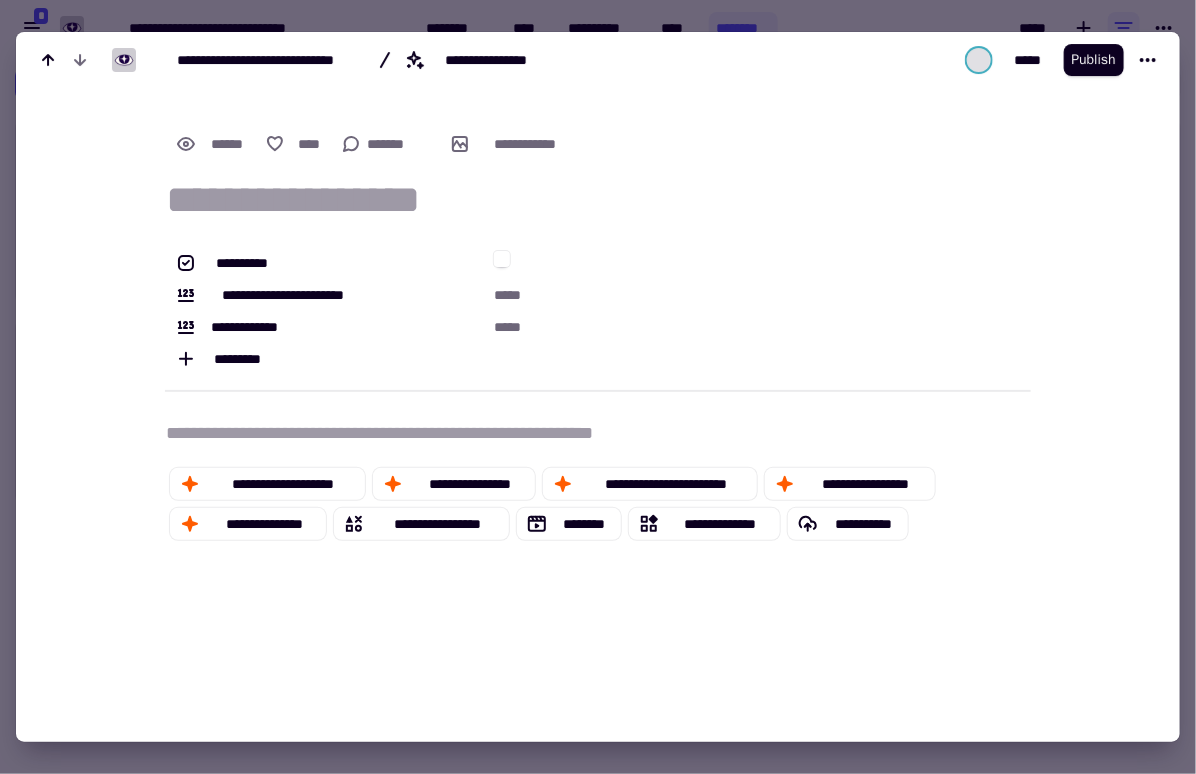 click on "**********" at bounding box center [598, 432] 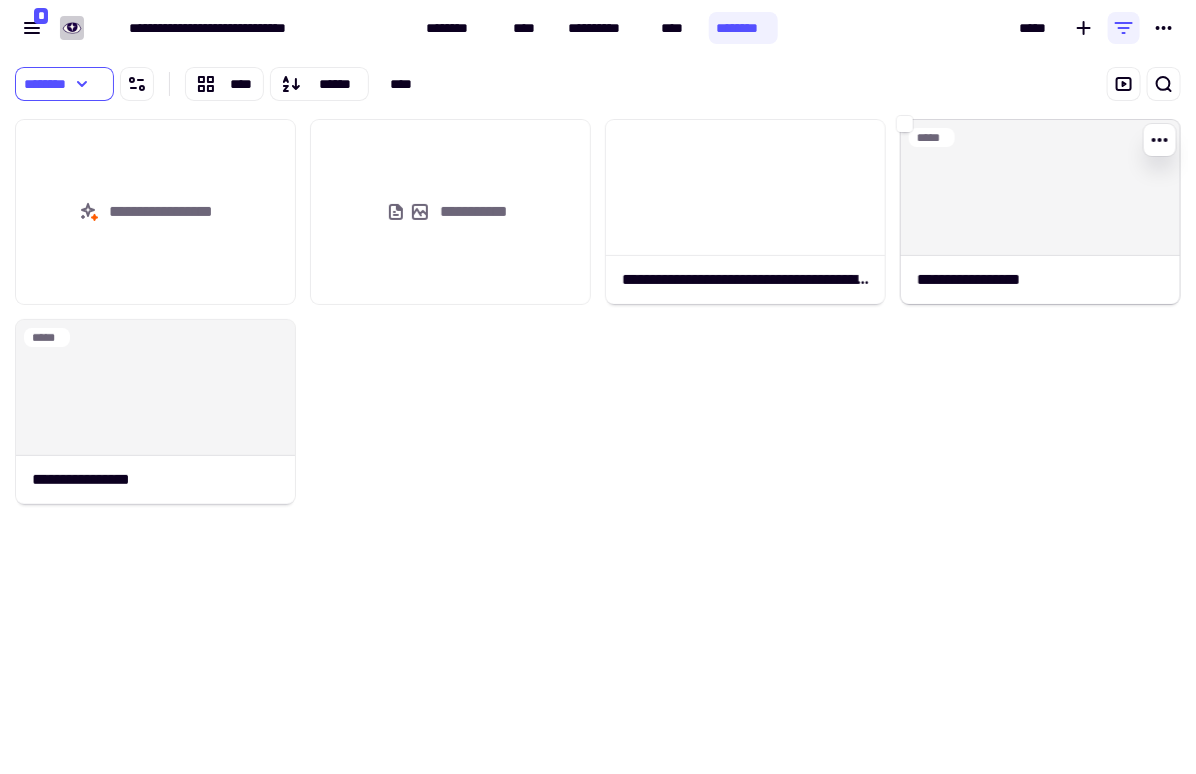 click 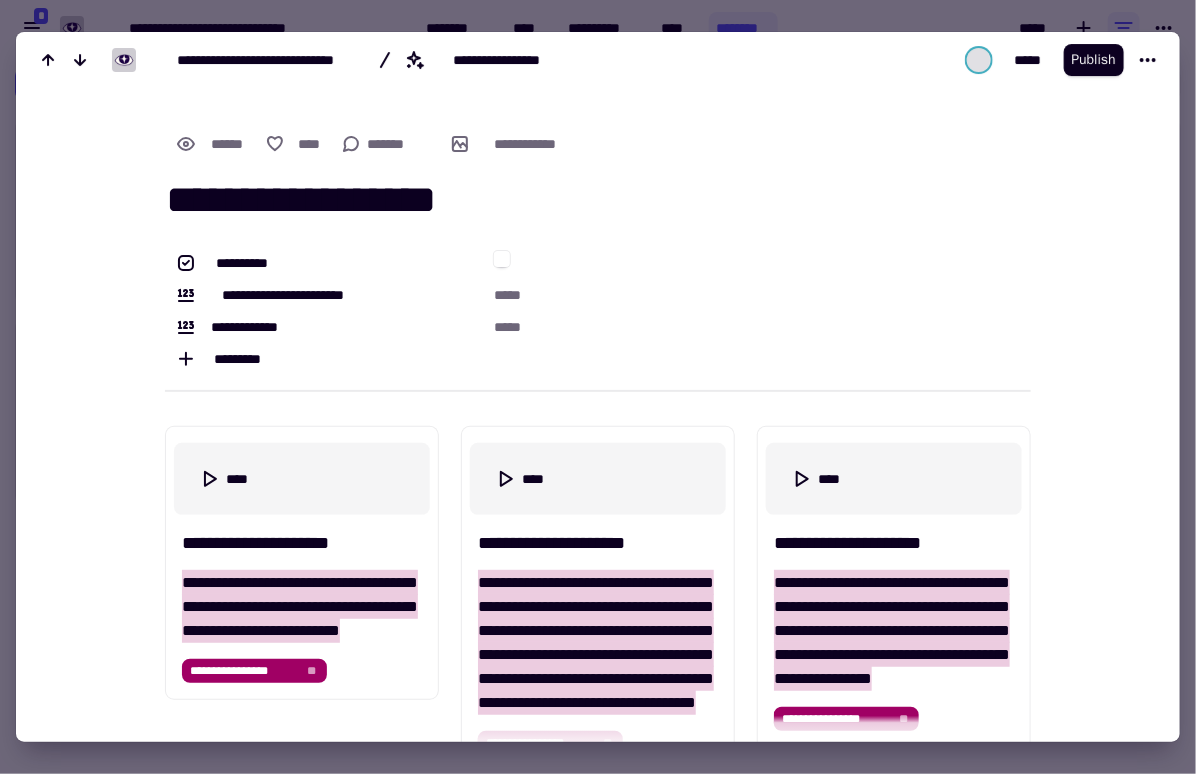 scroll, scrollTop: 2, scrollLeft: 0, axis: vertical 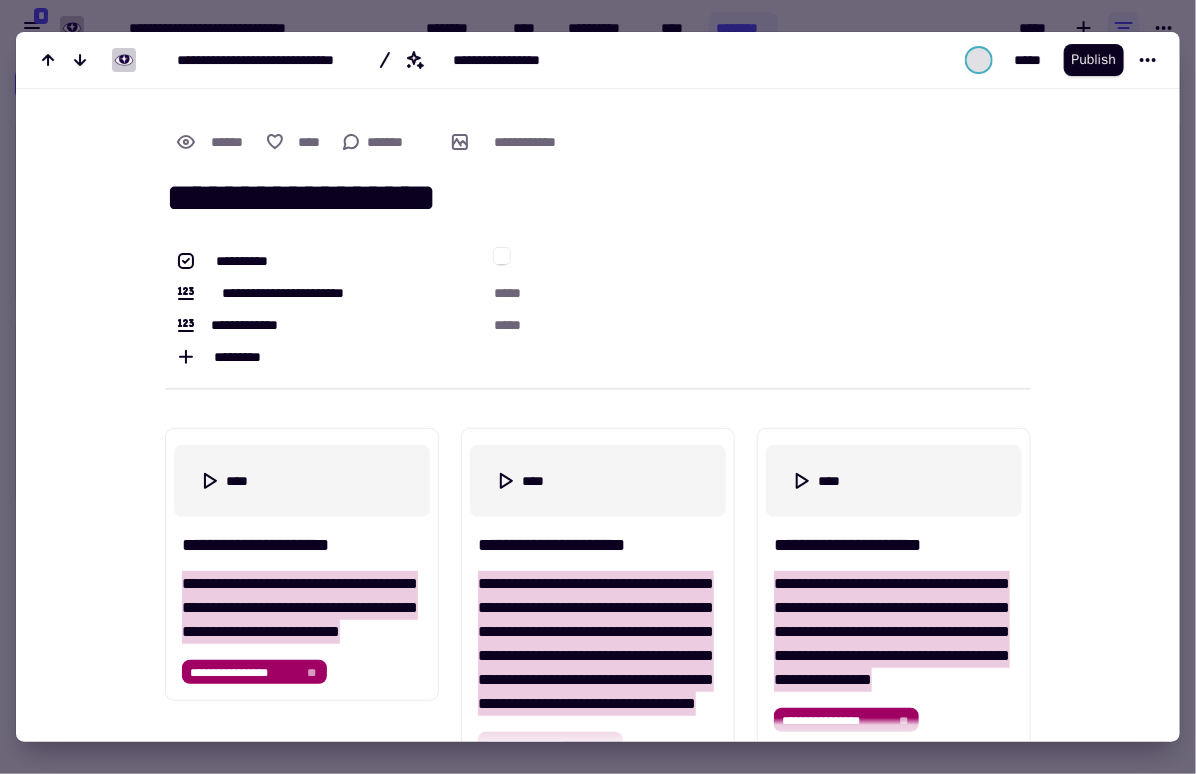 click on "**********" at bounding box center (585, 197) 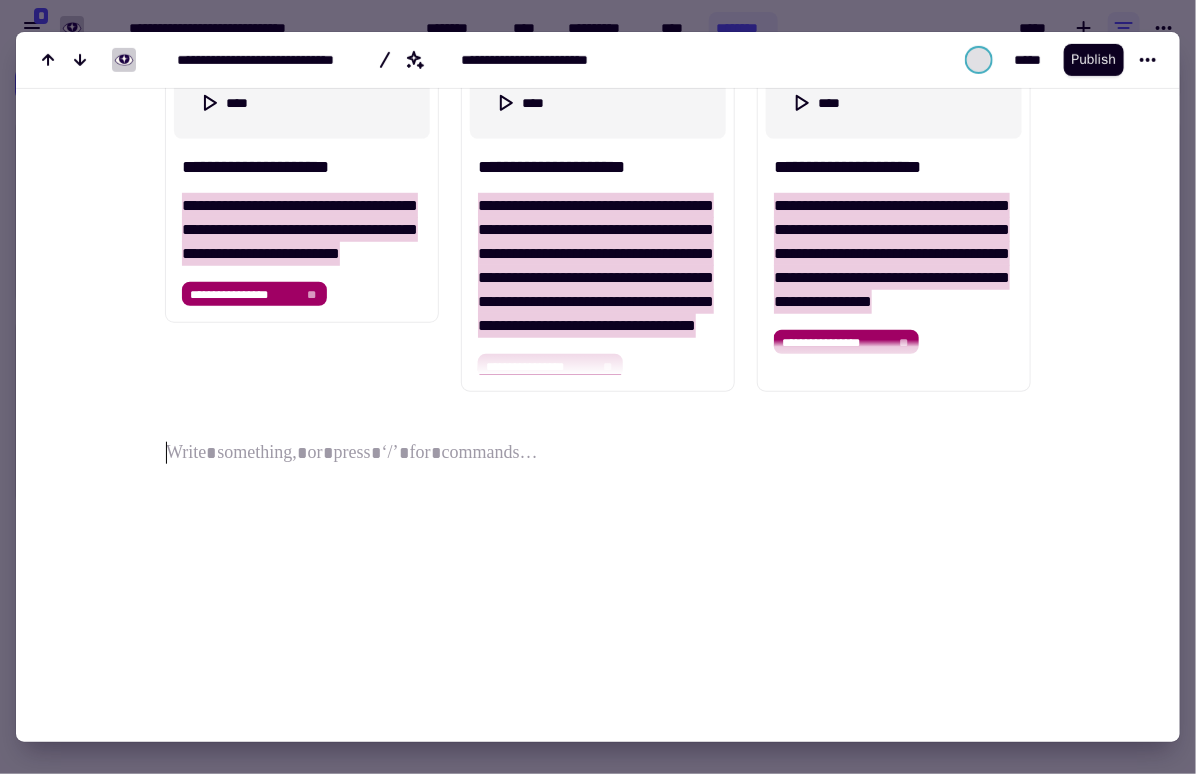 scroll, scrollTop: 378, scrollLeft: 0, axis: vertical 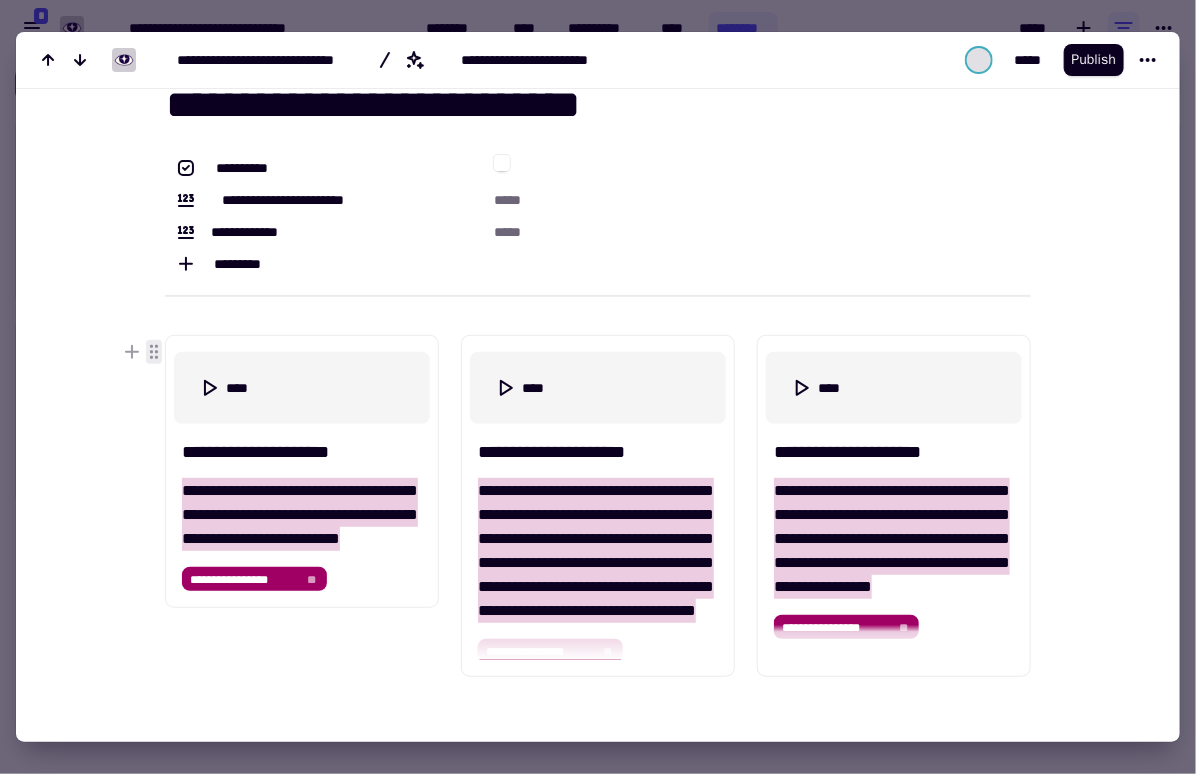 click 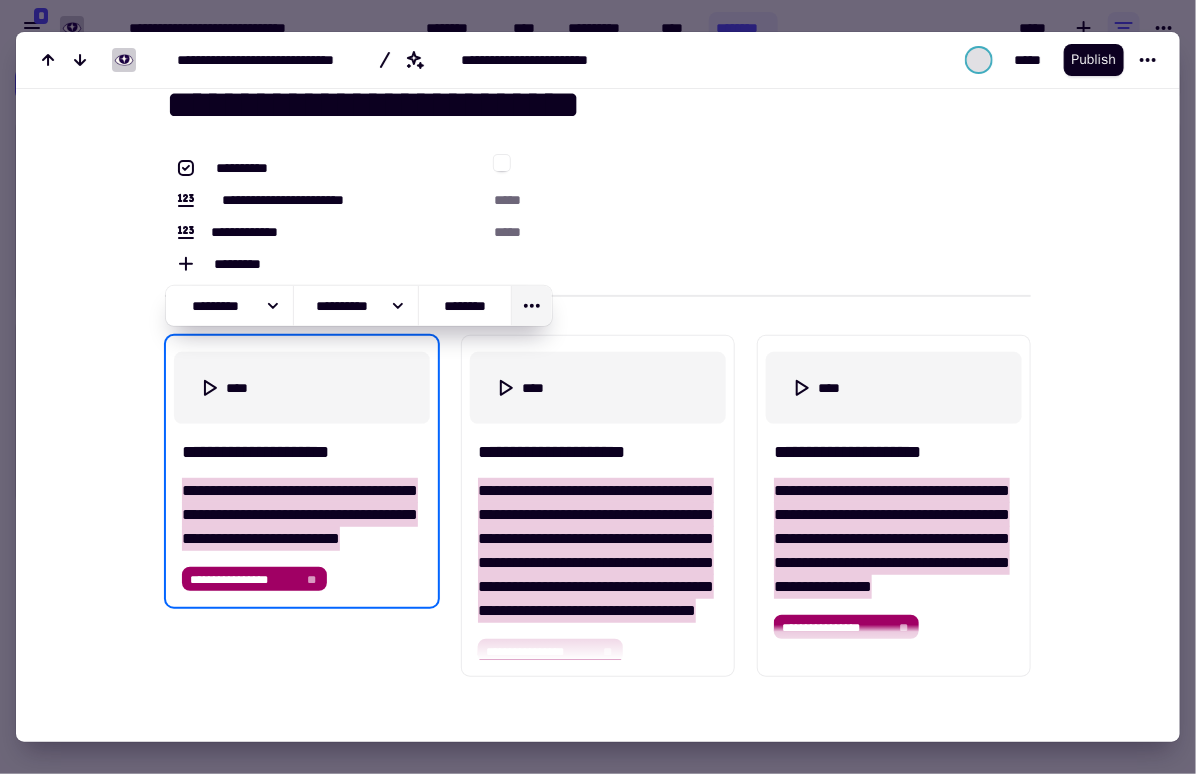 click 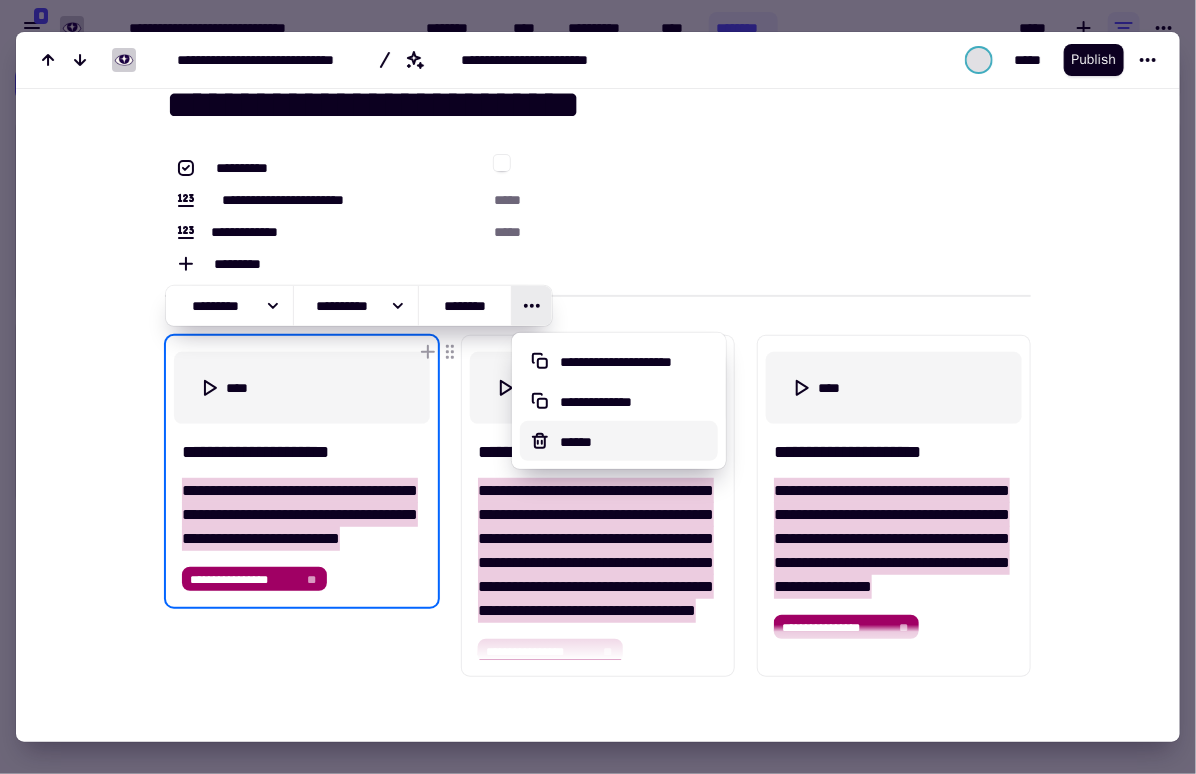 click on "******" at bounding box center (634, 442) 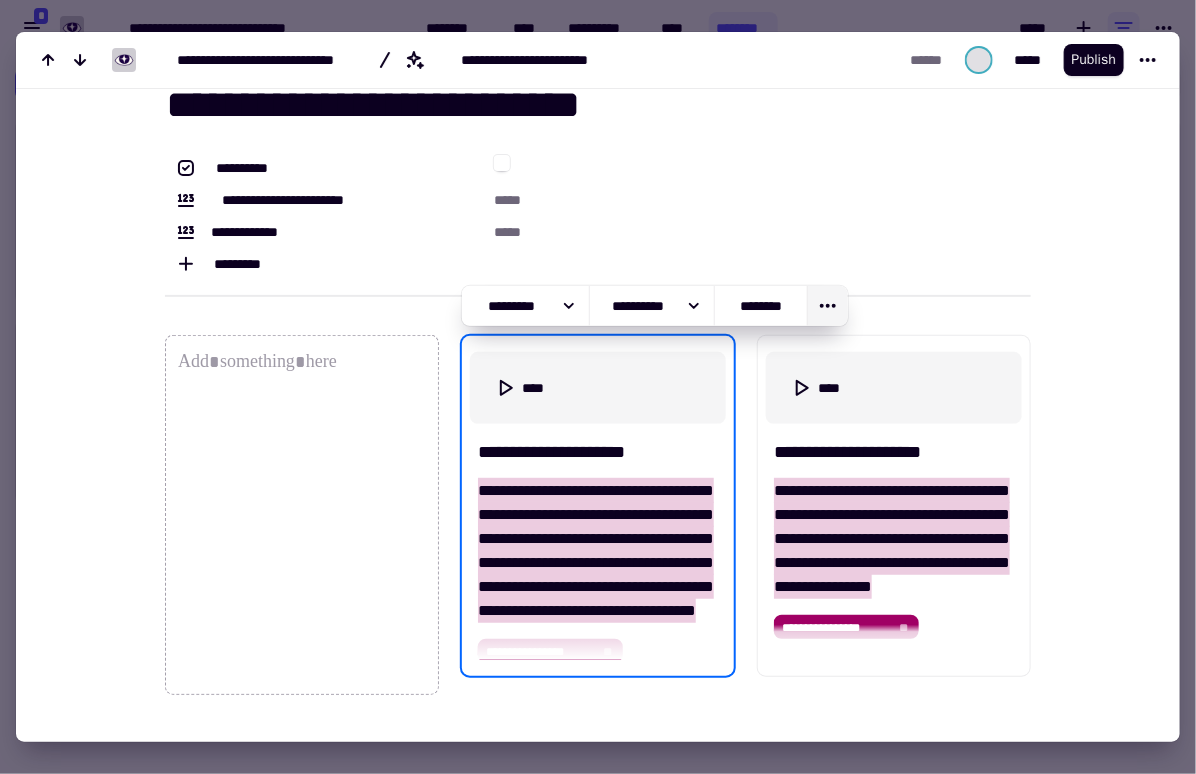 click 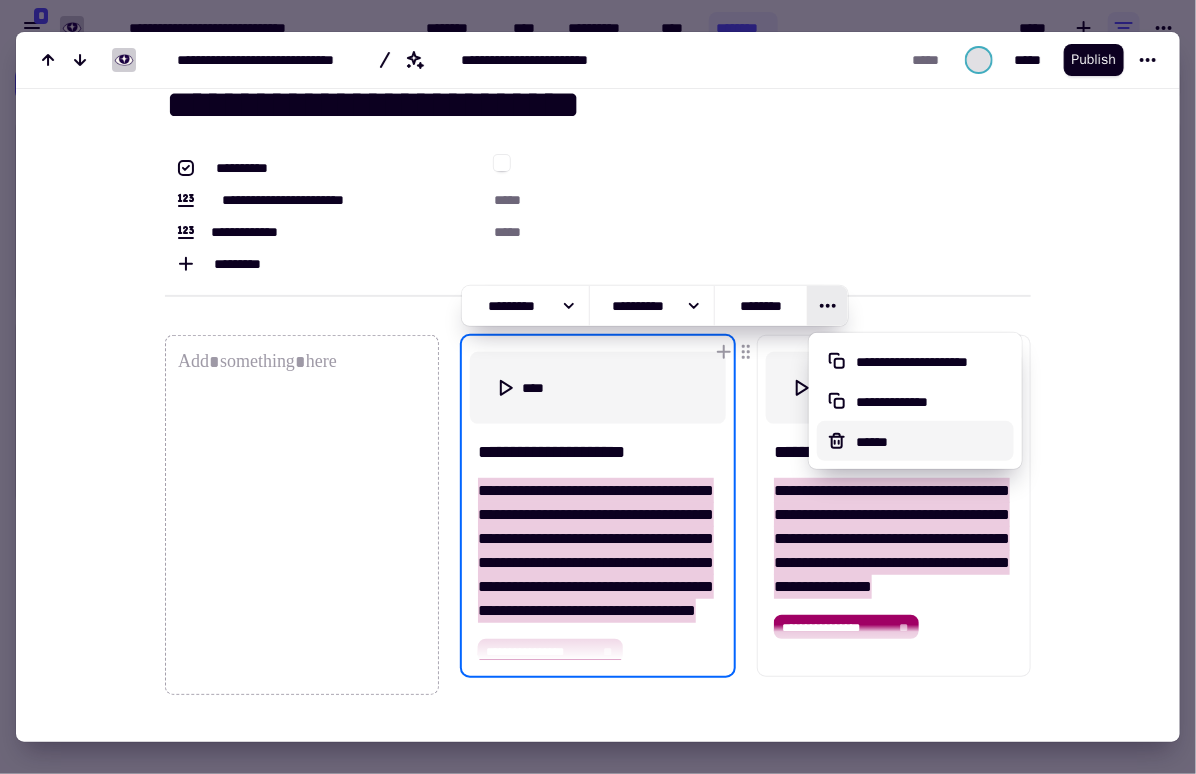 click on "******" at bounding box center [931, 442] 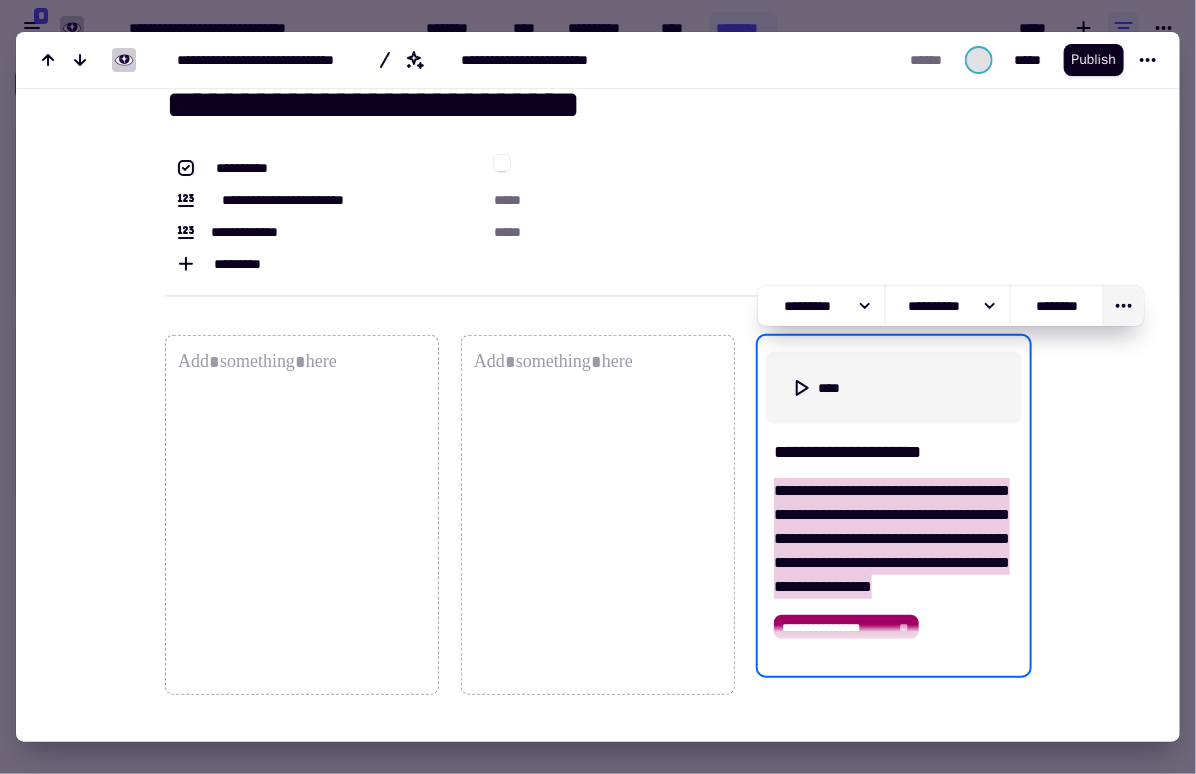 click 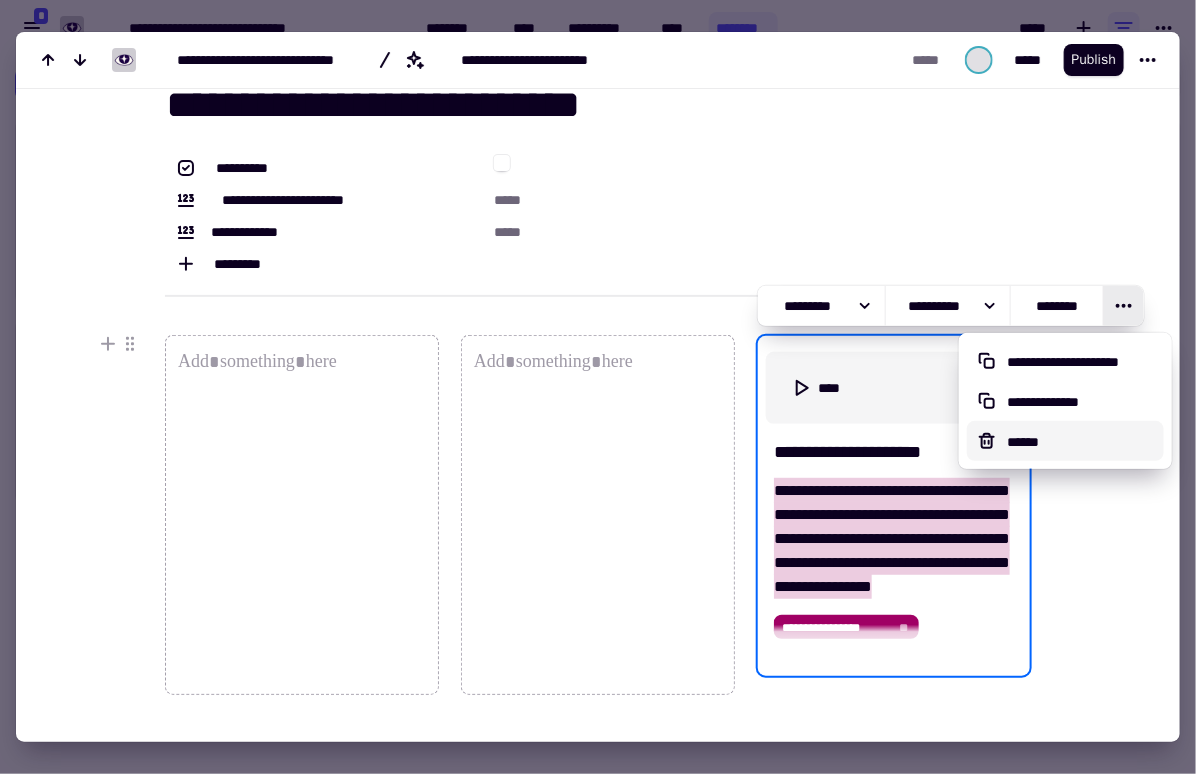 click on "******" at bounding box center (1081, 442) 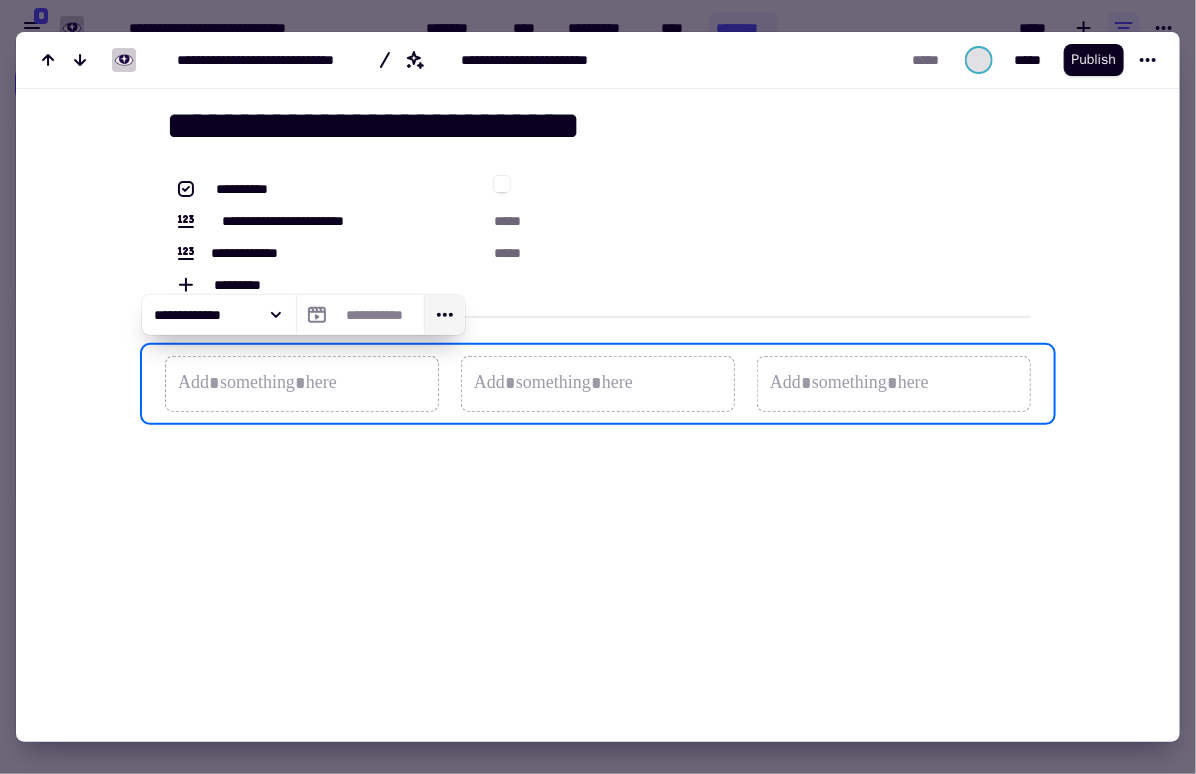 click 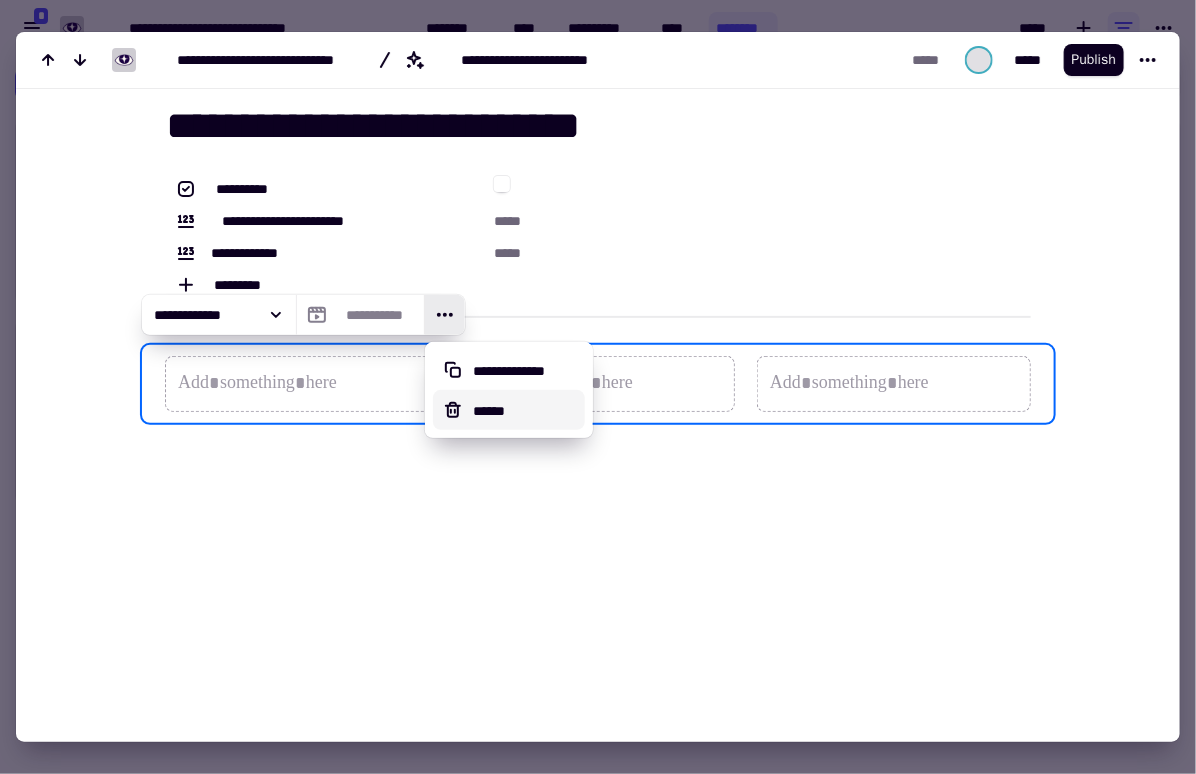 click on "******" at bounding box center (508, 410) 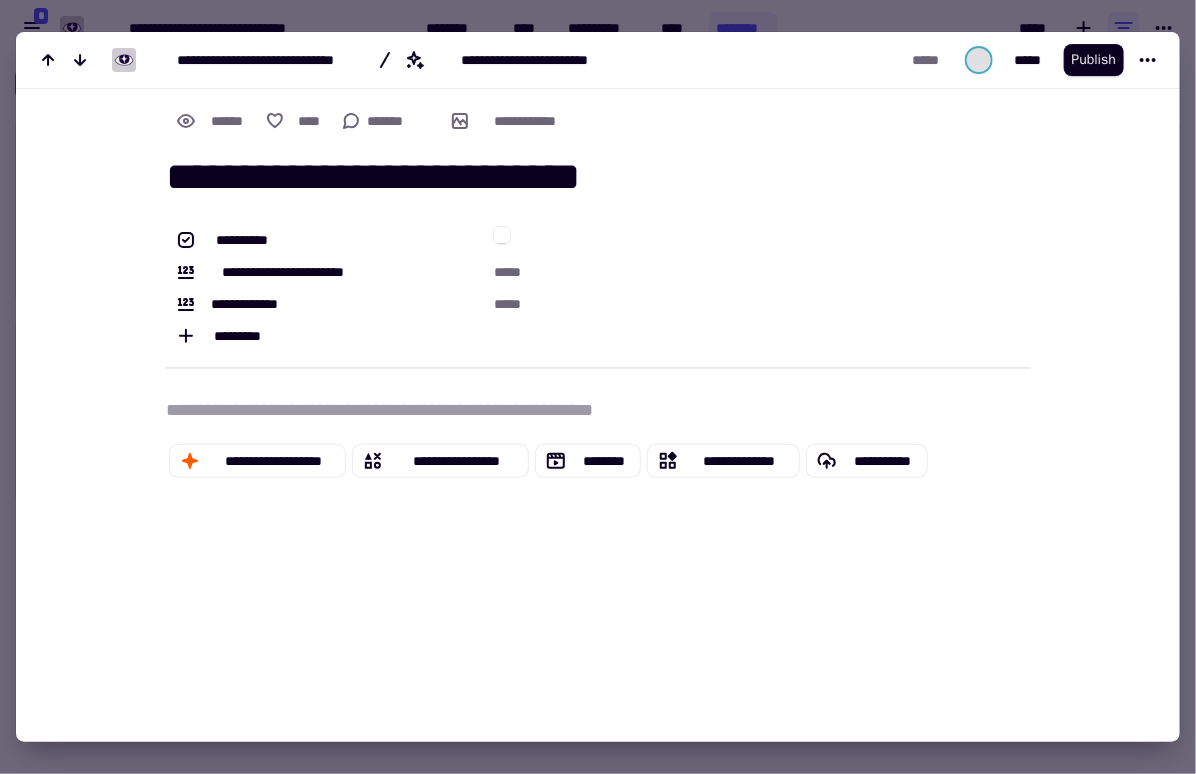 click on "**********" at bounding box center (598, 176) 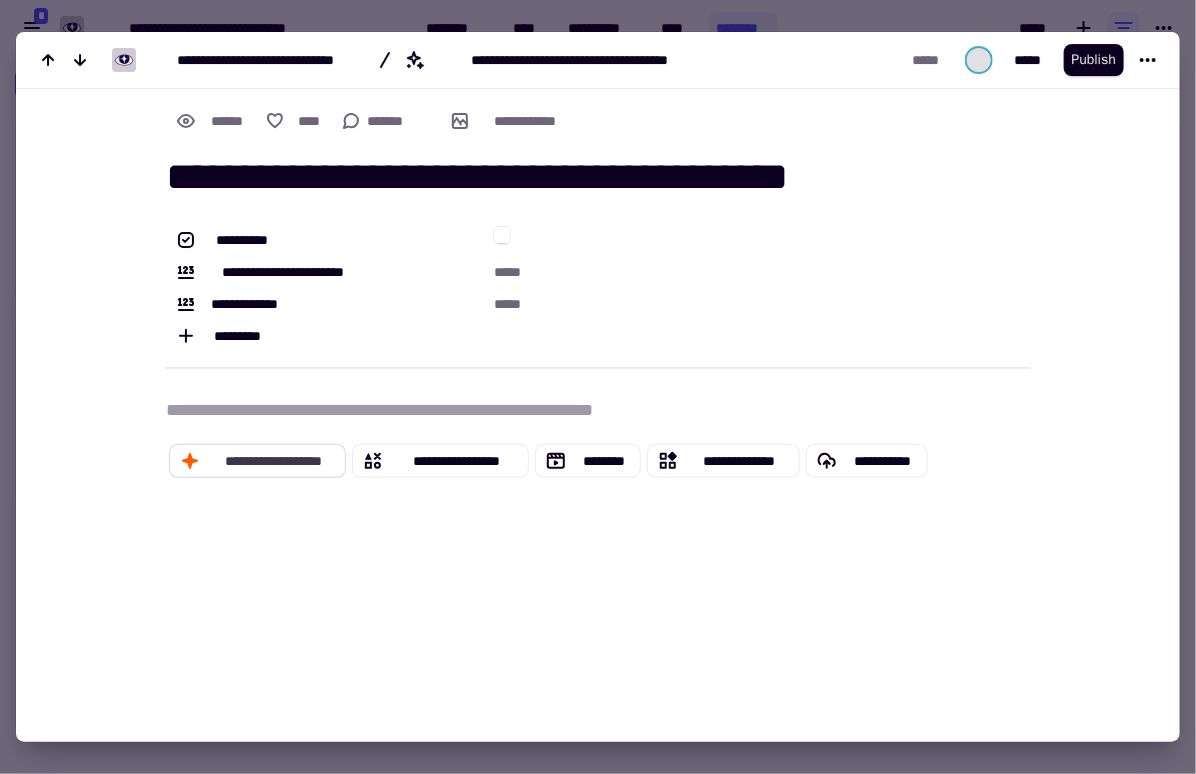 type on "**********" 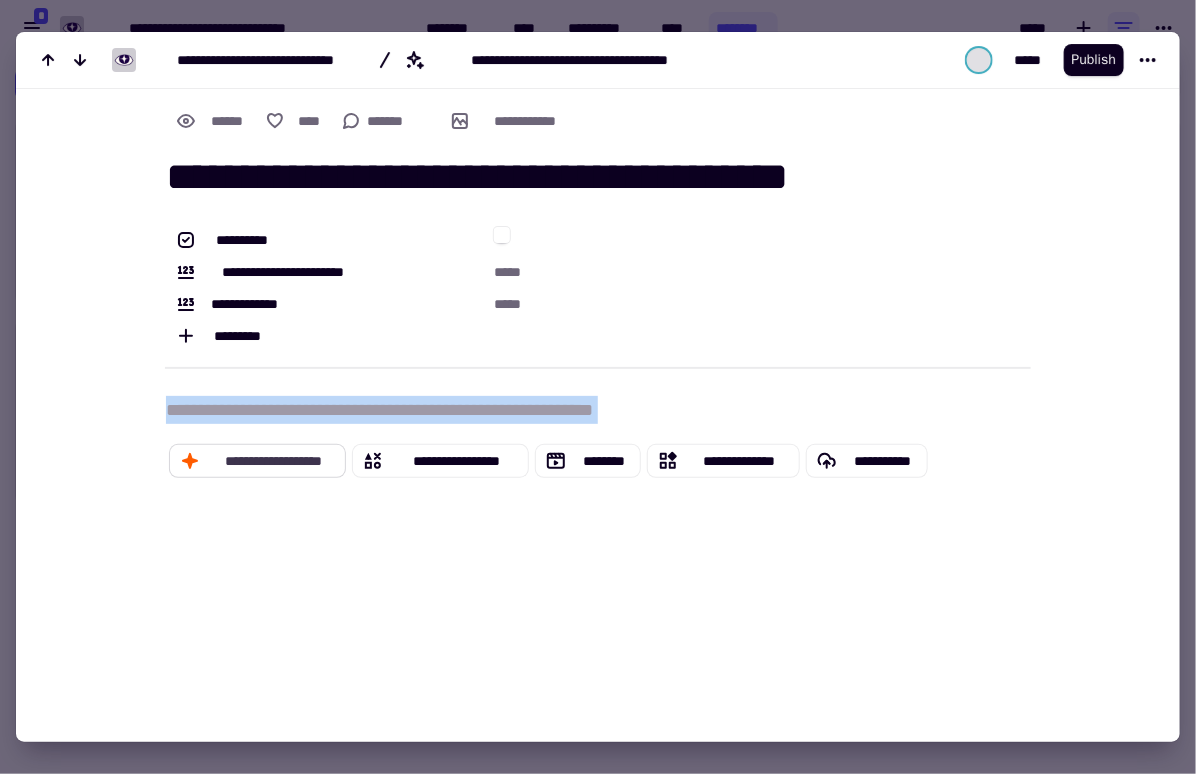 click on "**********" 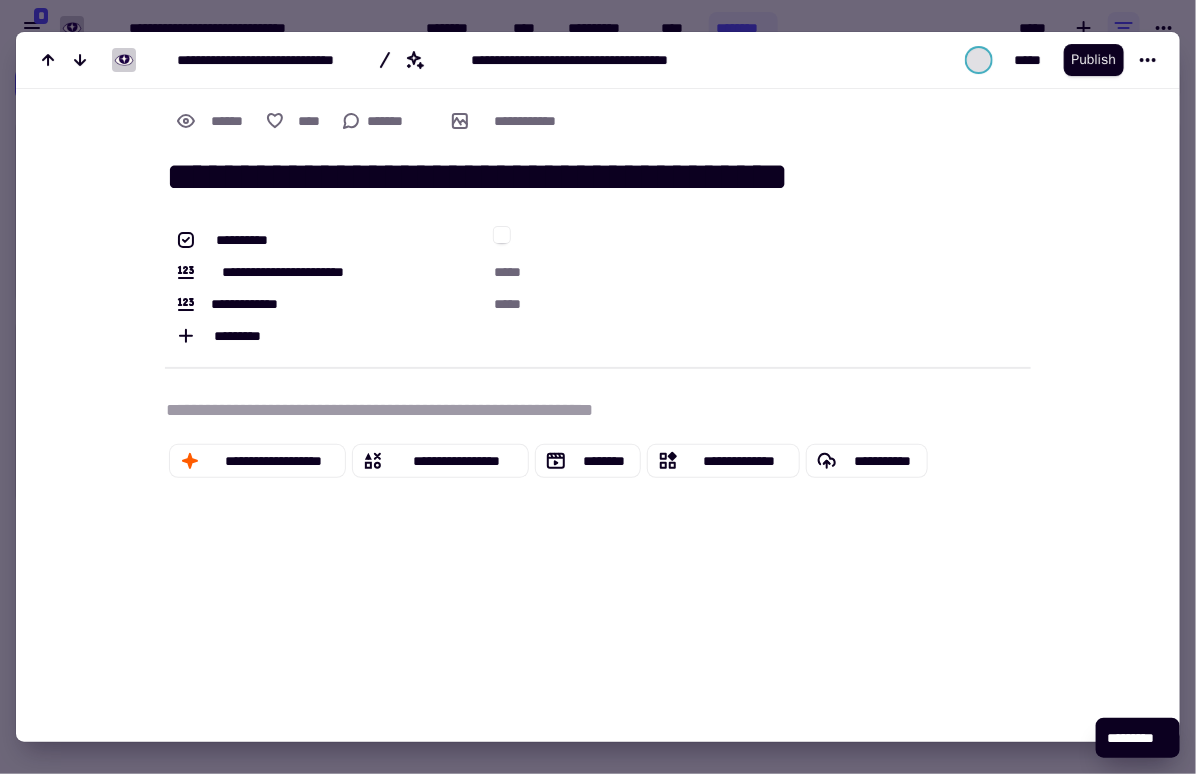 scroll, scrollTop: 17, scrollLeft: 0, axis: vertical 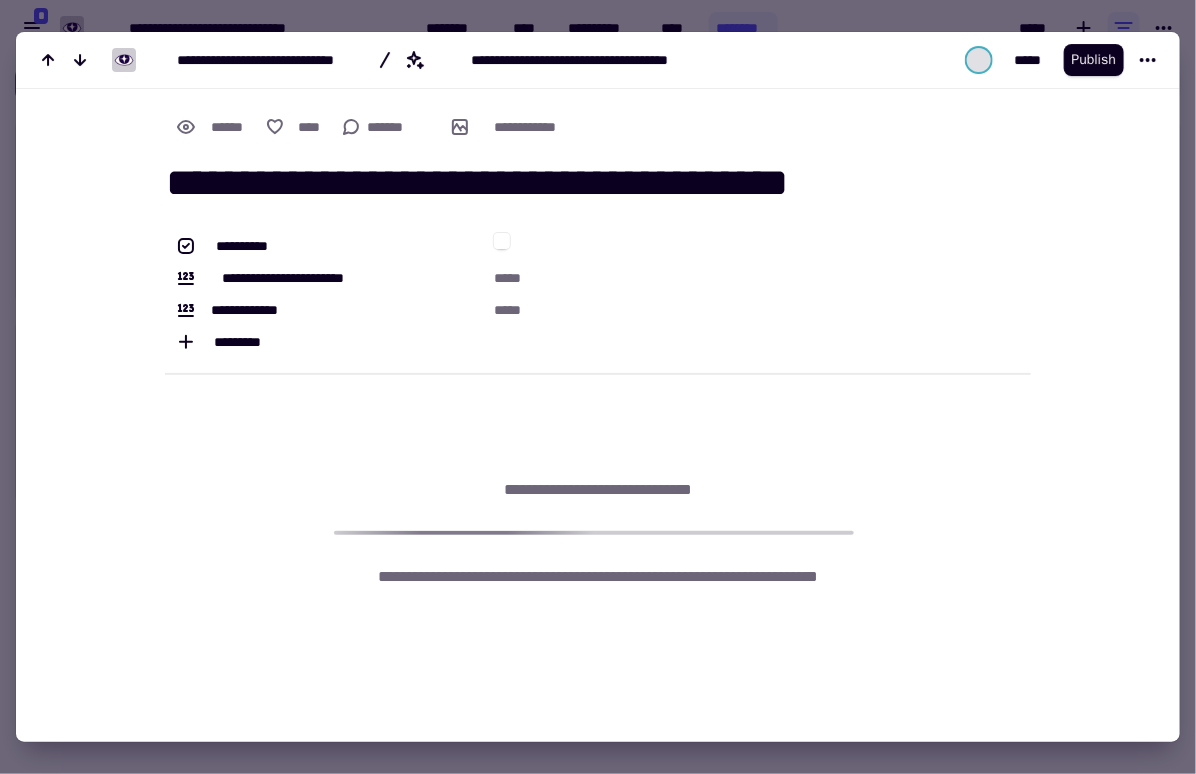click at bounding box center (598, 387) 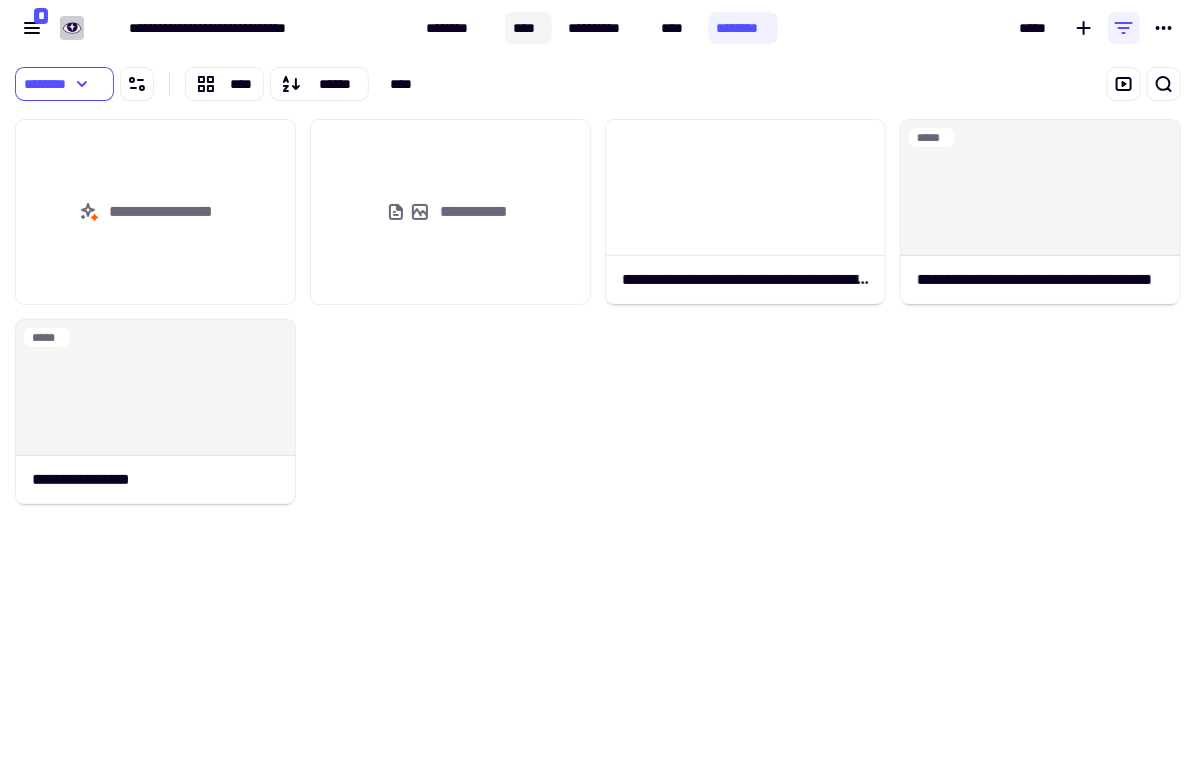 click on "****" 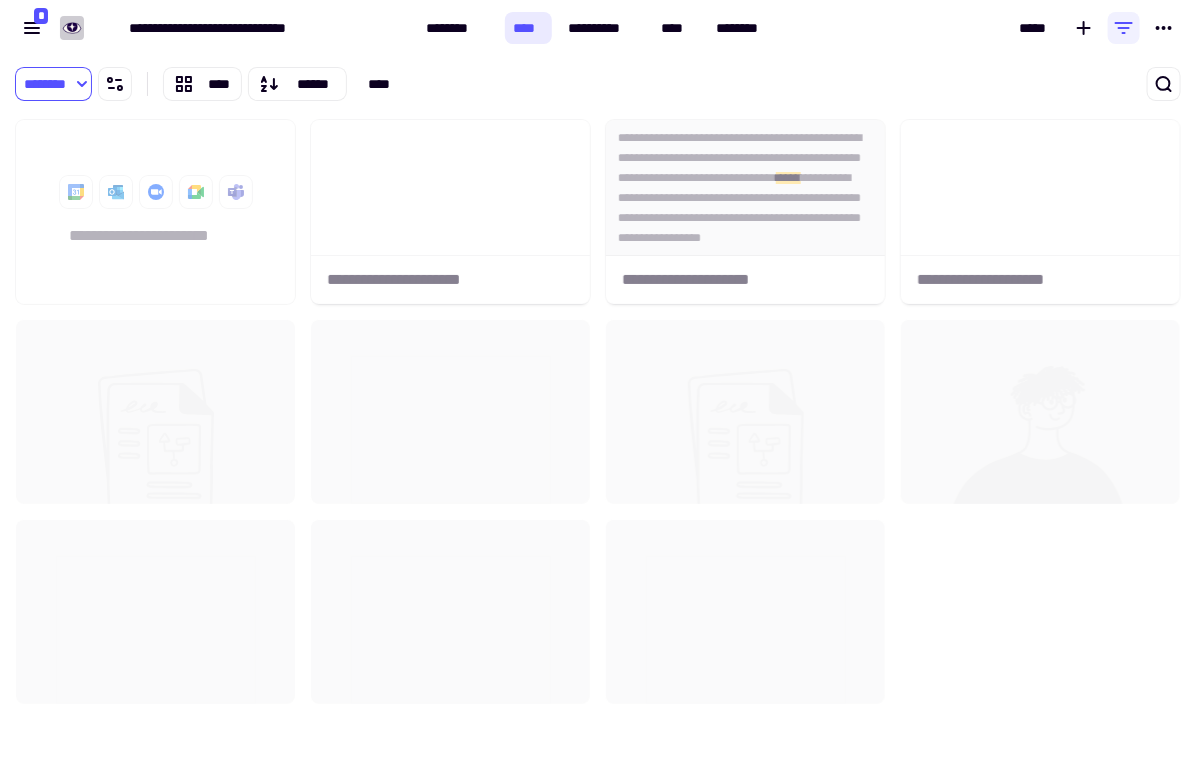 scroll, scrollTop: 662, scrollLeft: 1196, axis: both 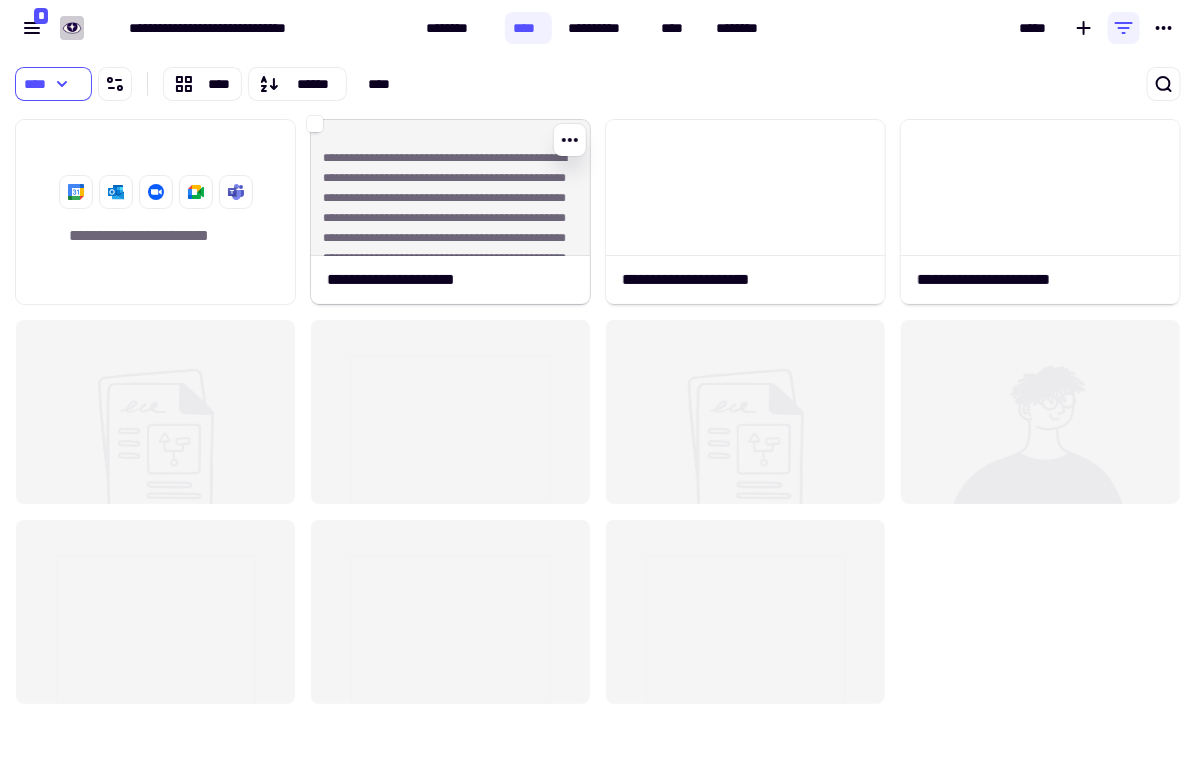 click on "**********" 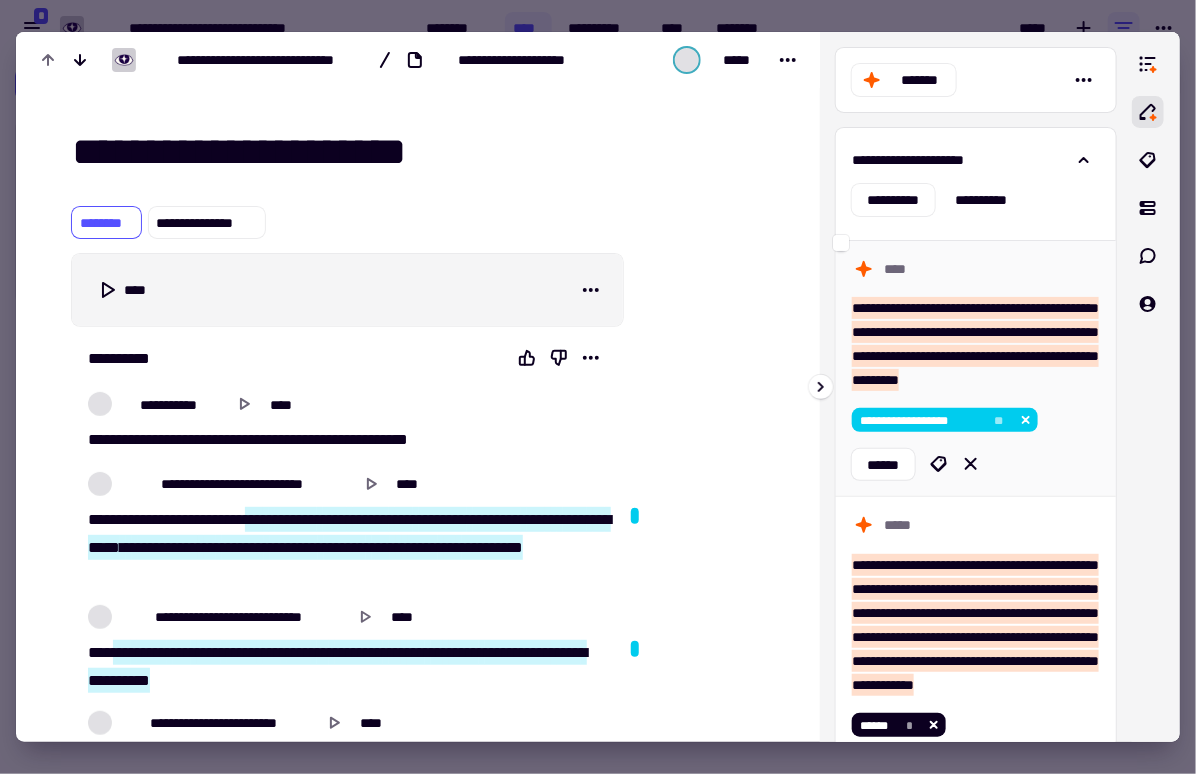 scroll, scrollTop: 0, scrollLeft: 0, axis: both 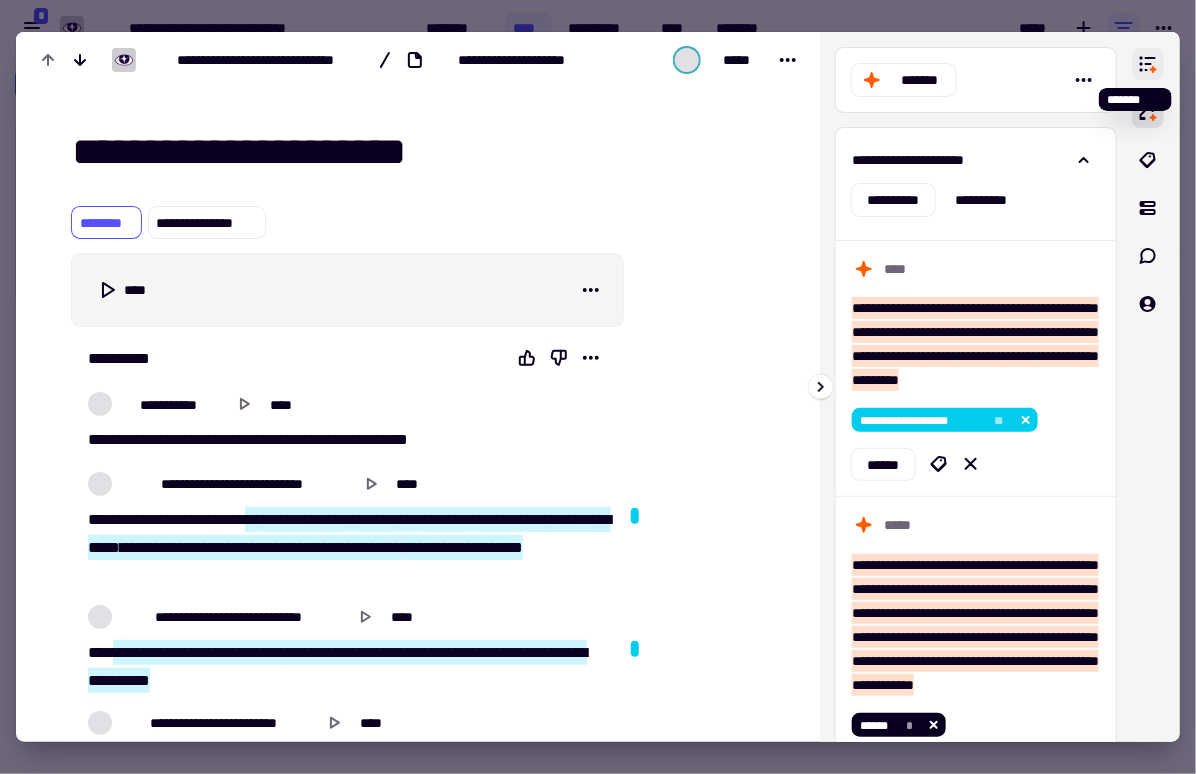click 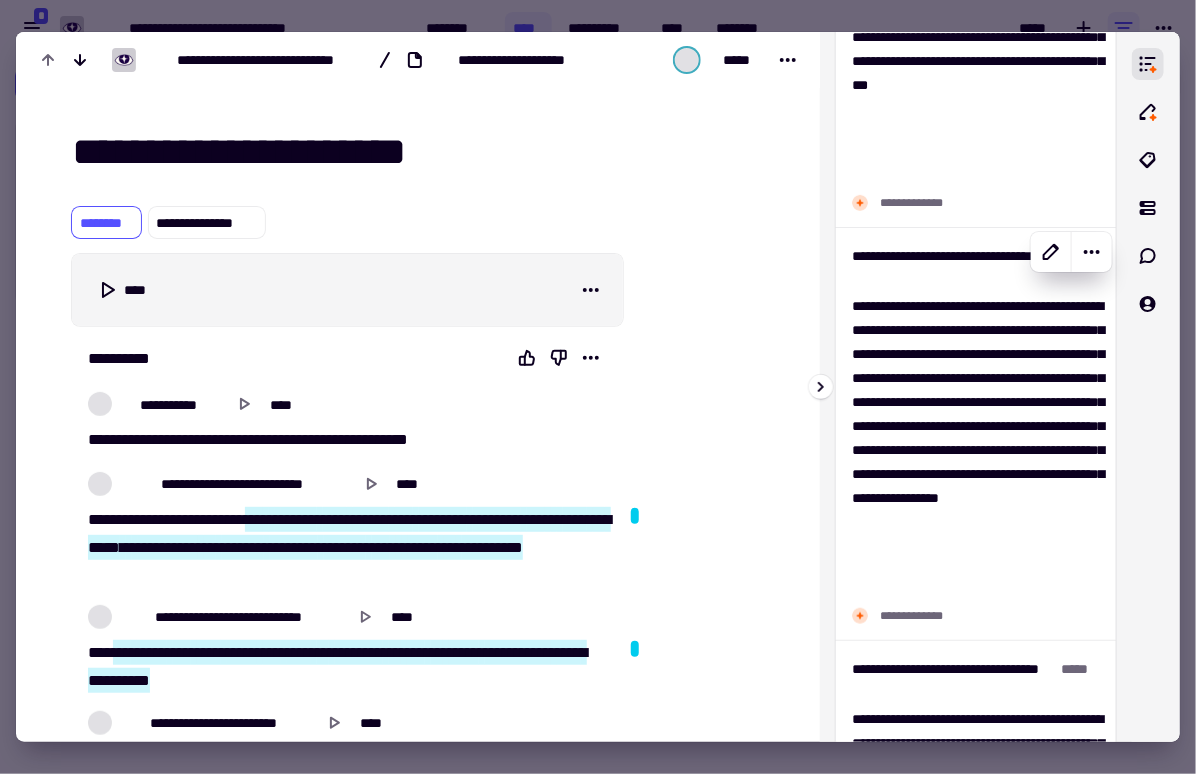 scroll, scrollTop: 298, scrollLeft: 0, axis: vertical 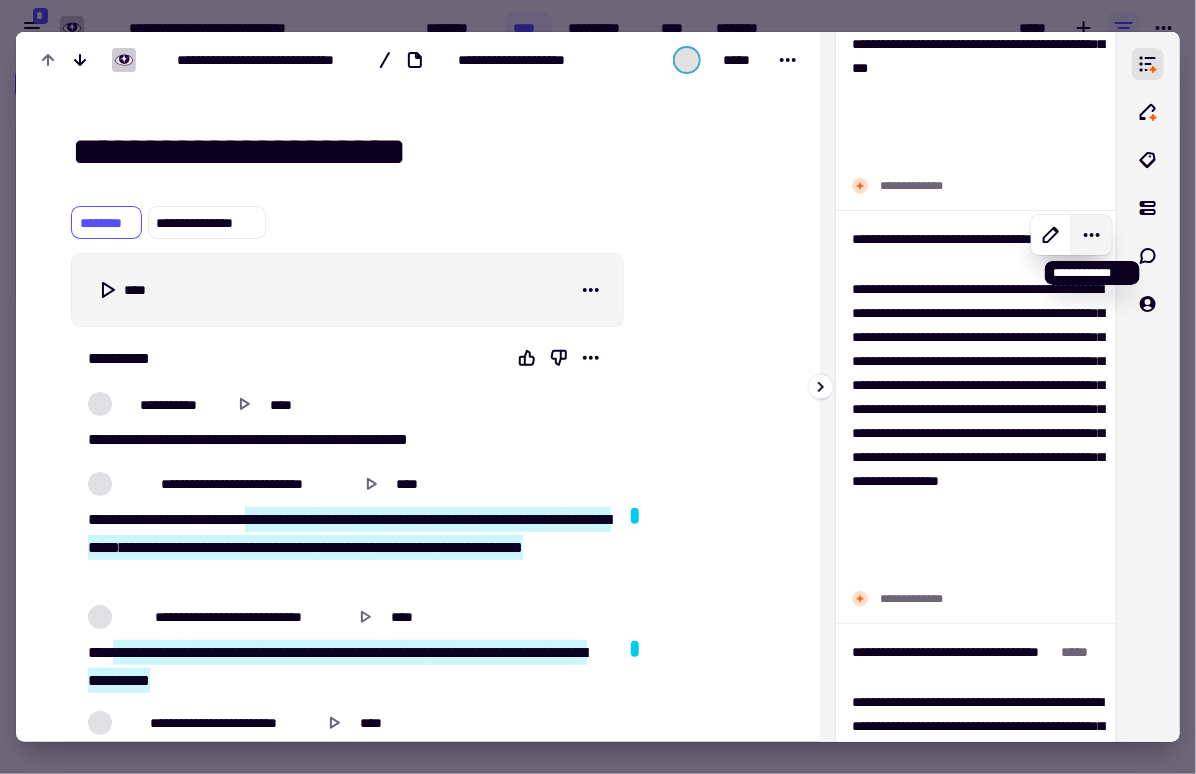 click 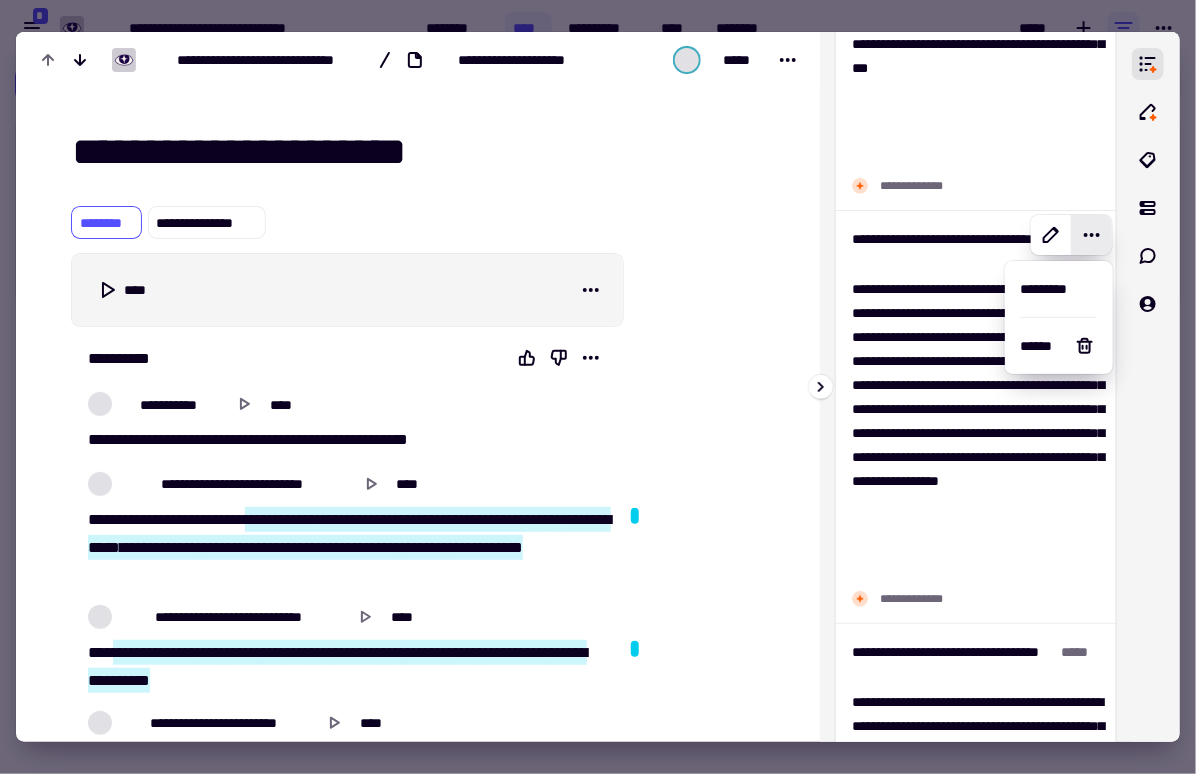 click 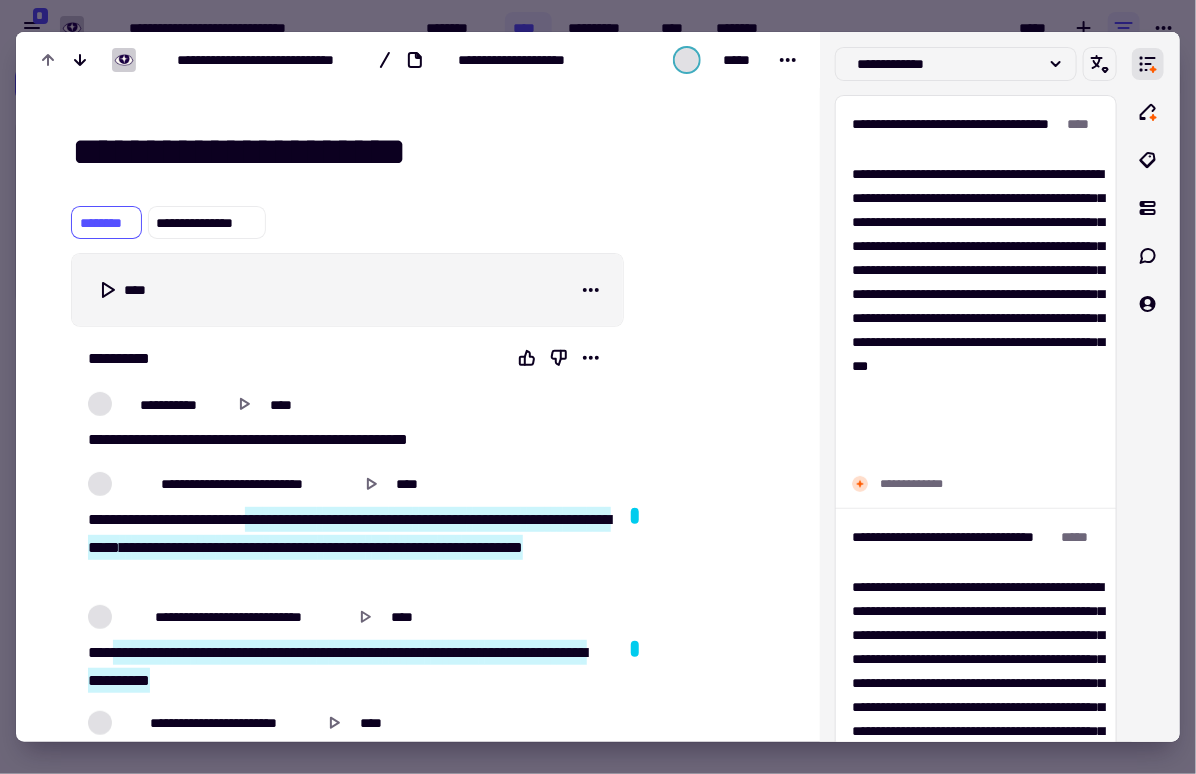 scroll, scrollTop: 0, scrollLeft: 0, axis: both 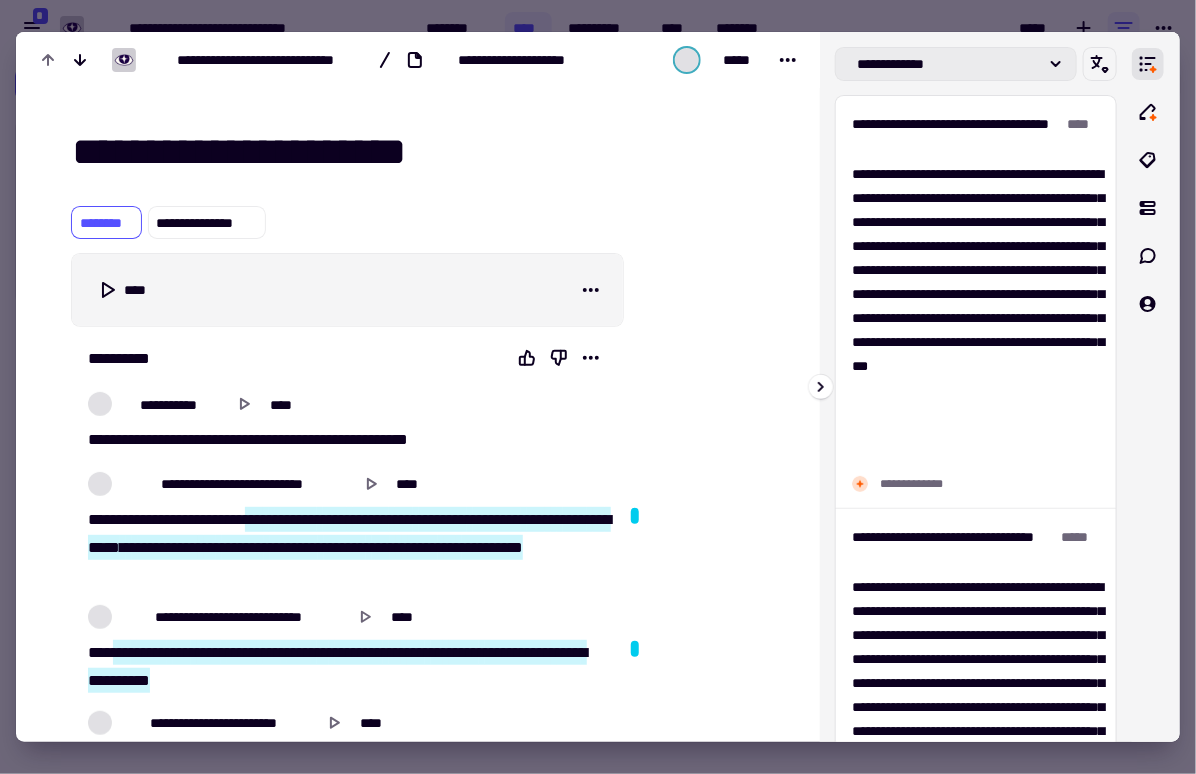 click on "**********" 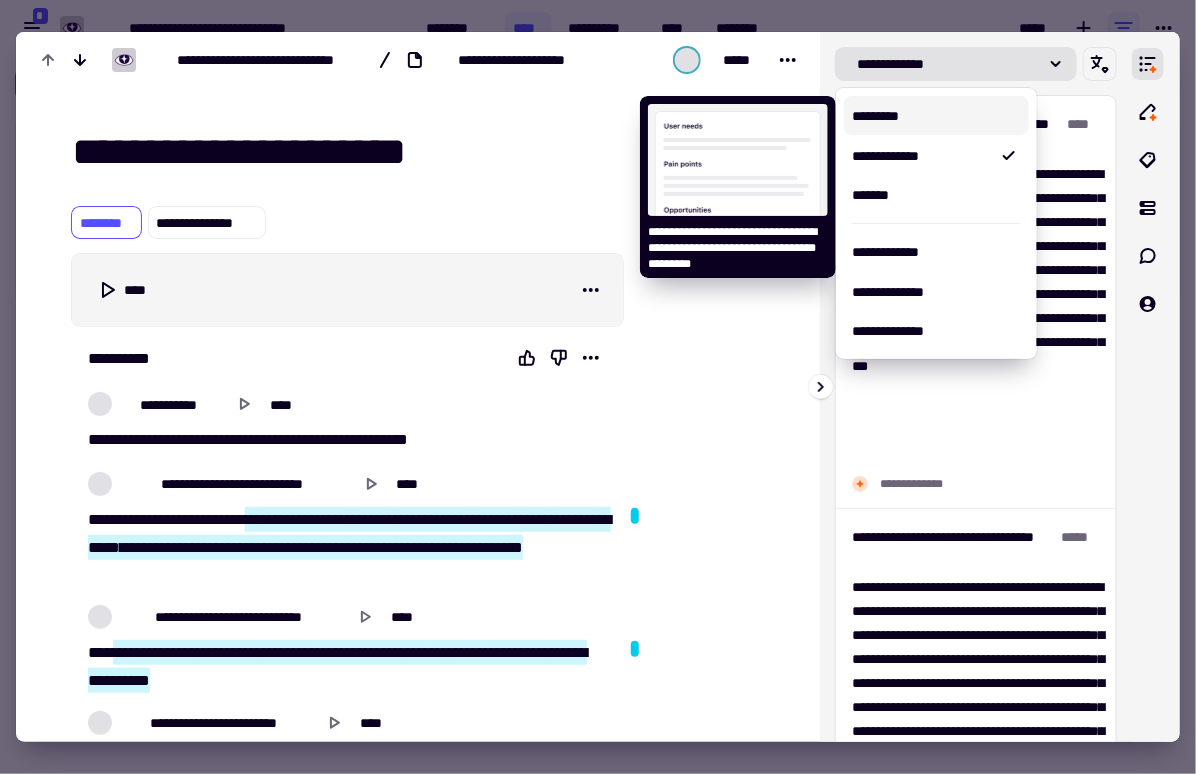 click on "*********" at bounding box center [936, 116] 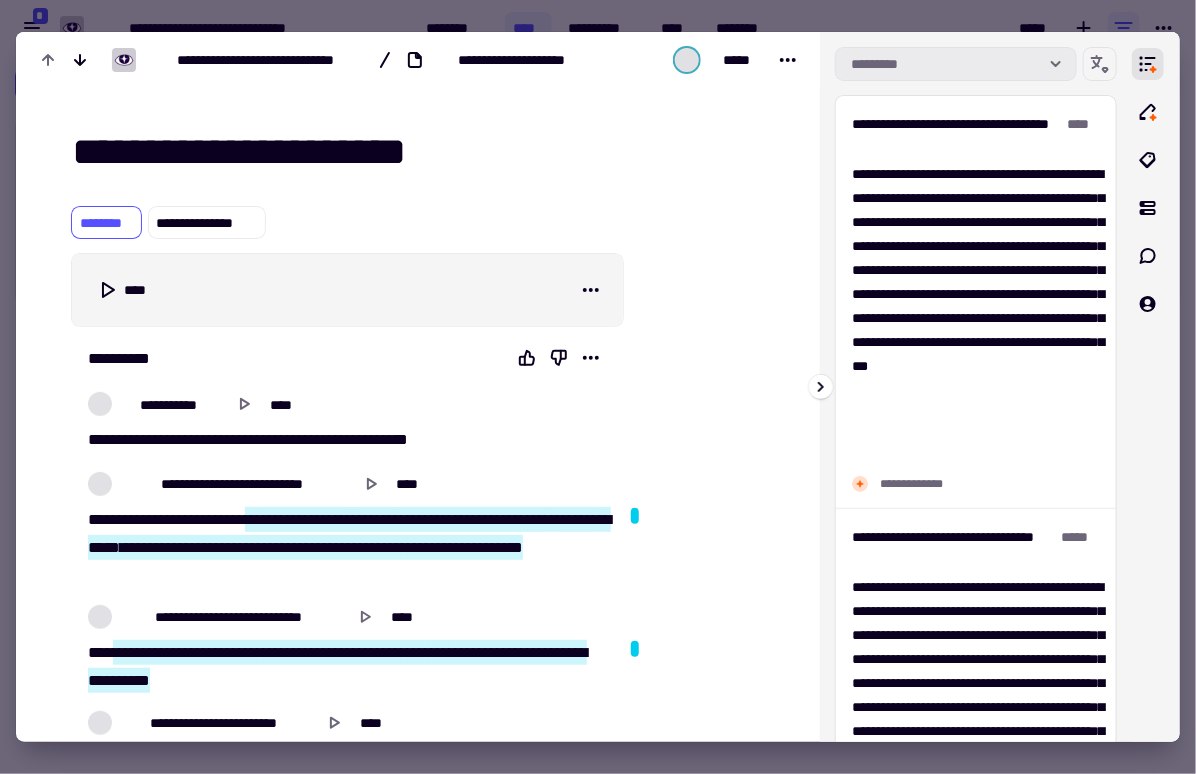 click on "*********" 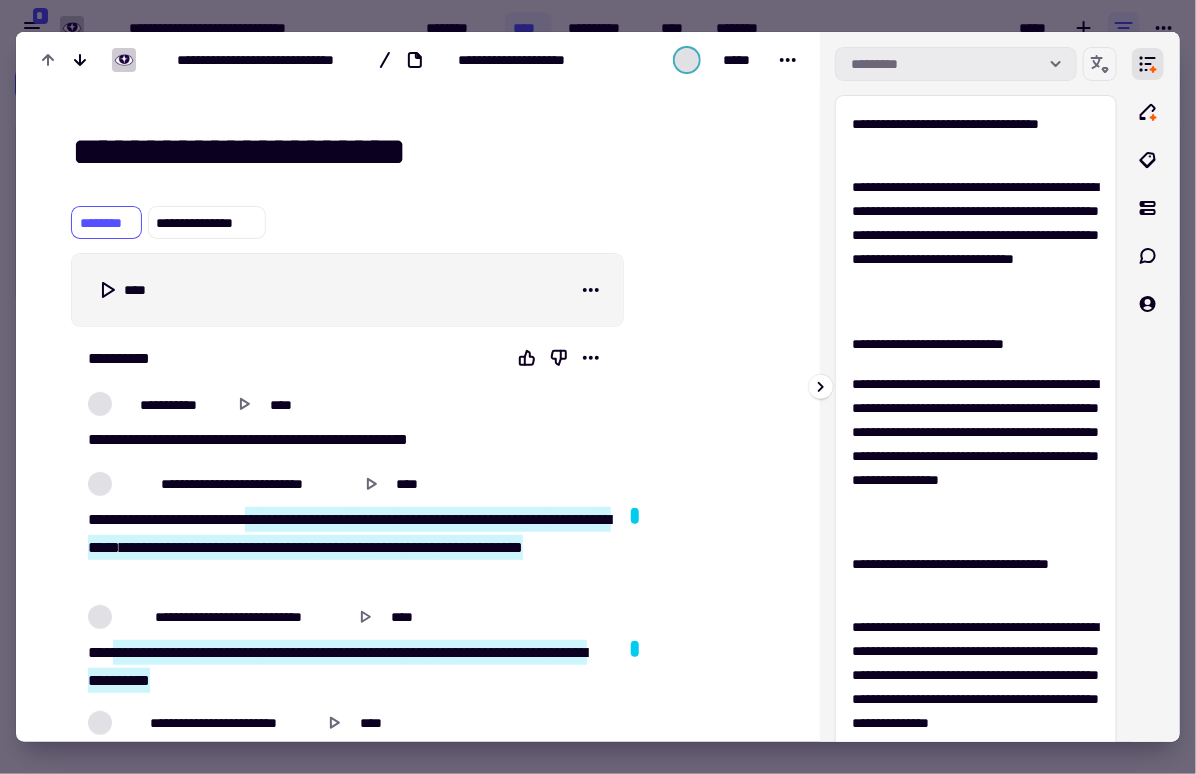click on "*********" 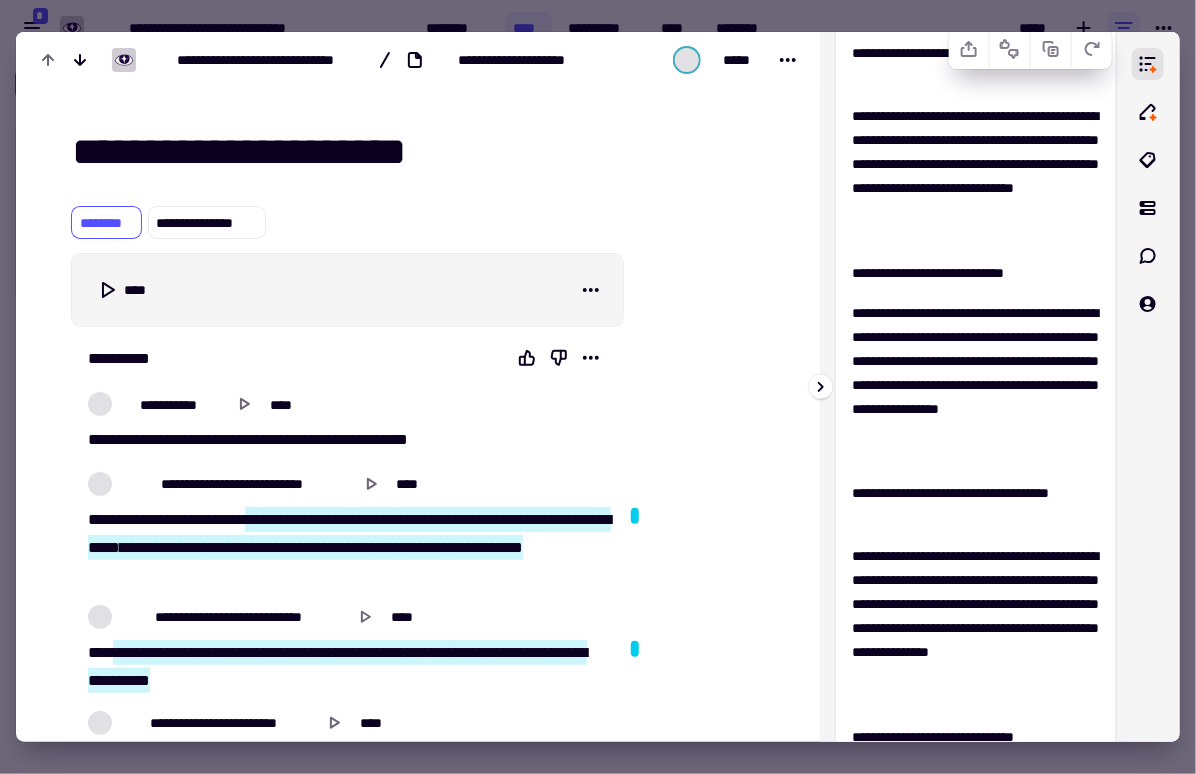 scroll, scrollTop: 74, scrollLeft: 0, axis: vertical 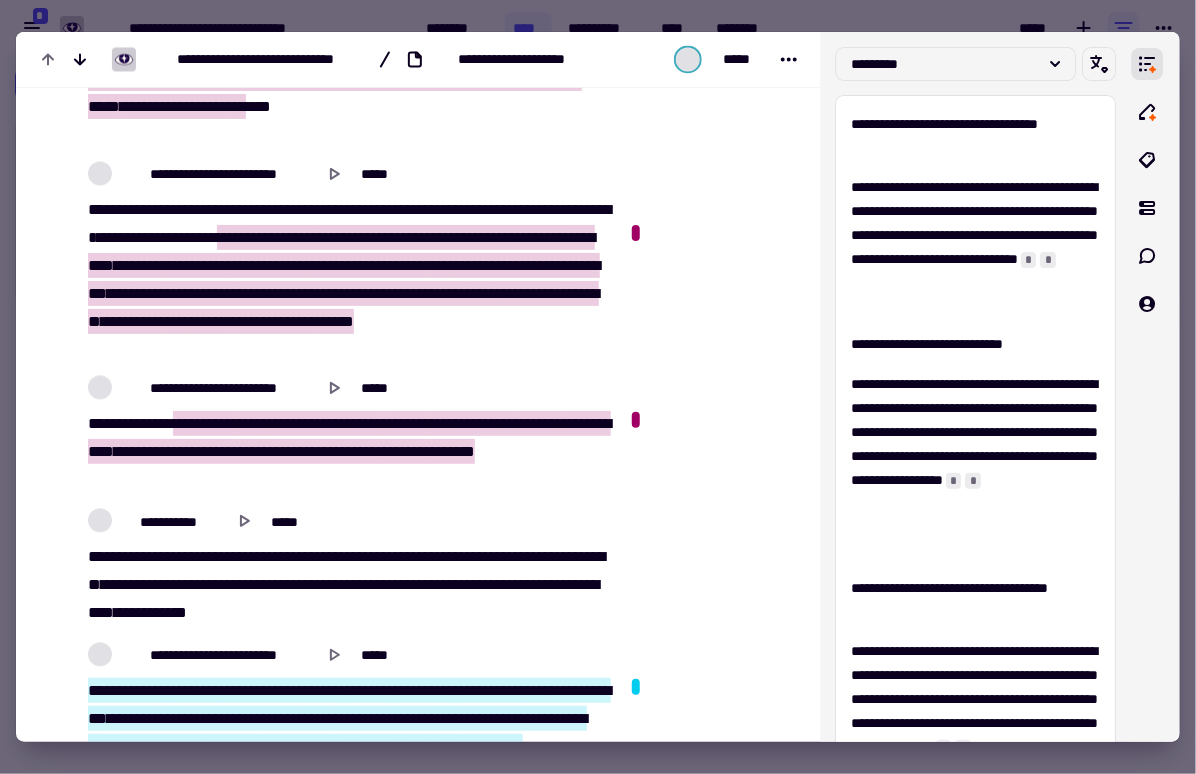 click at bounding box center (598, 387) 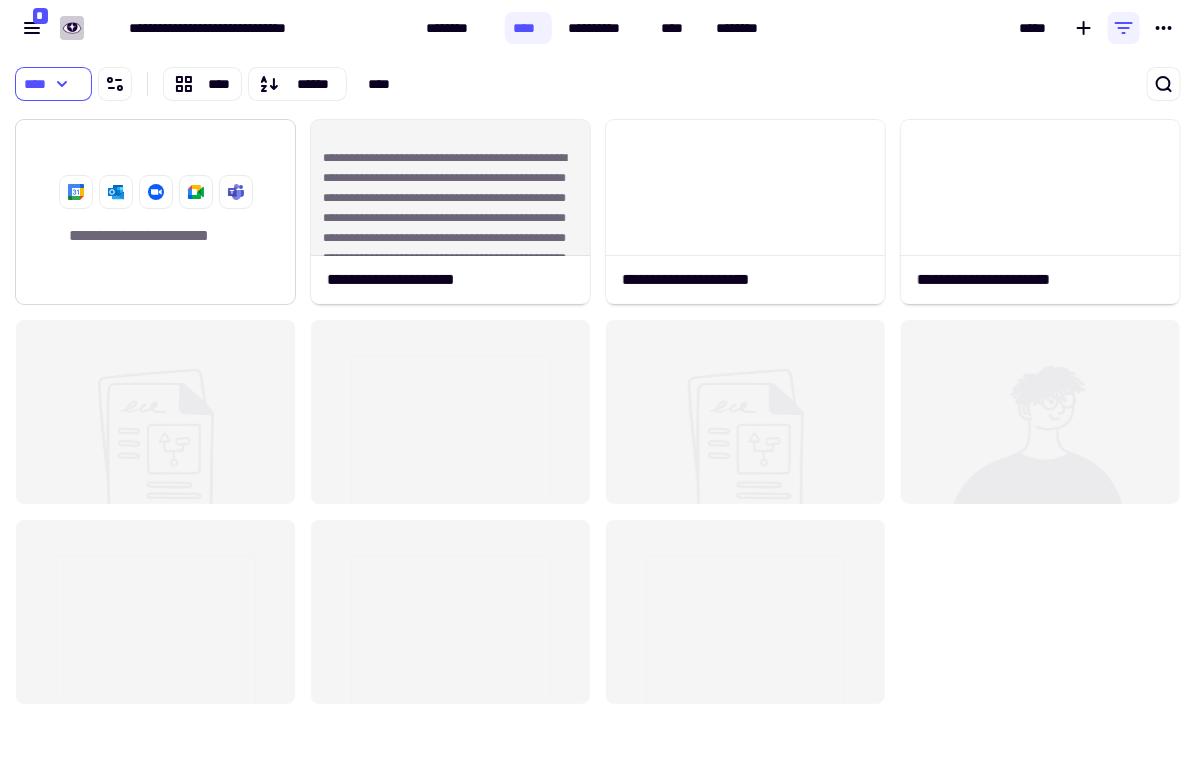 click on "**********" 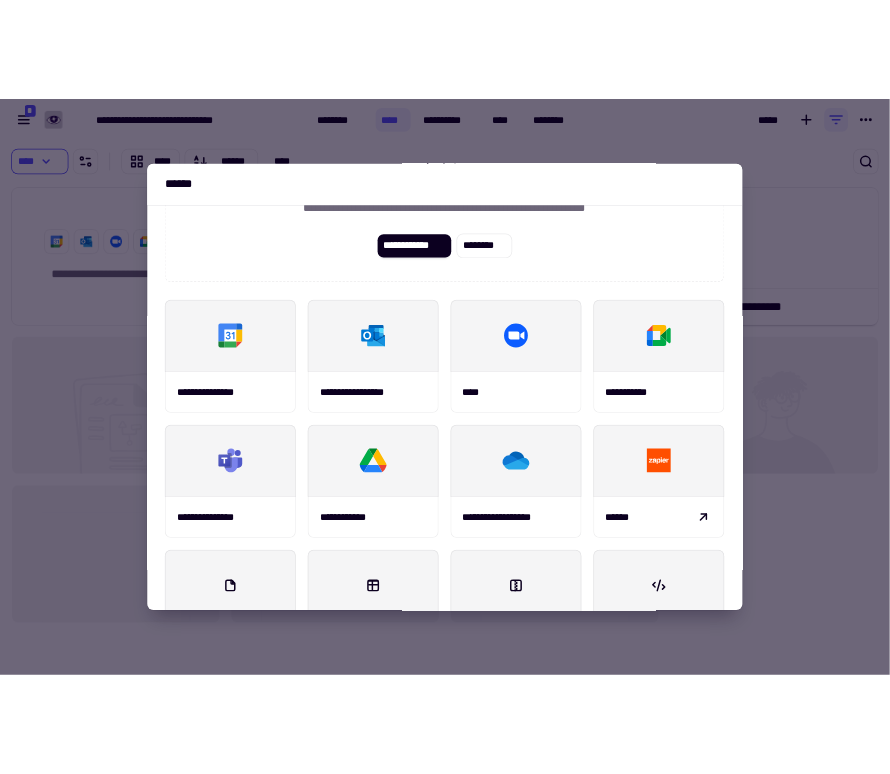 scroll, scrollTop: 70, scrollLeft: 0, axis: vertical 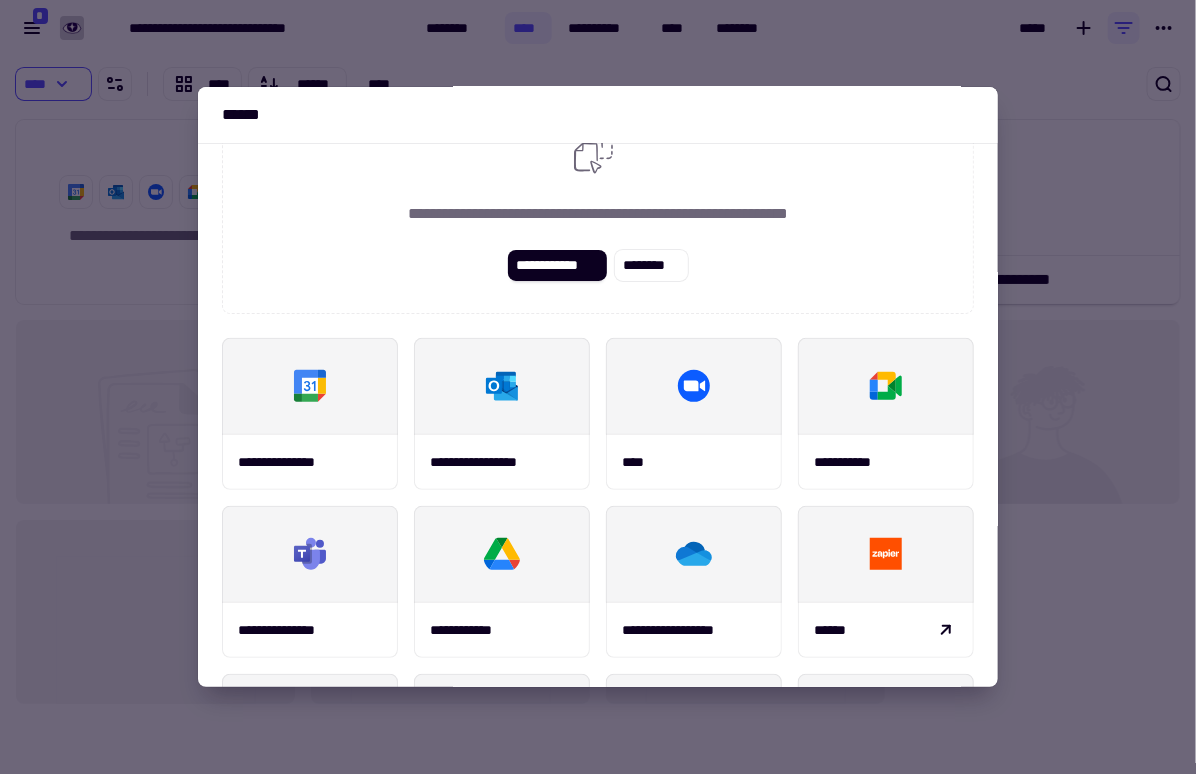 click at bounding box center [598, 387] 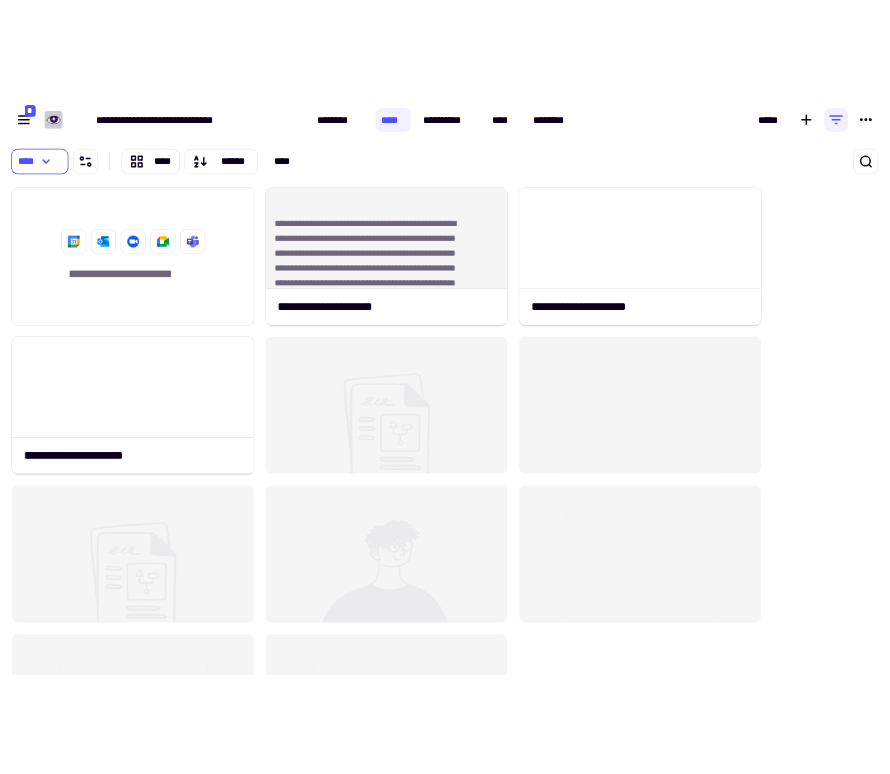 scroll, scrollTop: 662, scrollLeft: 881, axis: both 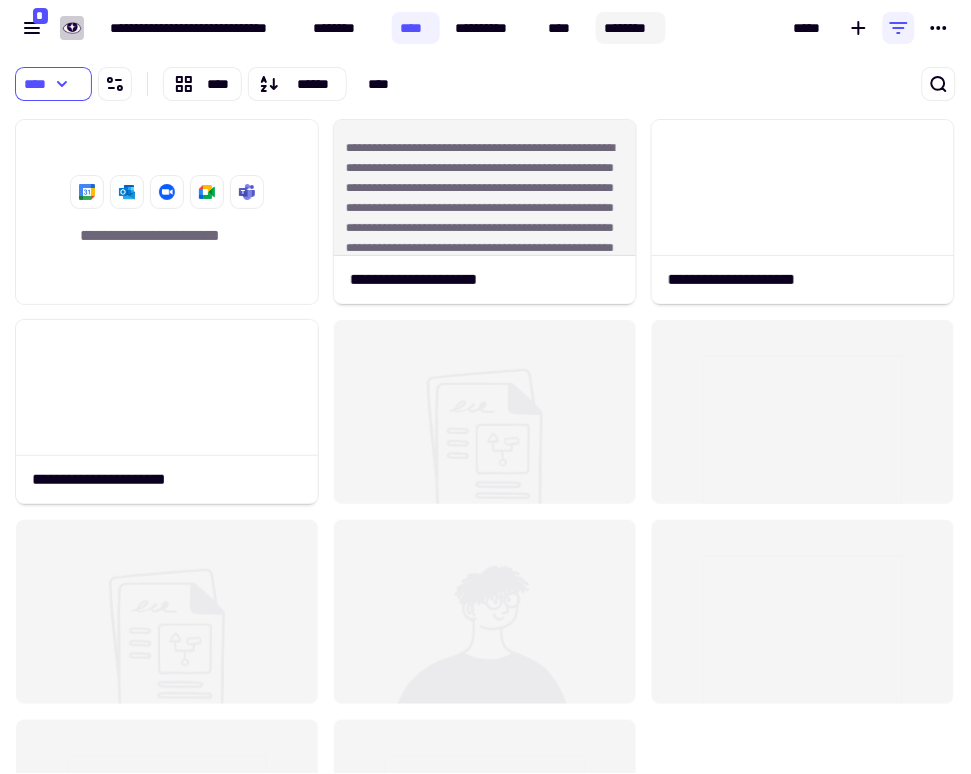 click on "********" 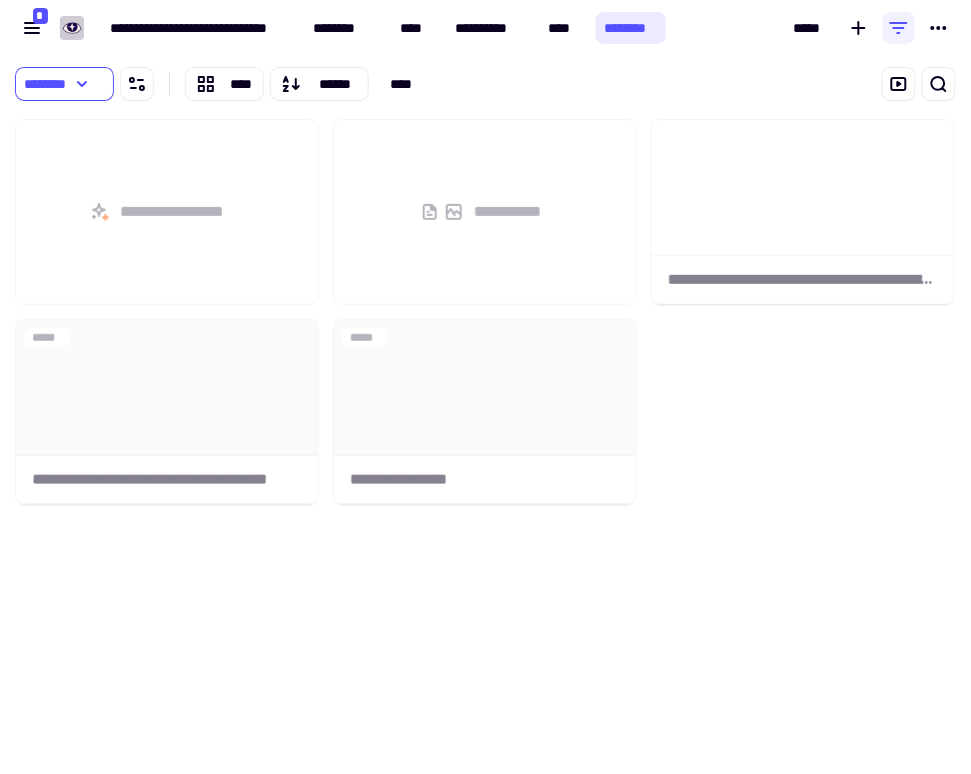 scroll, scrollTop: 1, scrollLeft: 1, axis: both 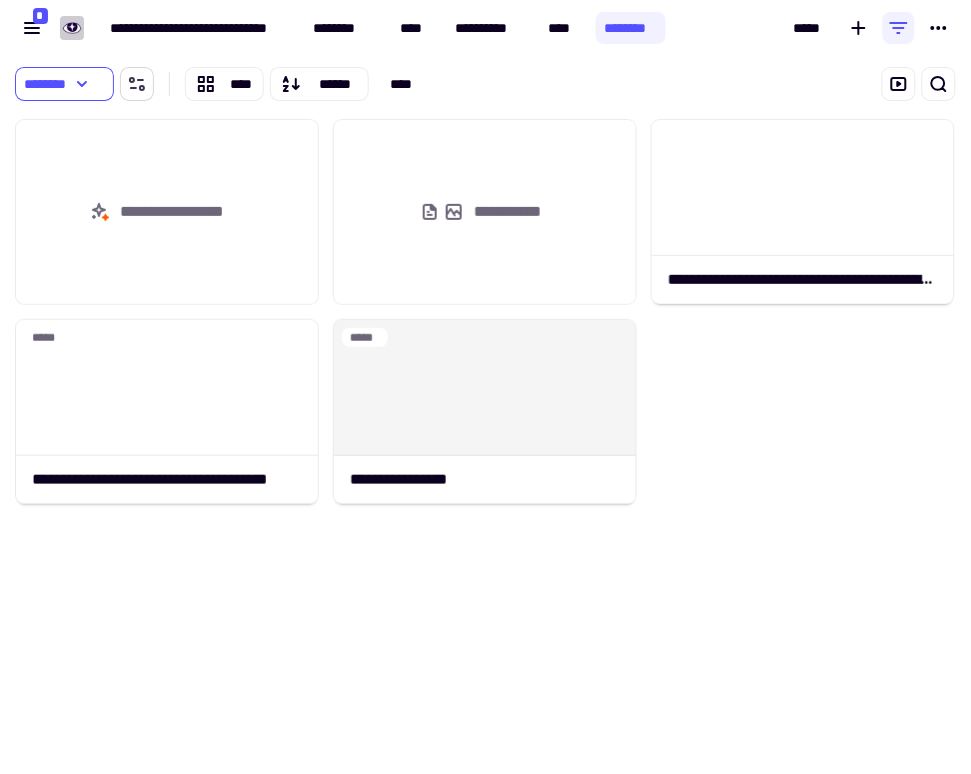 click 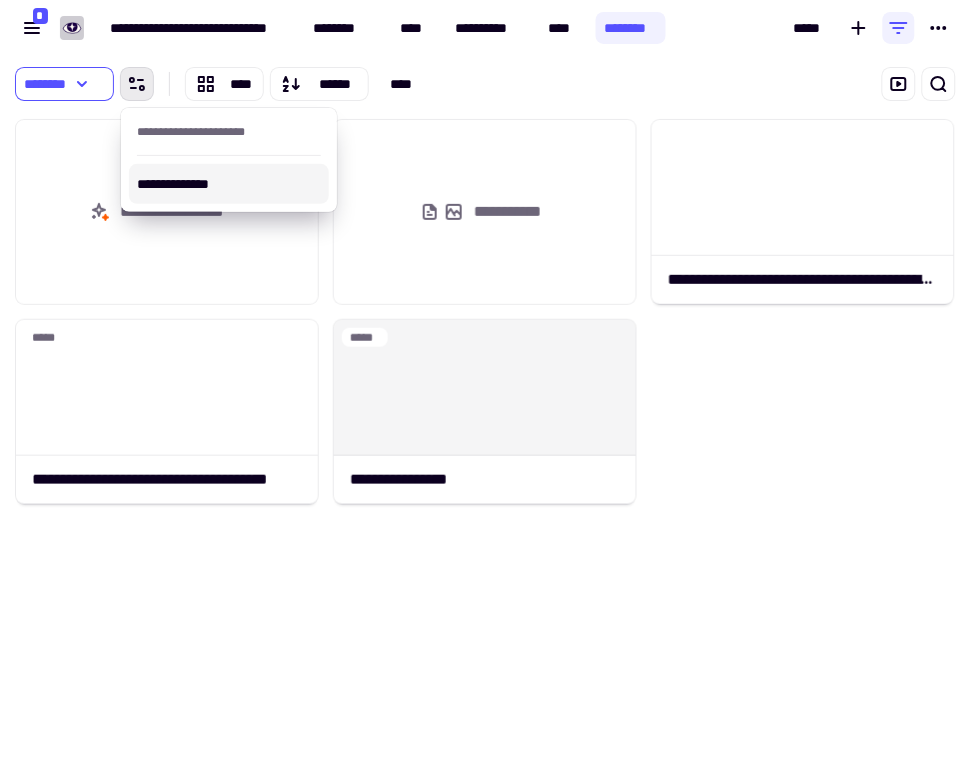 click on "******** **** ****** ****" at bounding box center (331, 84) 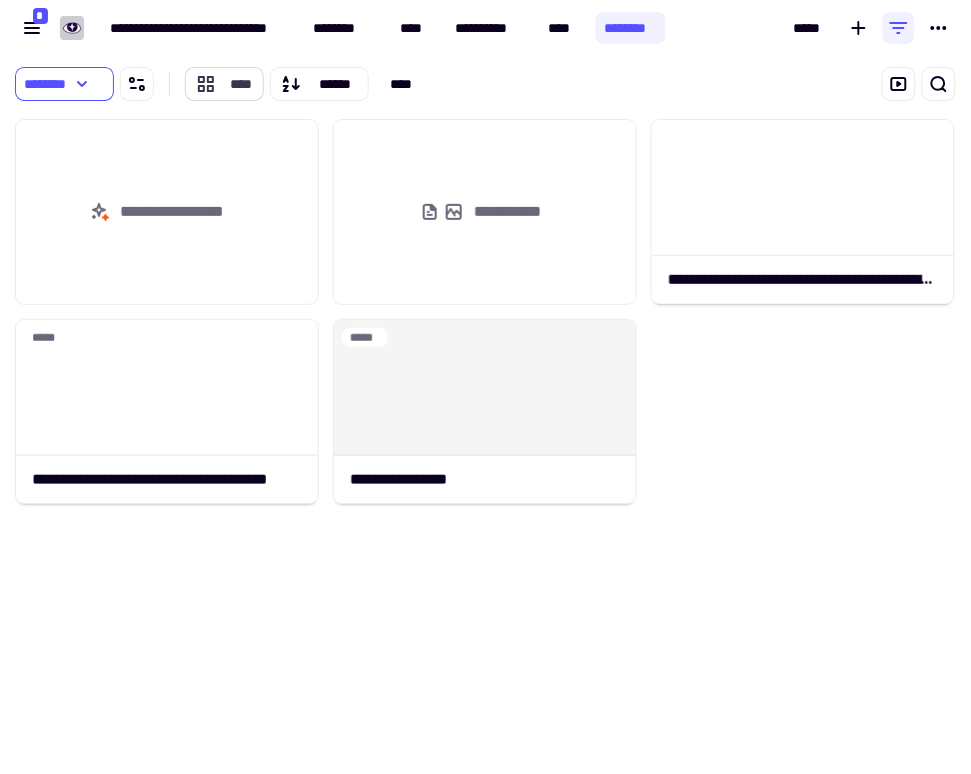 click on "****" 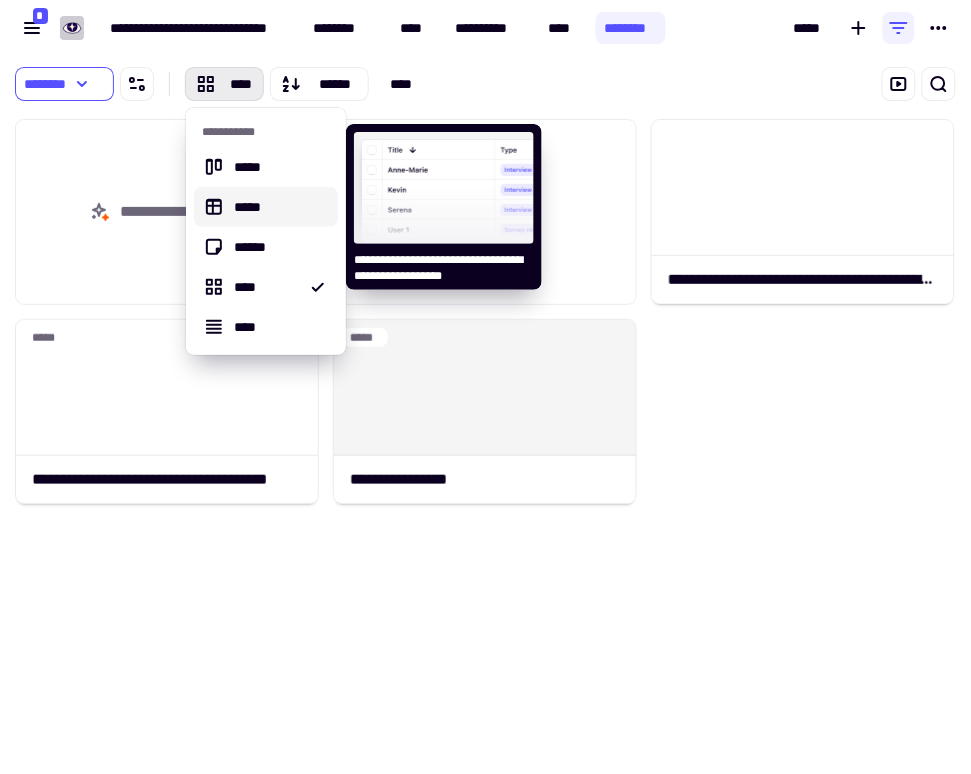 click on "*****" at bounding box center [278, 207] 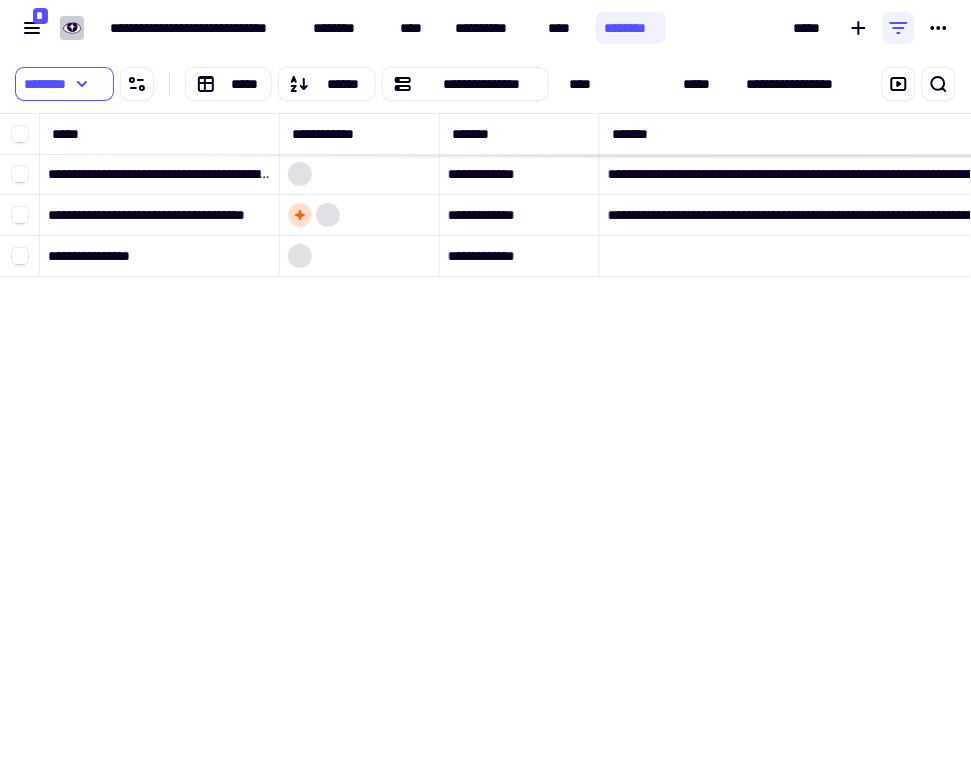 scroll, scrollTop: 1, scrollLeft: 1, axis: both 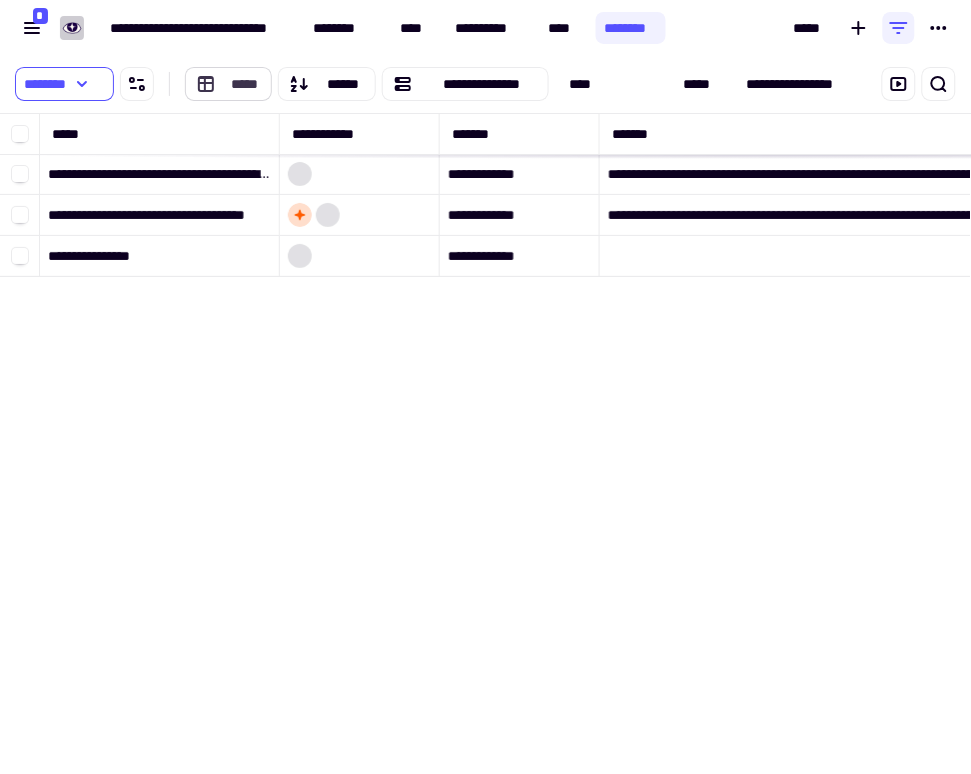 click on "*****" 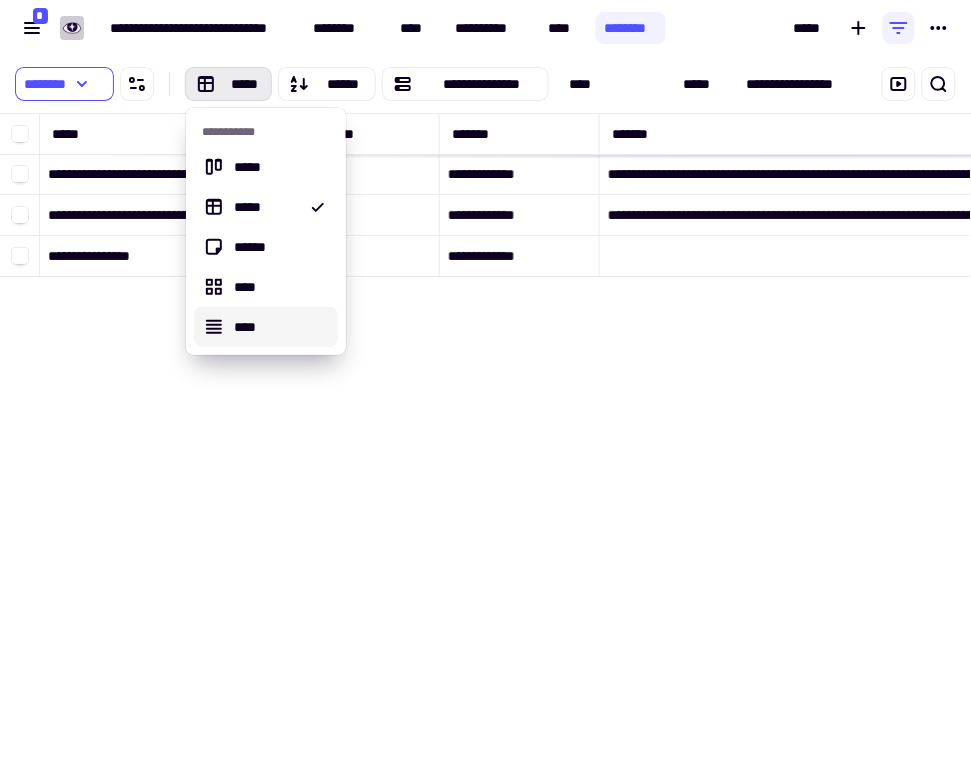 click on "****" at bounding box center [278, 327] 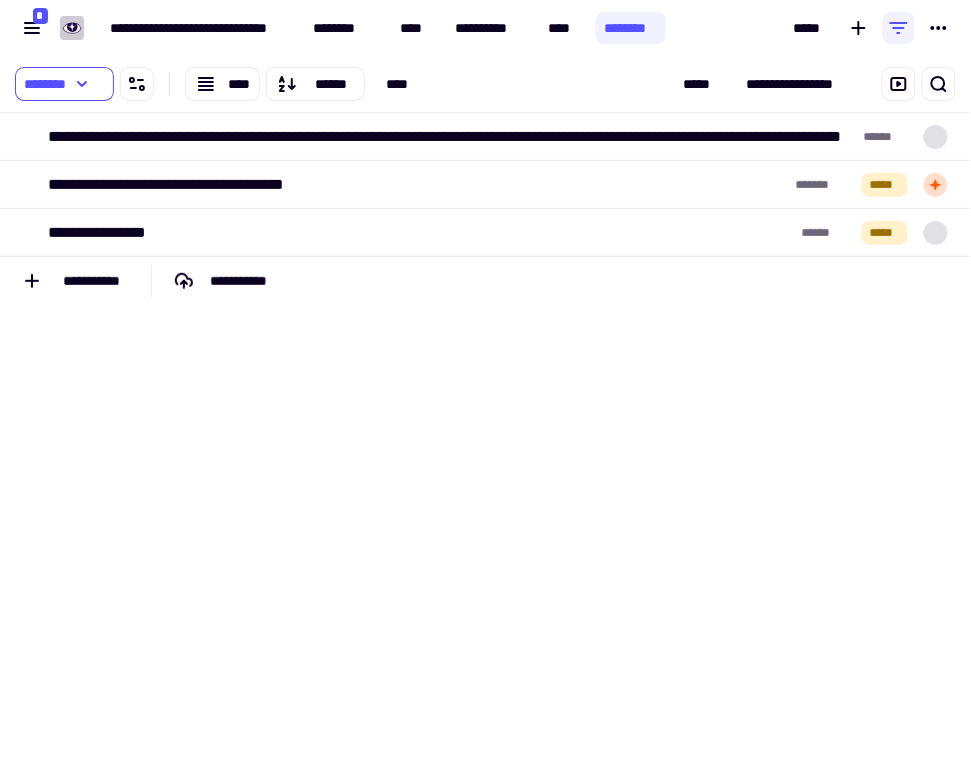 scroll, scrollTop: 1, scrollLeft: 1, axis: both 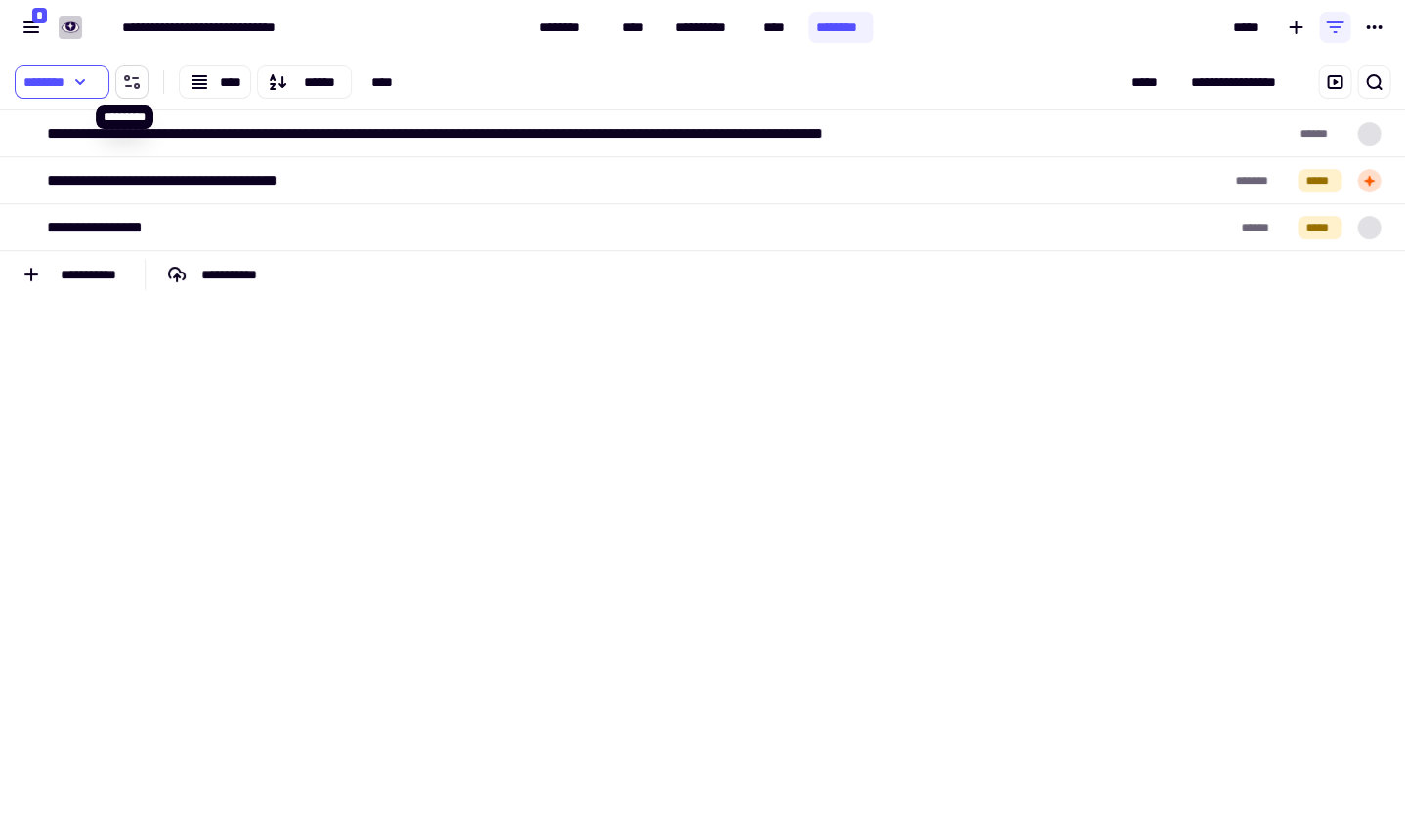 click 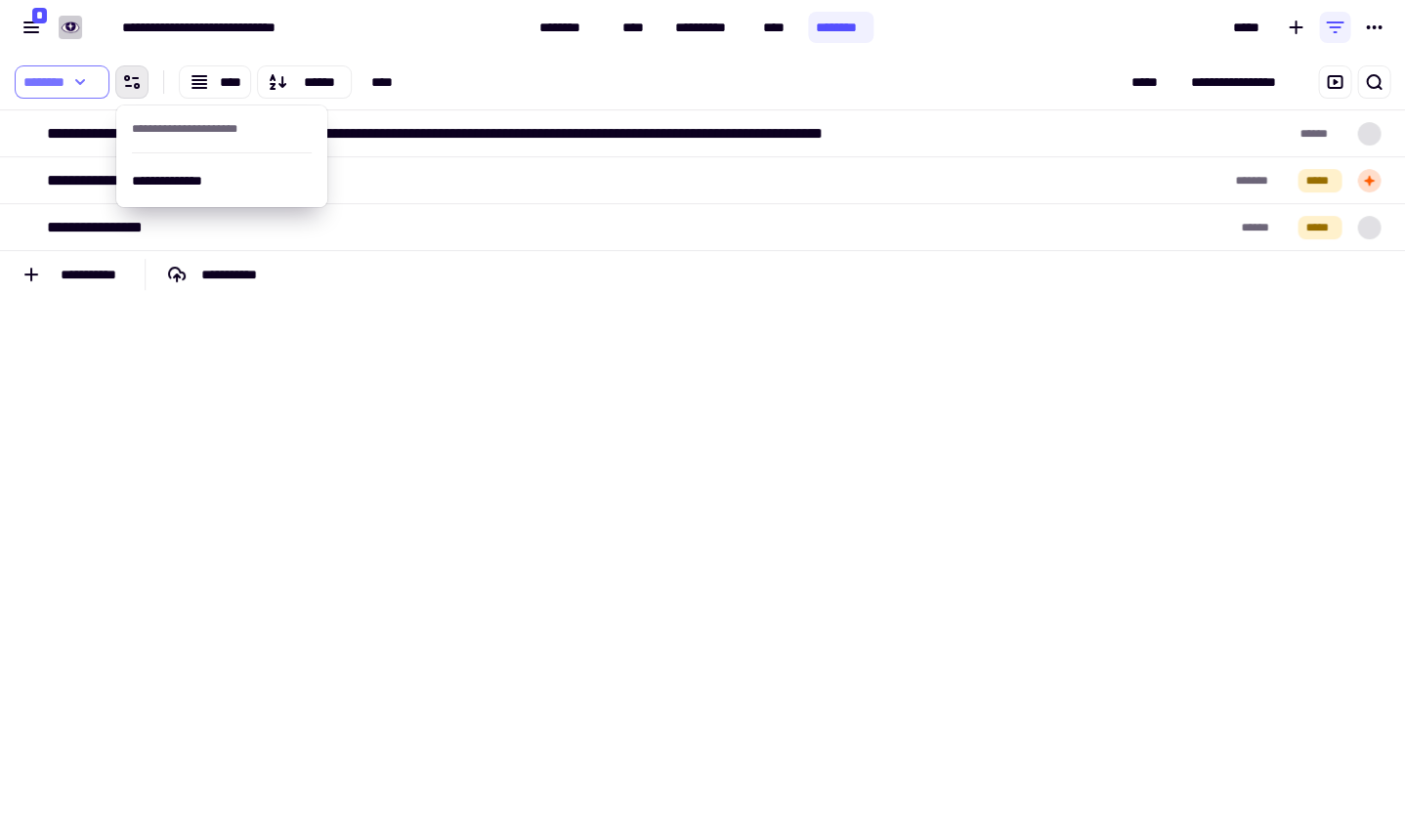 click 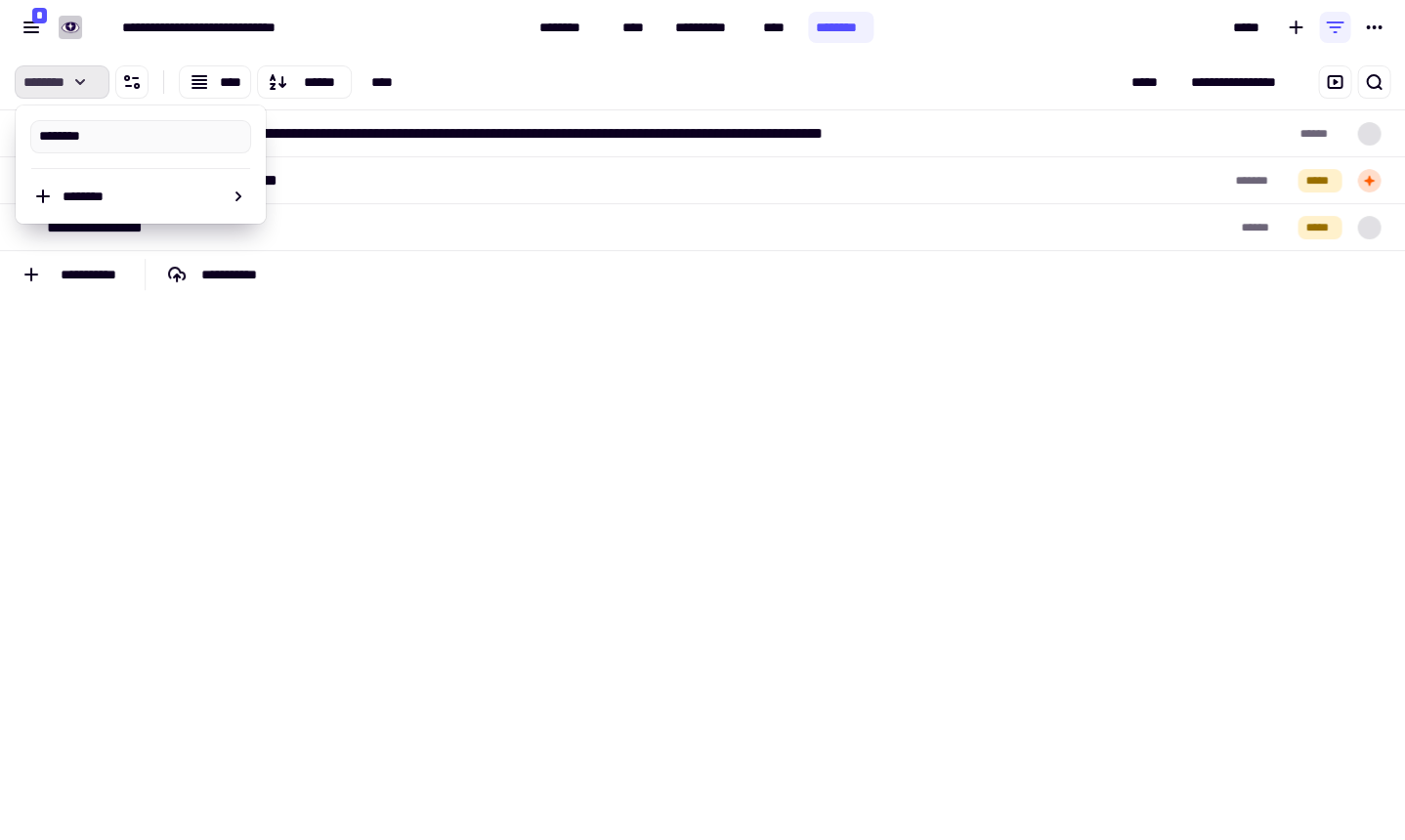 click 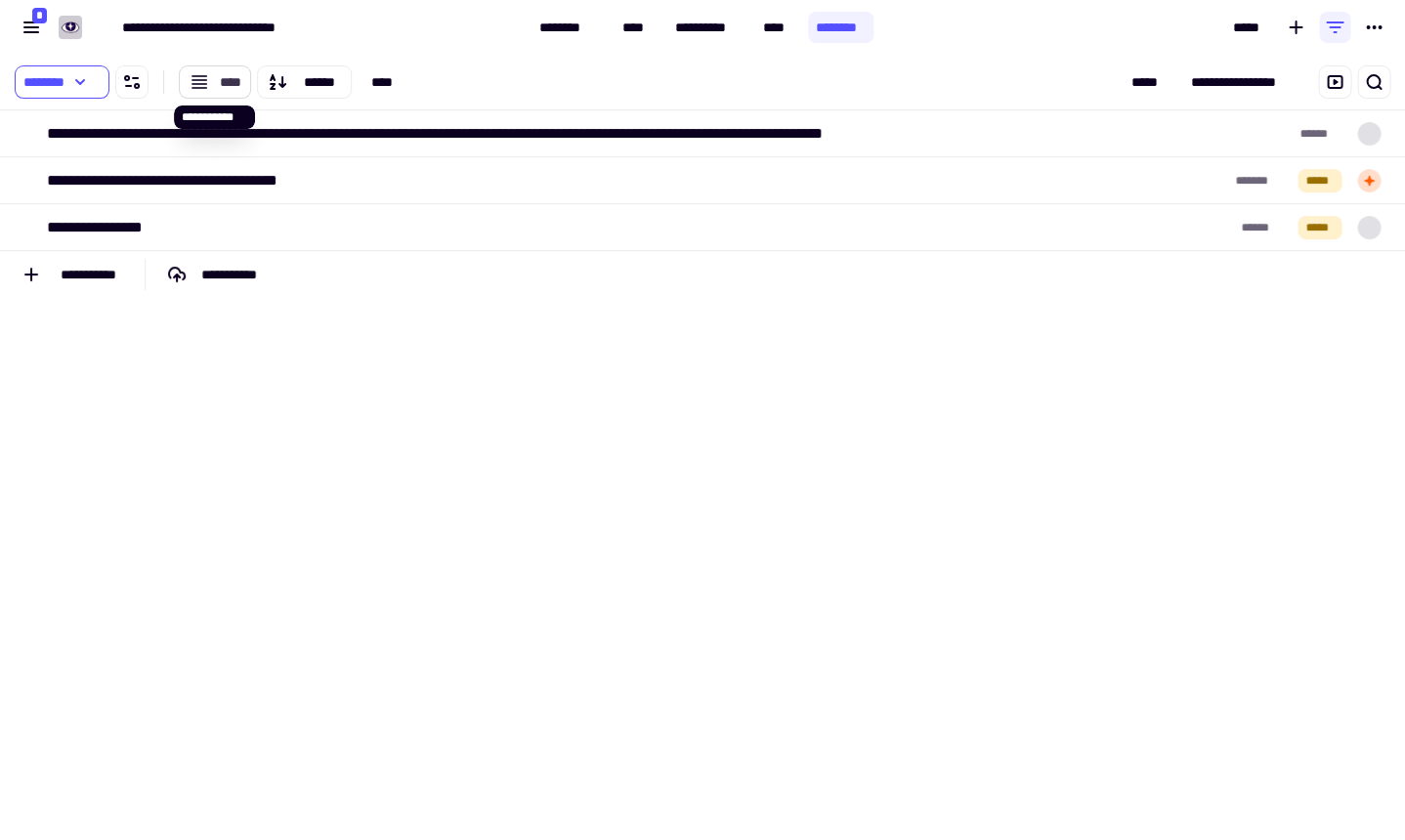 click on "****" 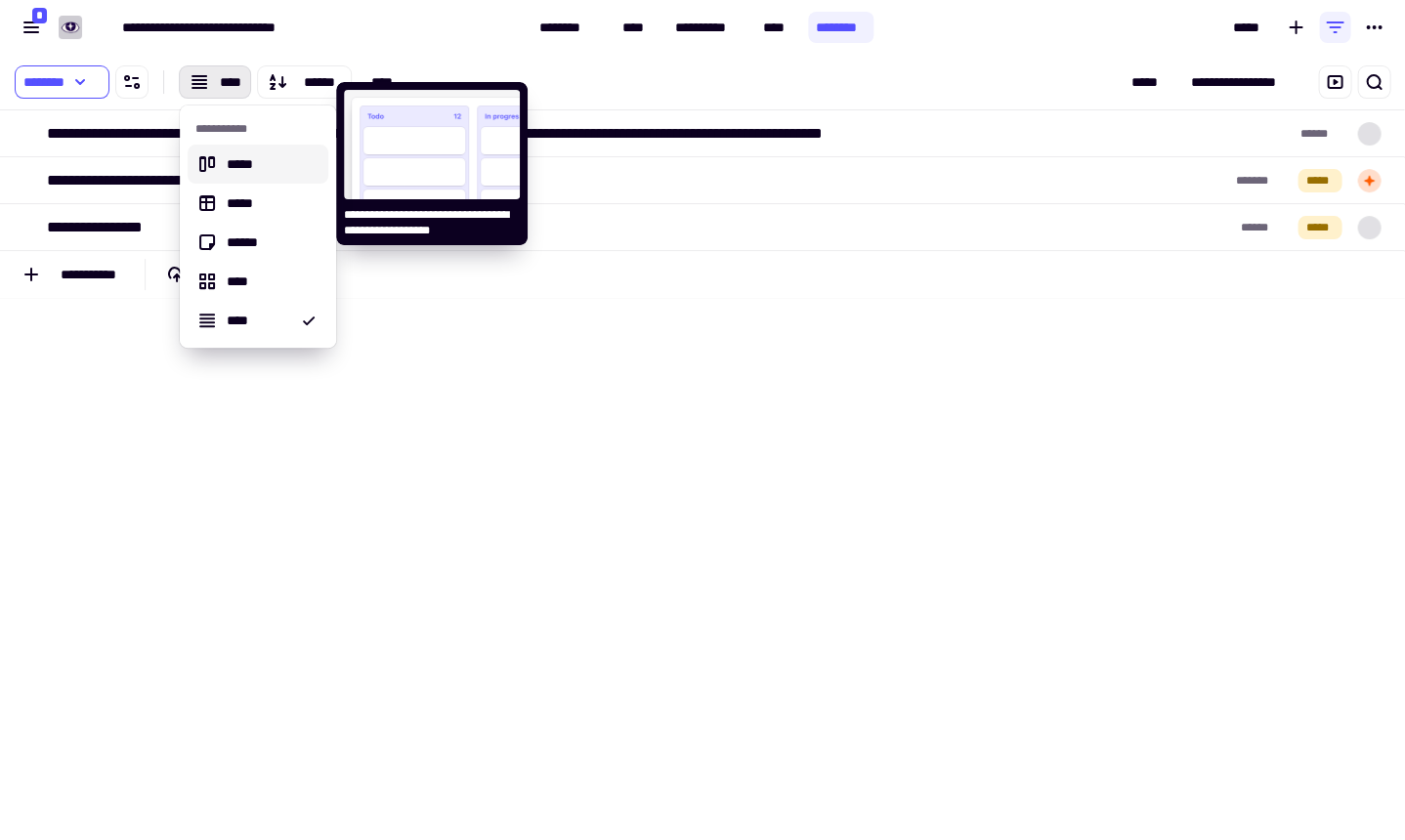click on "*****" at bounding box center (270, 163) 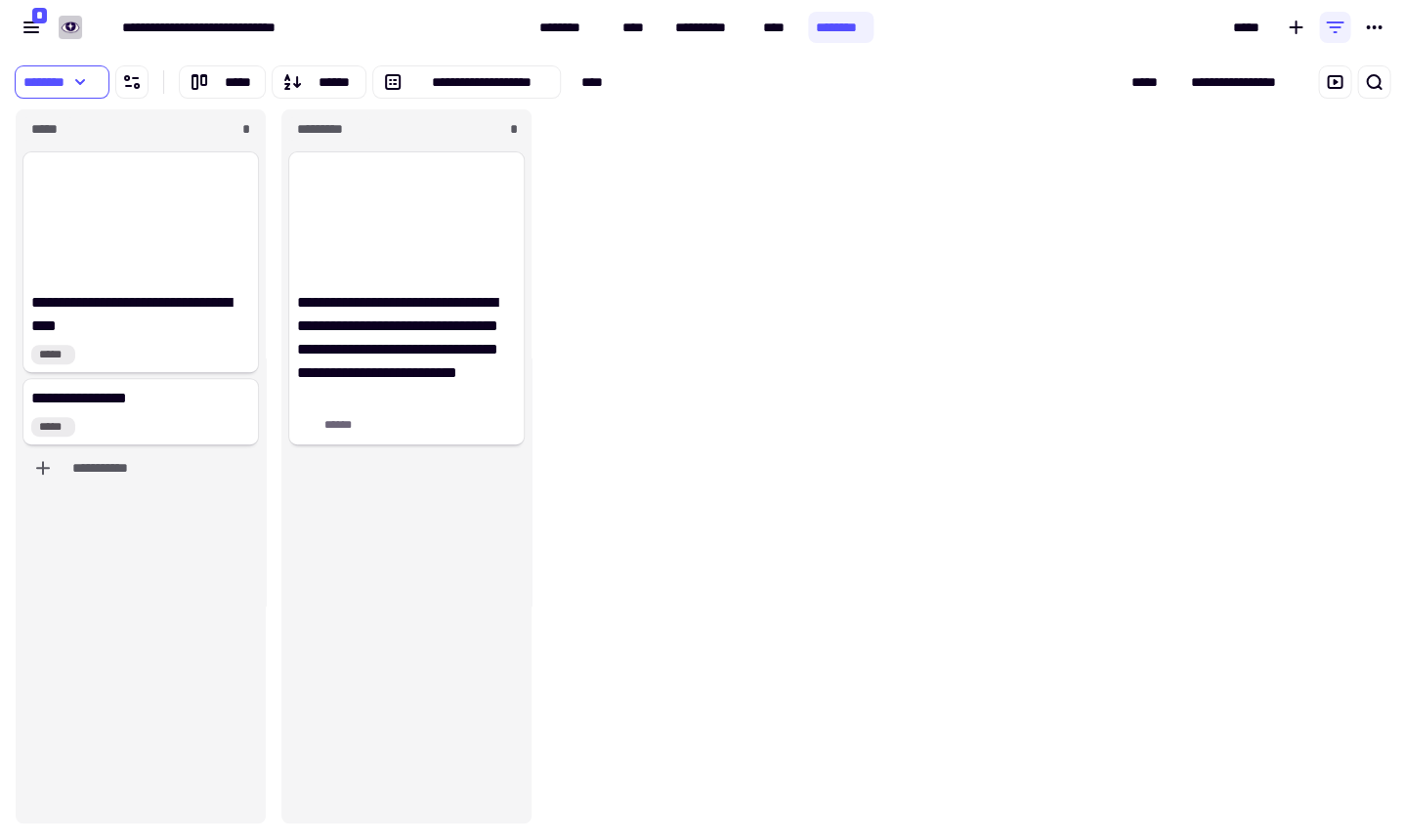scroll, scrollTop: 715, scrollLeft: 1388, axis: both 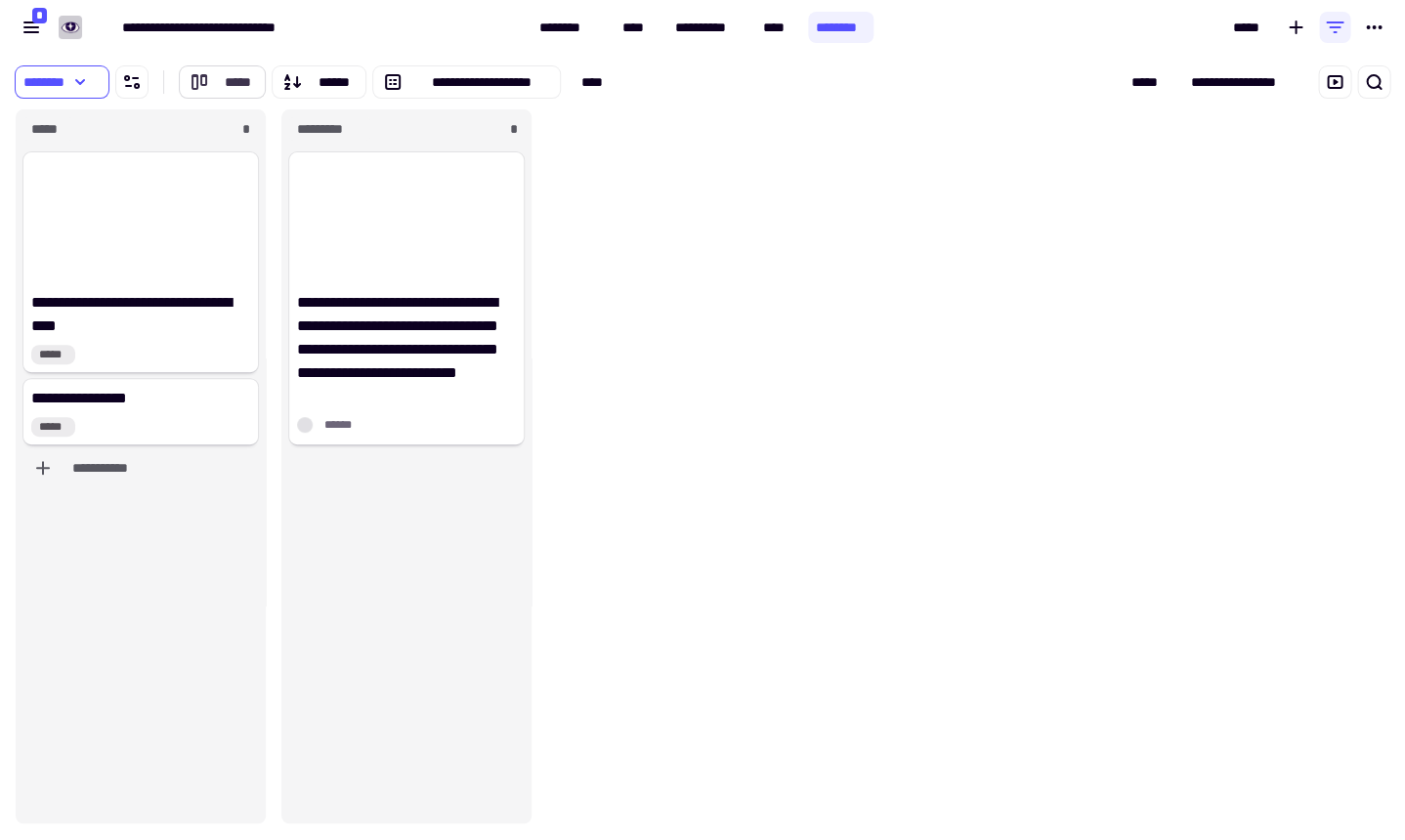 click on "*****" 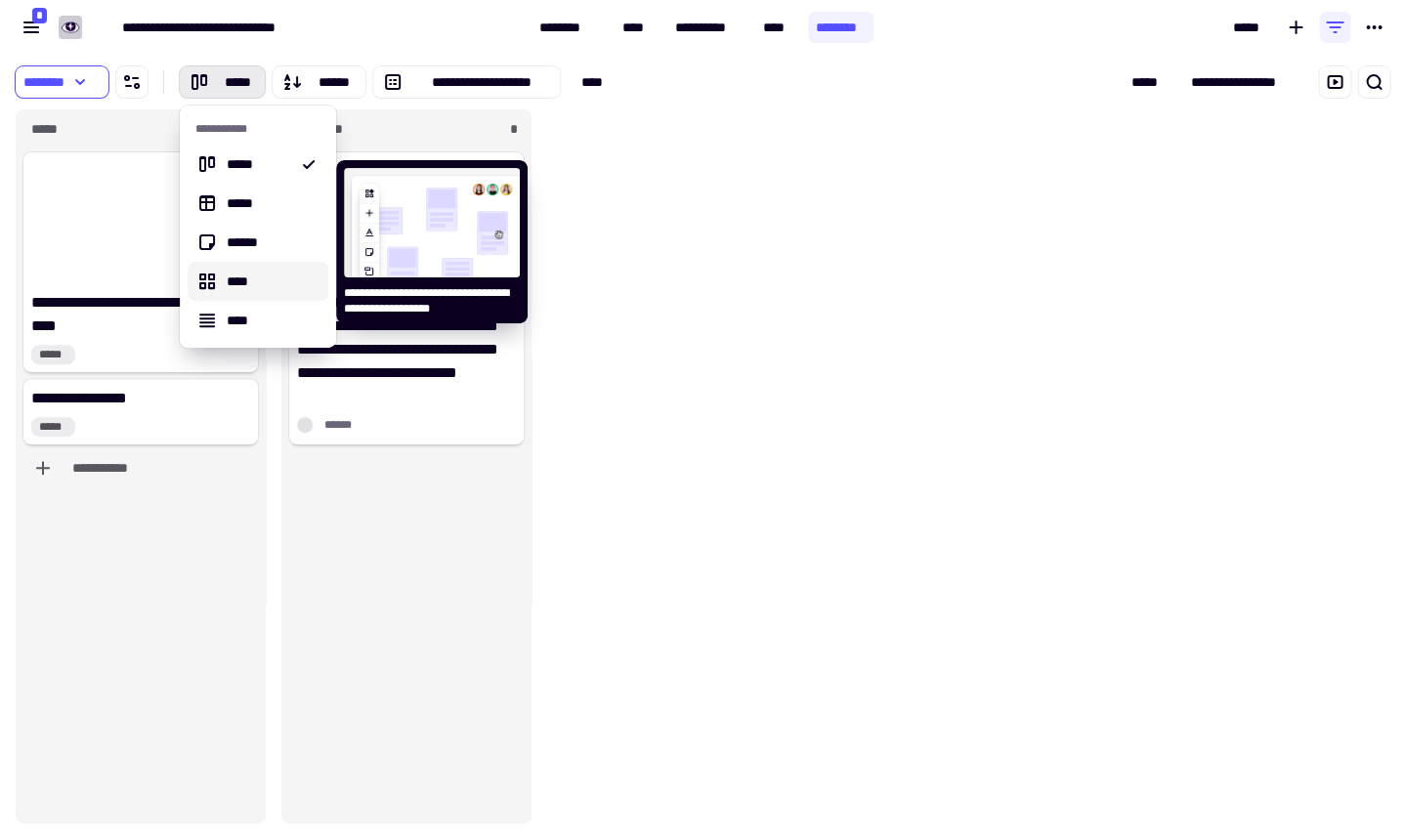 click on "****" at bounding box center [270, 280] 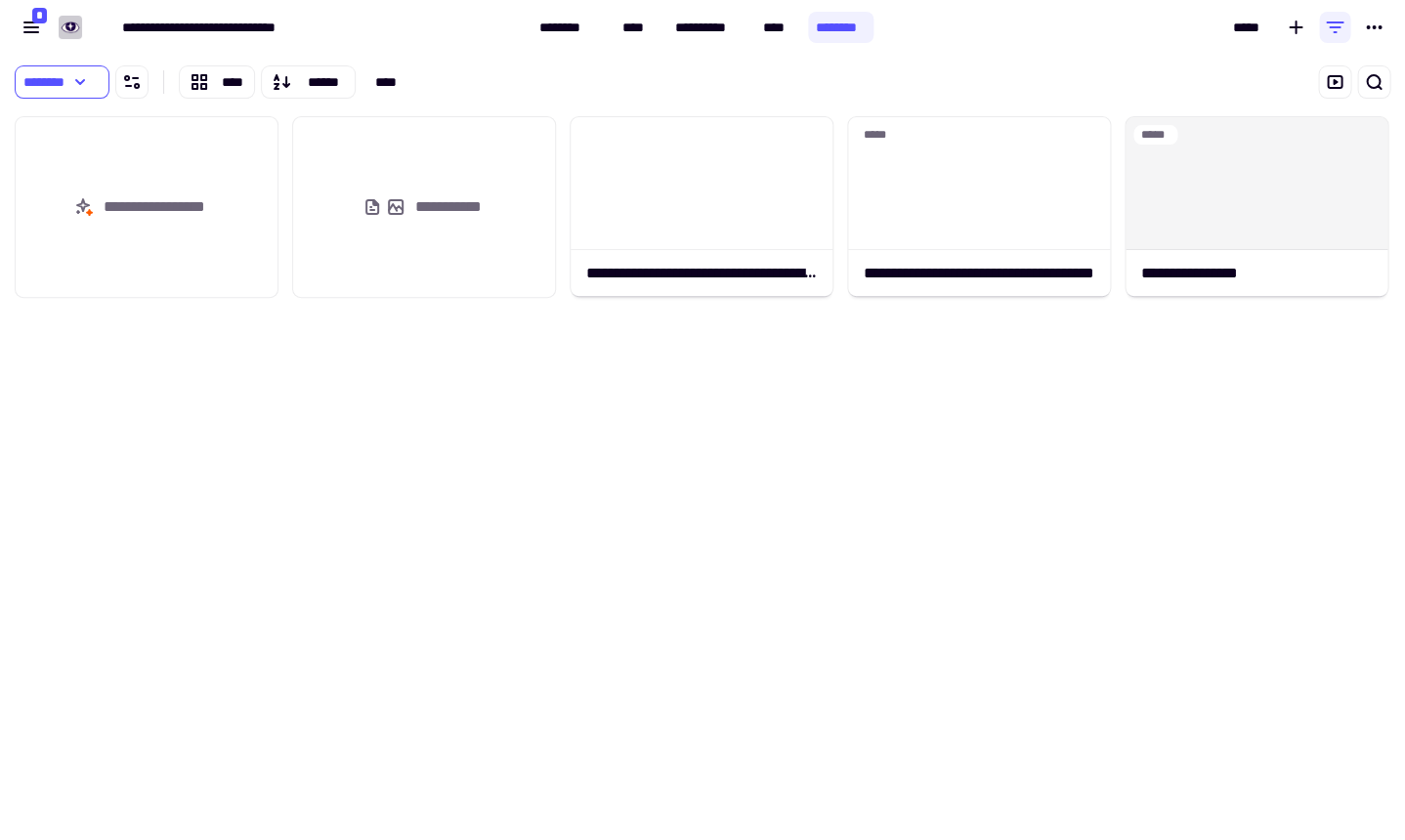 scroll, scrollTop: 1, scrollLeft: 1, axis: both 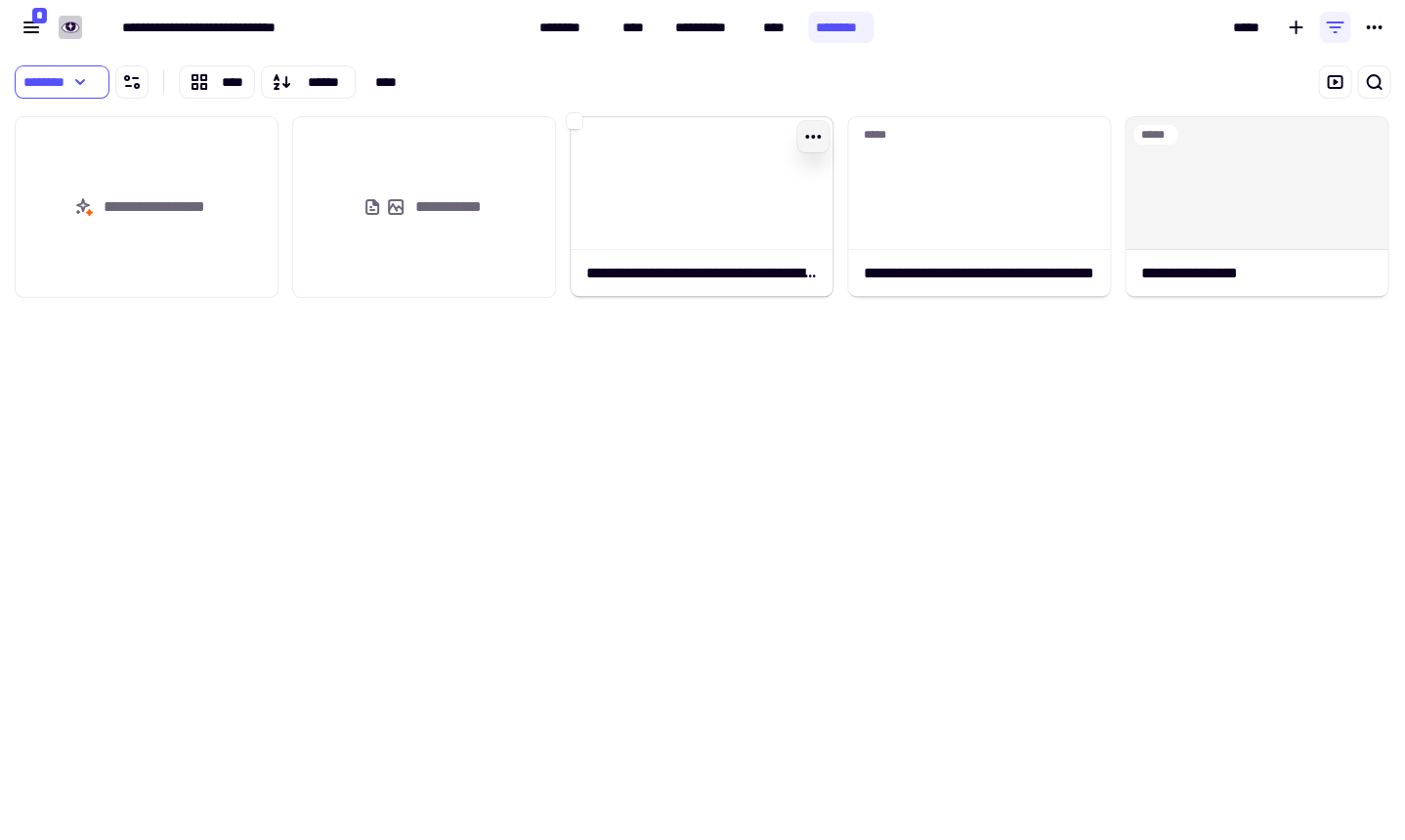 click 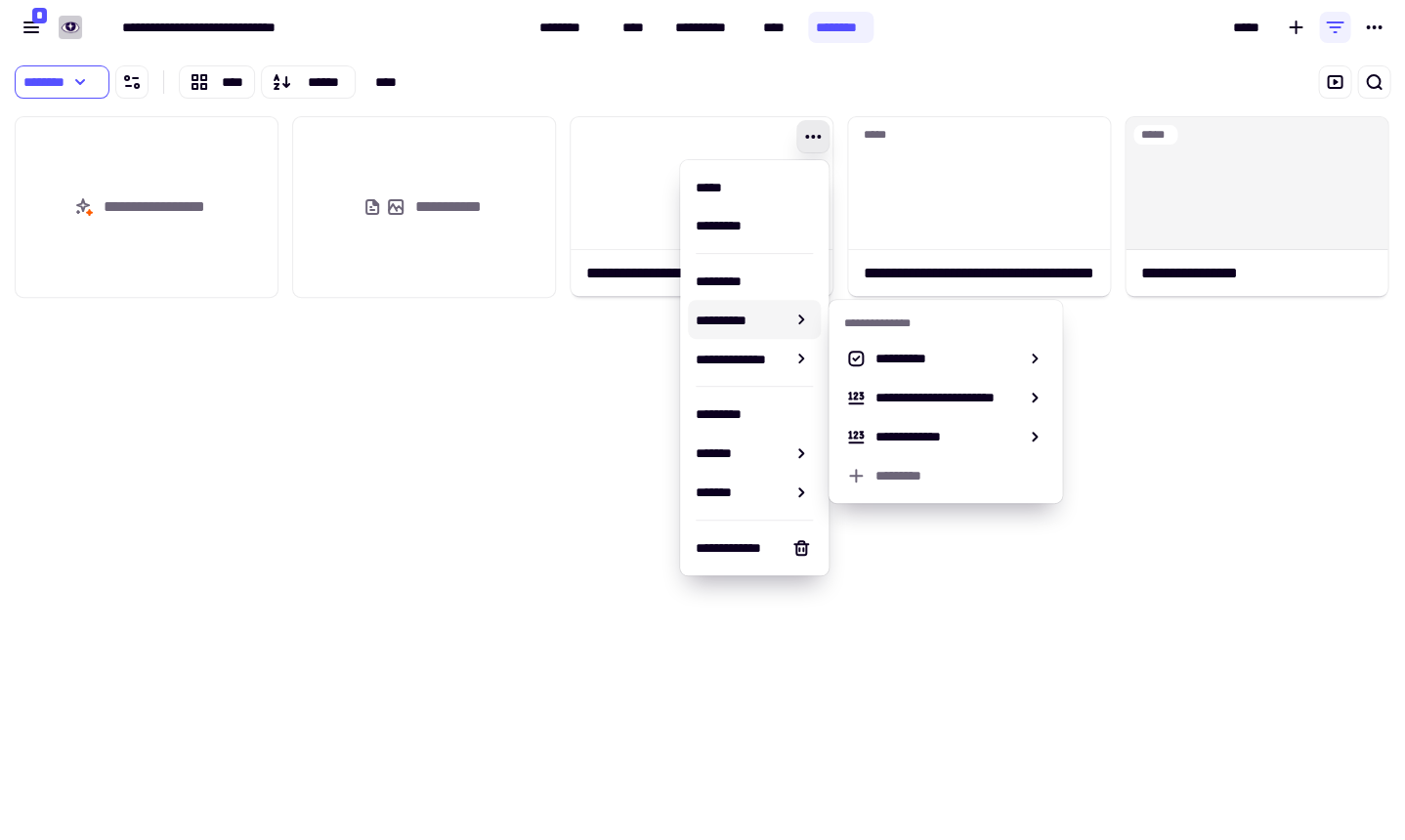 click on "**********" 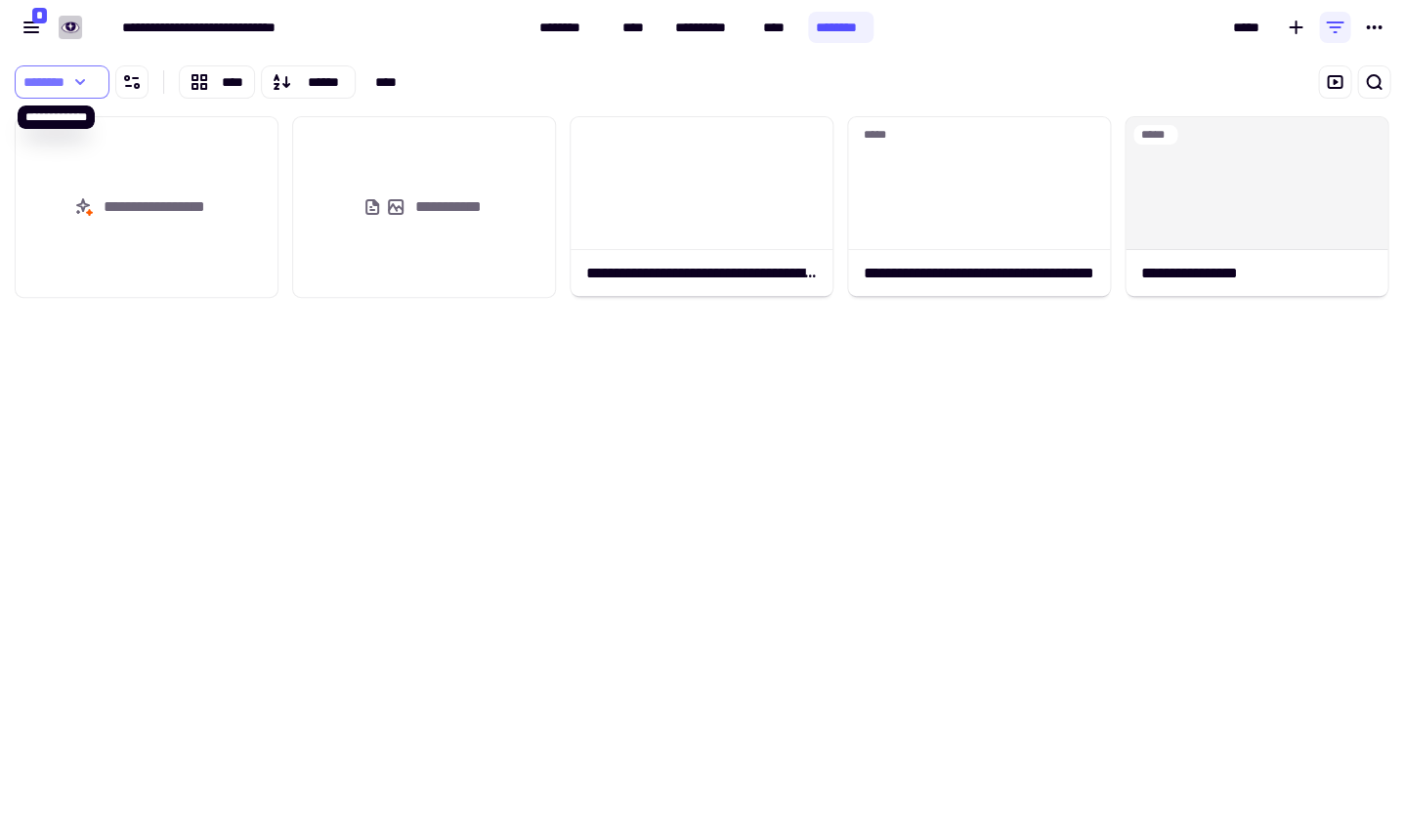 click 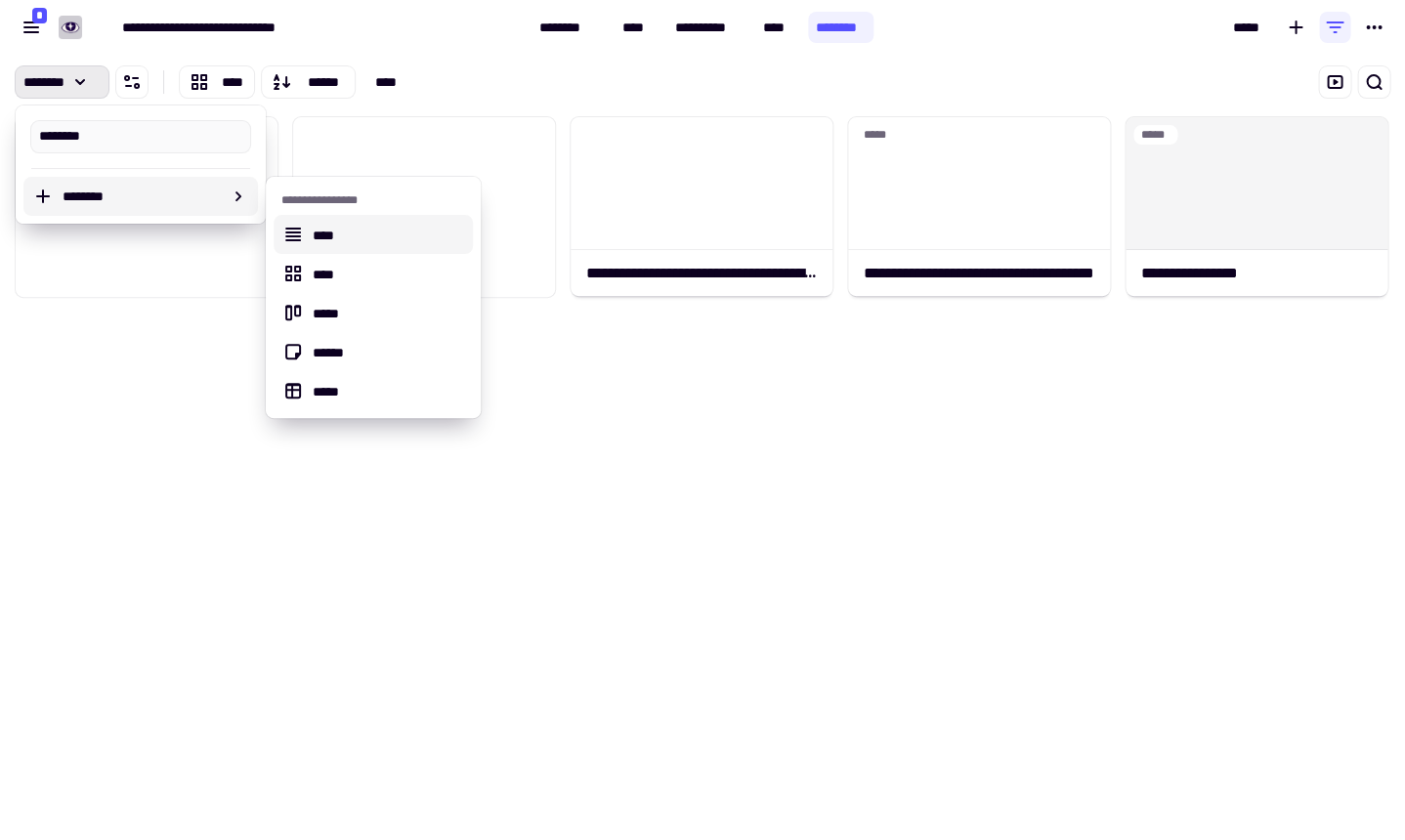 click on "****" at bounding box center (389, 234) 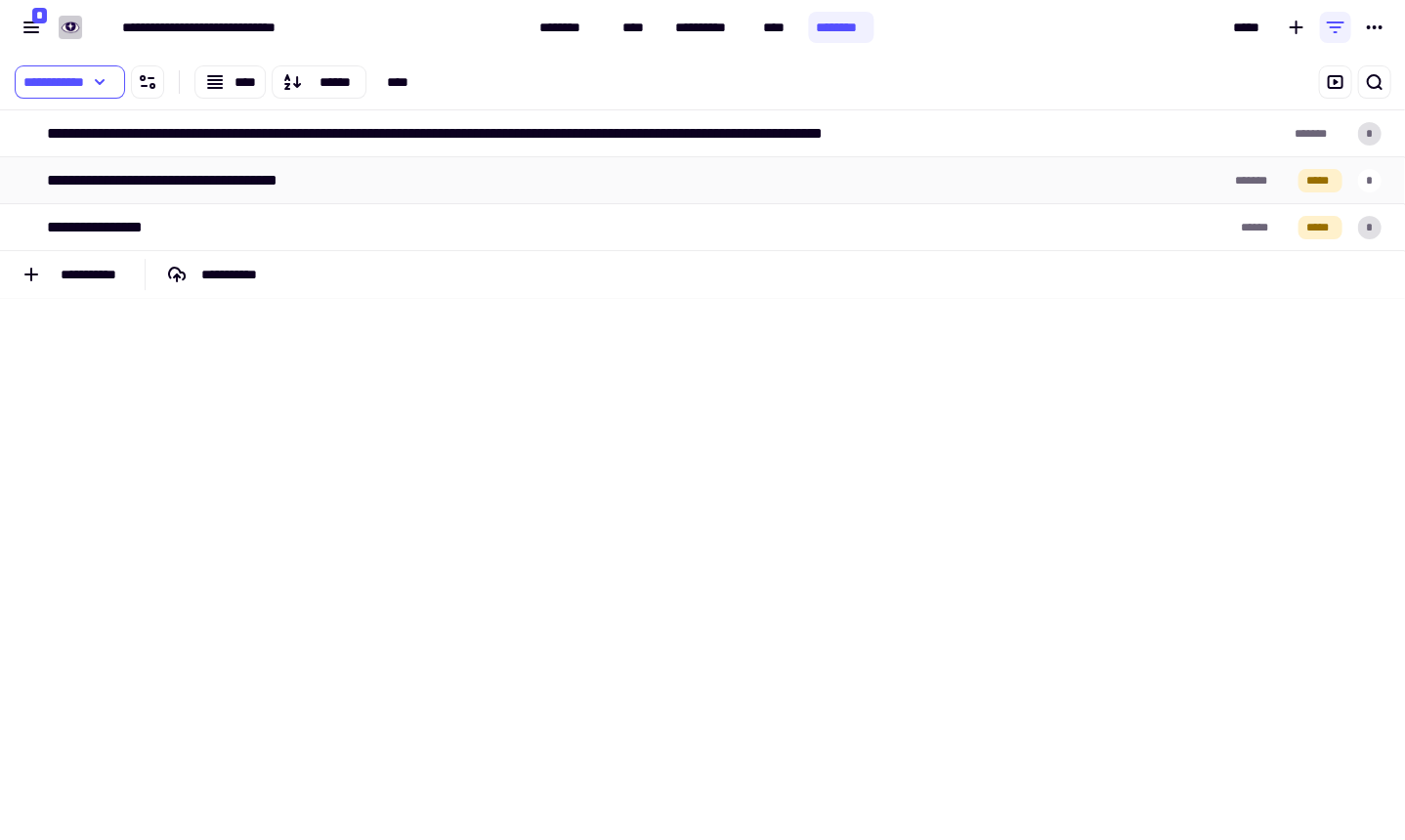 scroll, scrollTop: 1, scrollLeft: 1, axis: both 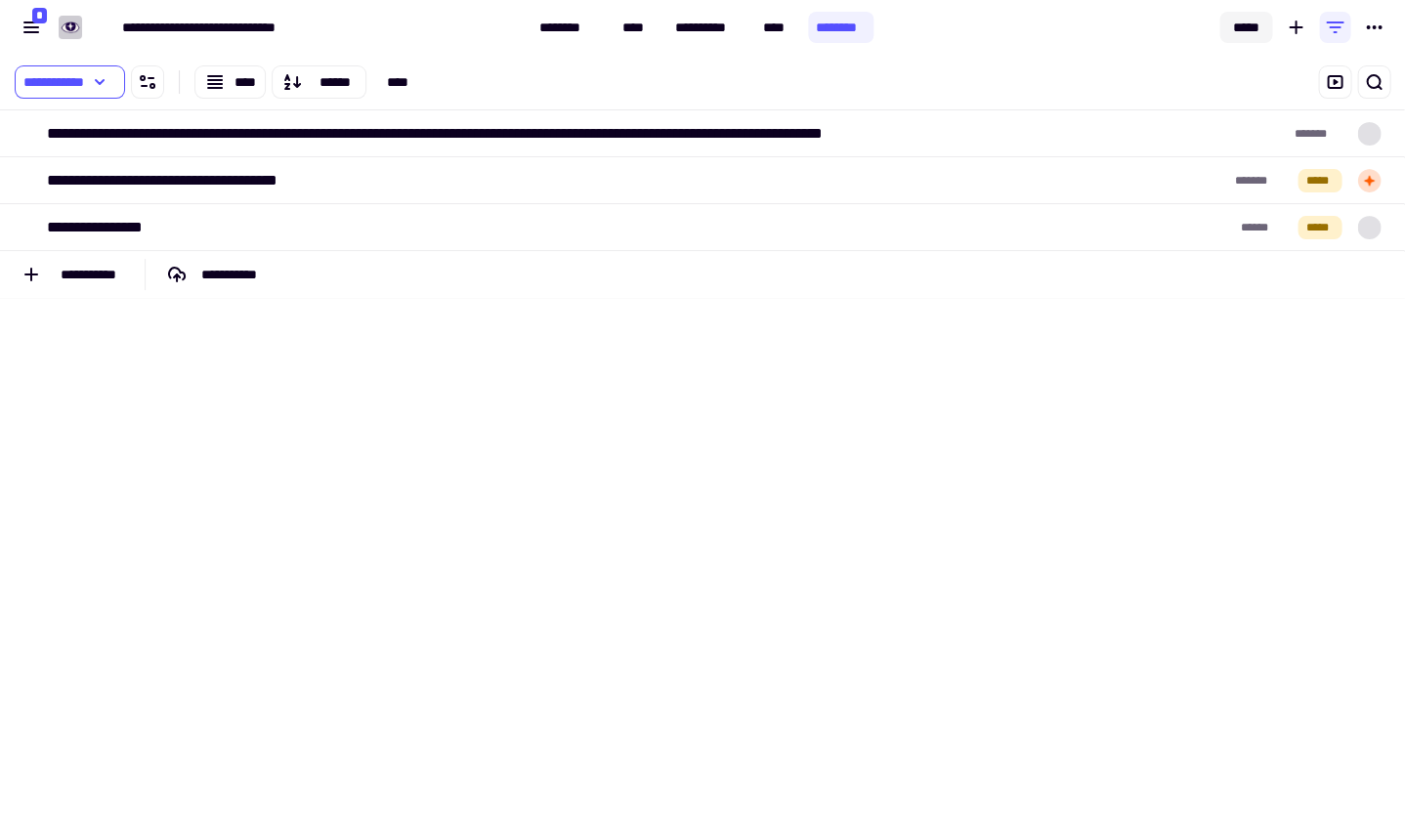 click on "*****" 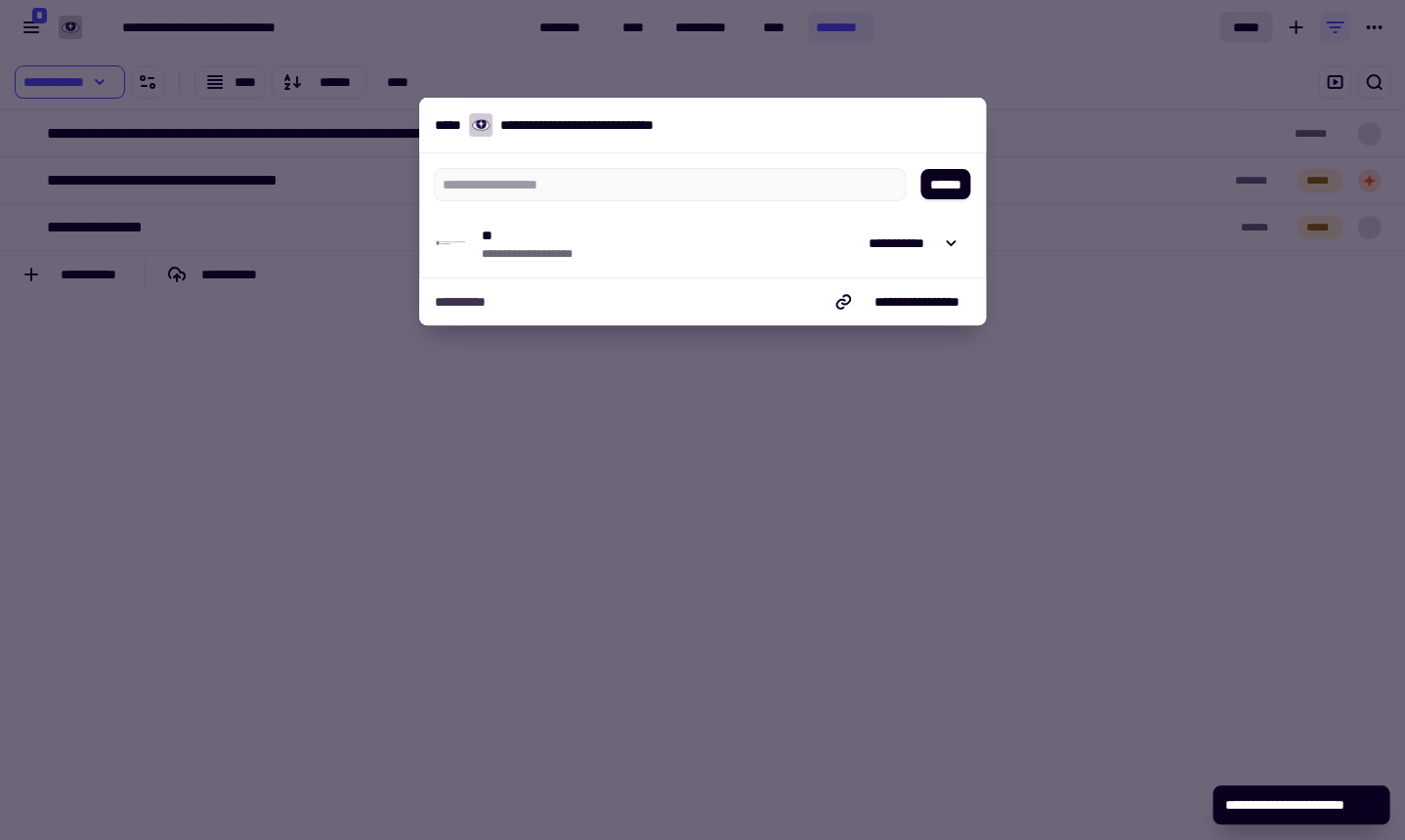 click at bounding box center [702, 420] 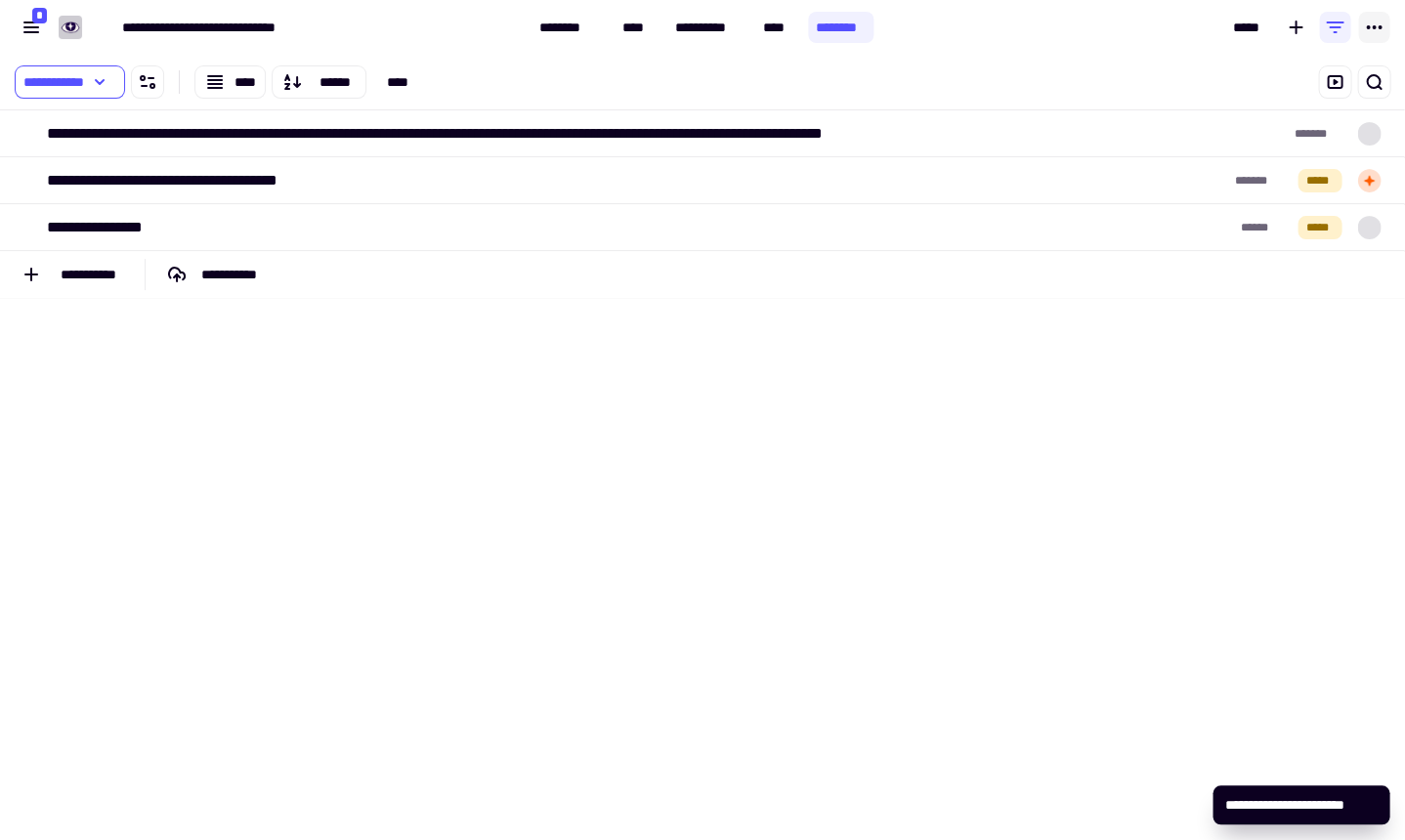 click 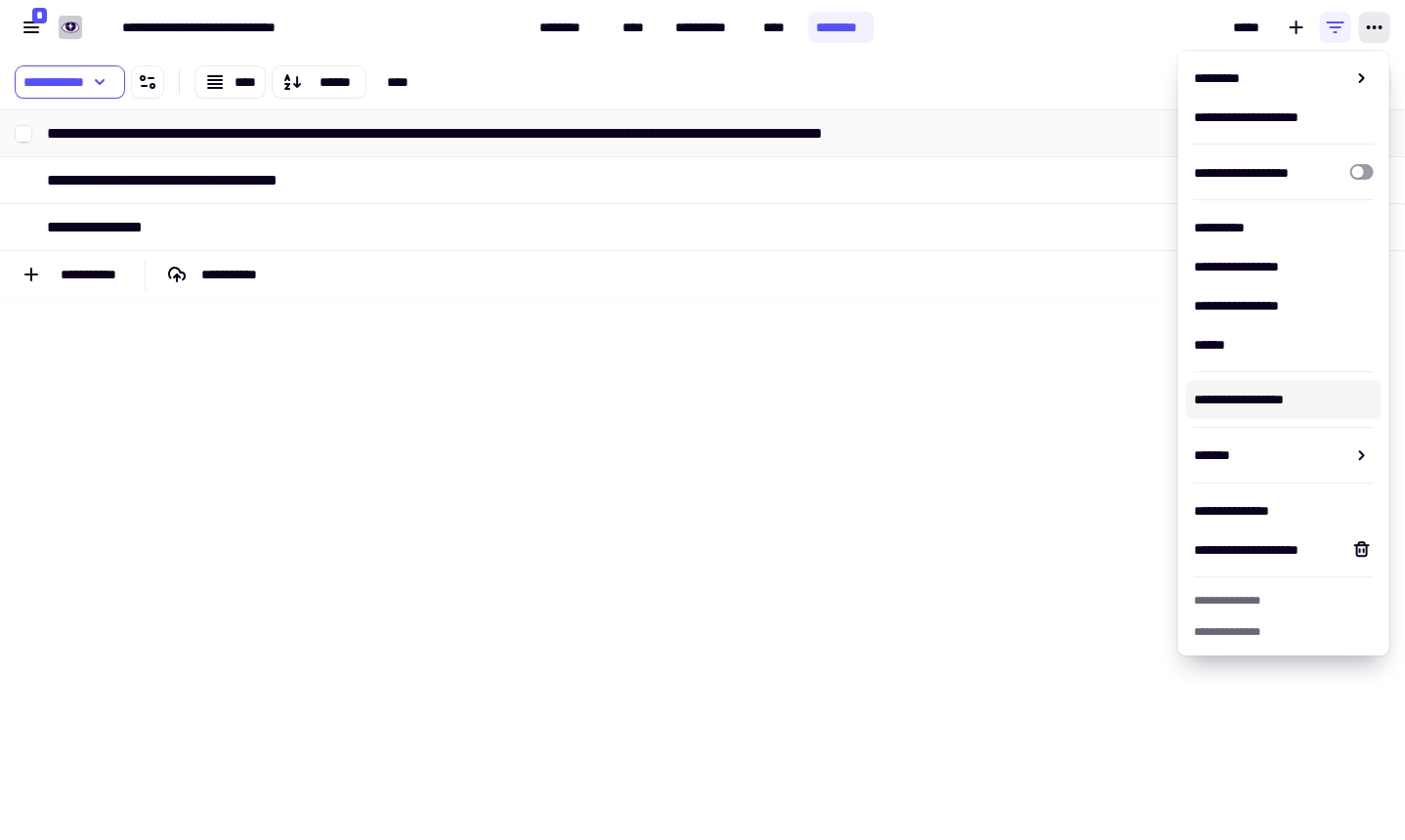click on "**********" 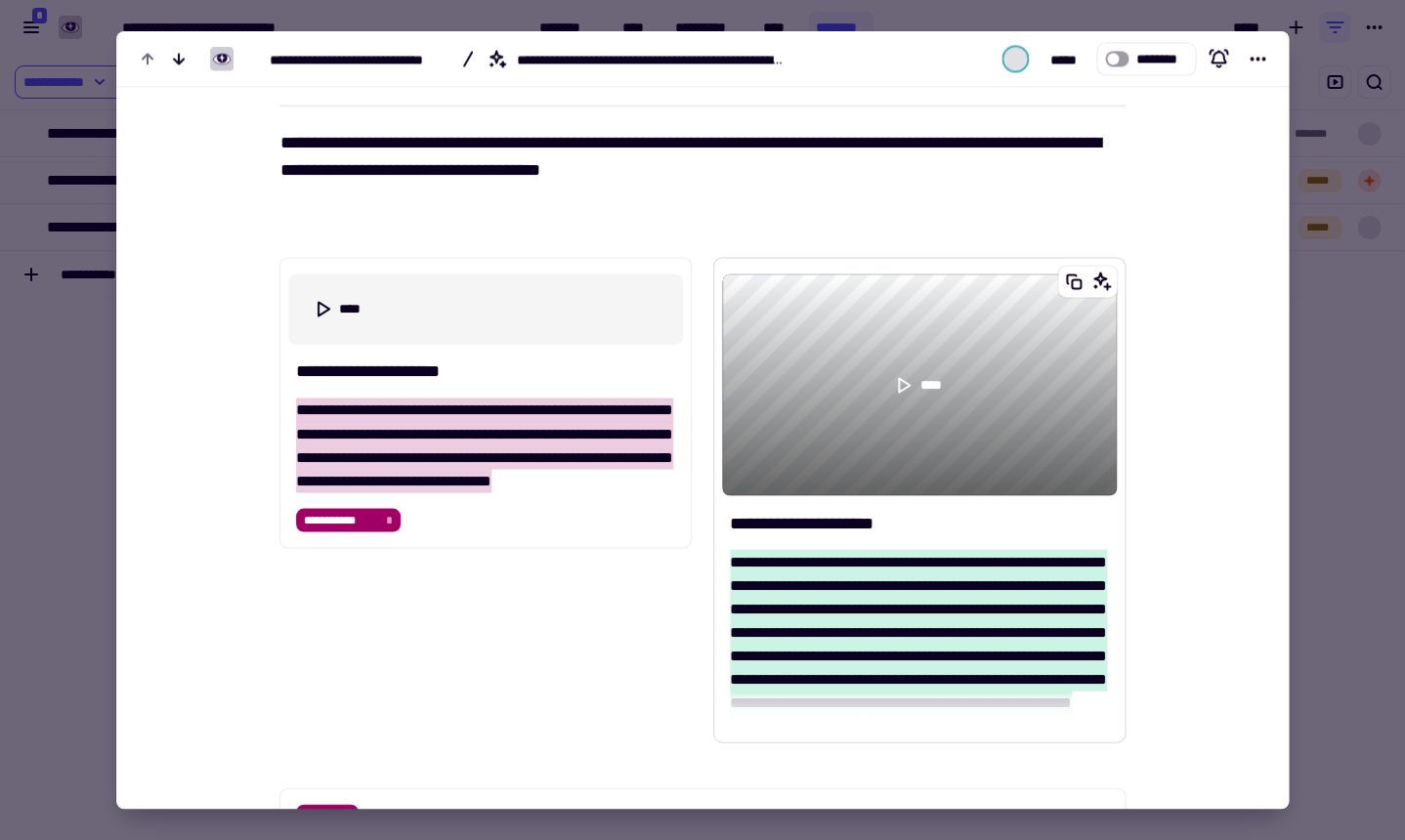 scroll, scrollTop: 794, scrollLeft: 0, axis: vertical 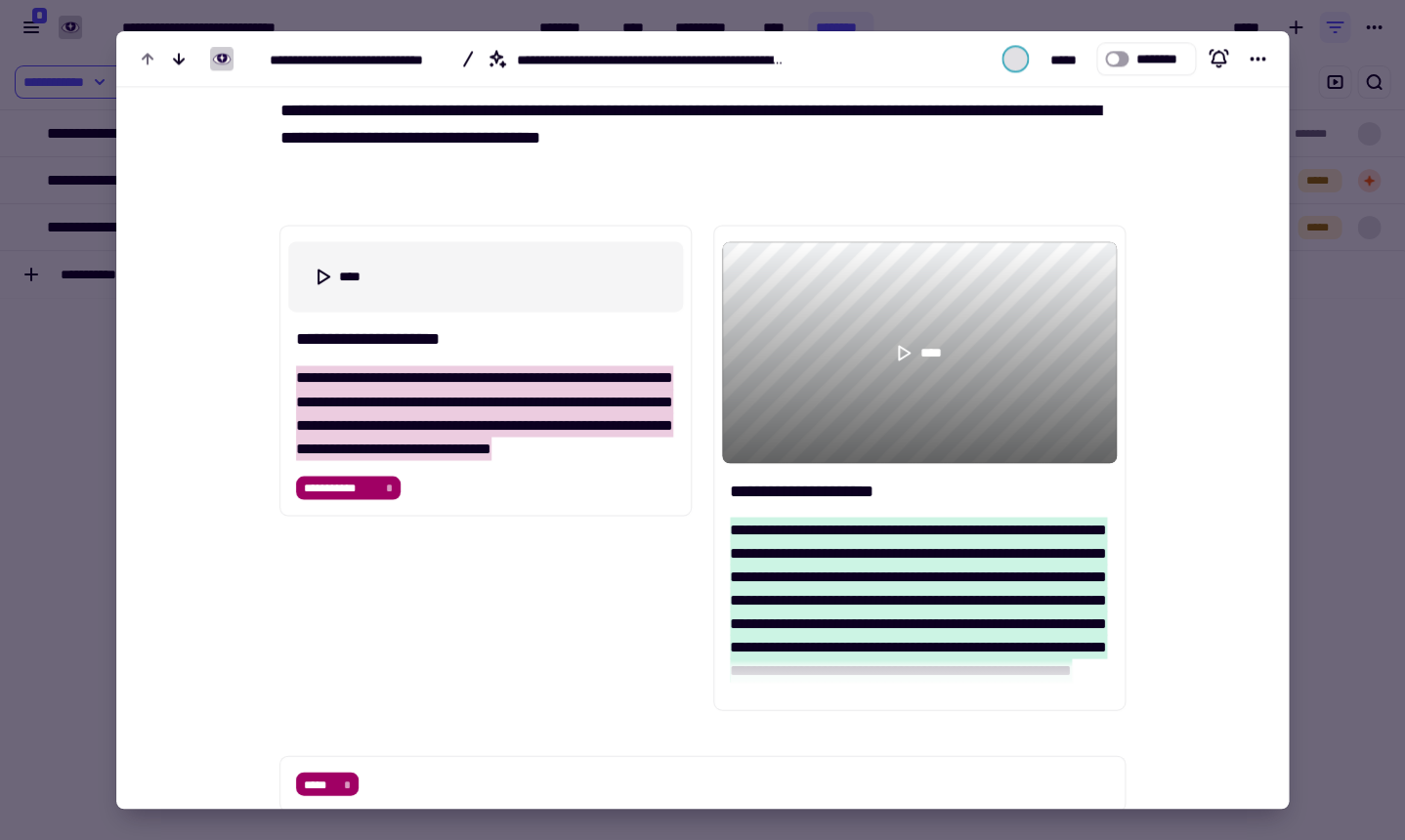 click at bounding box center (702, 420) 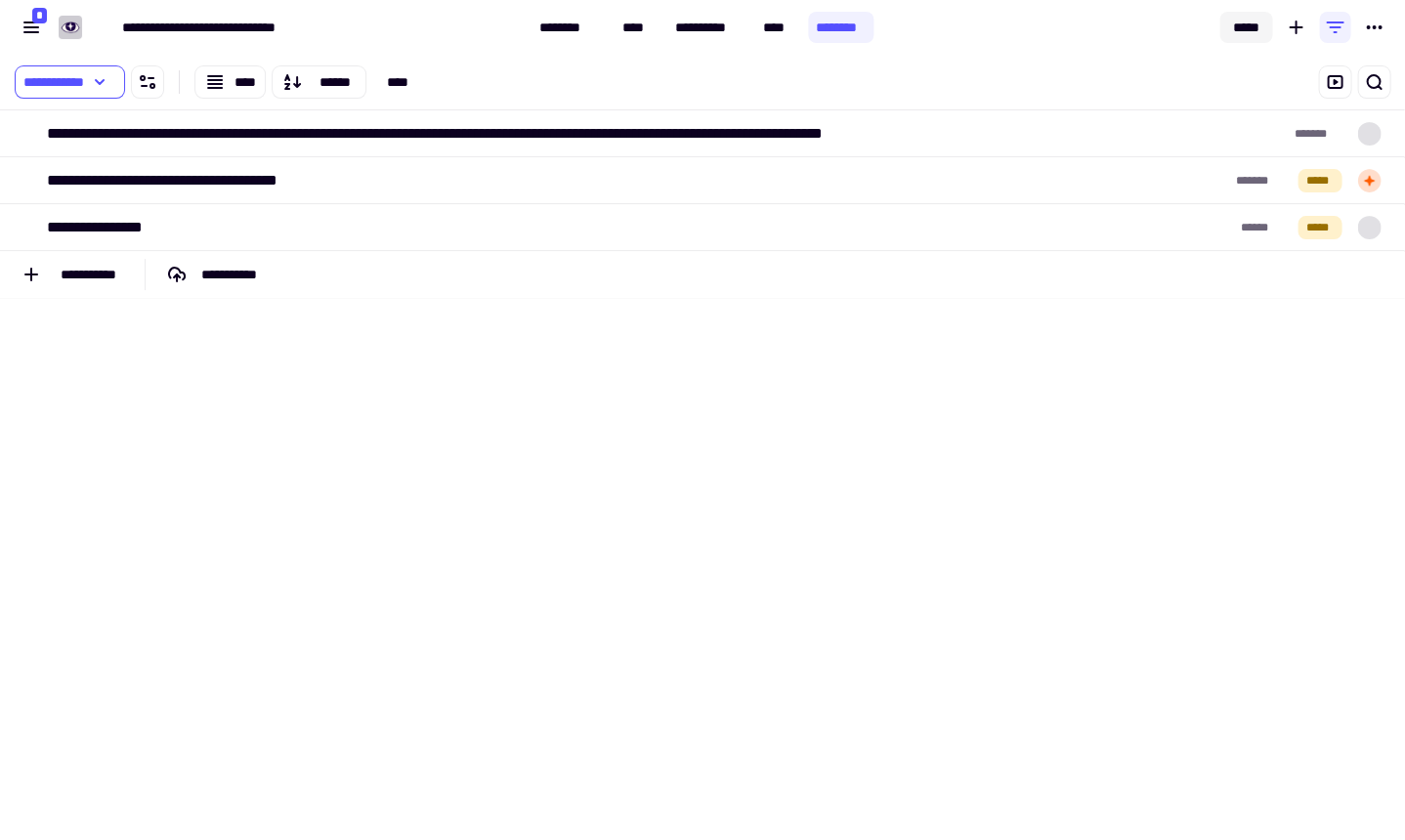 click on "*****" 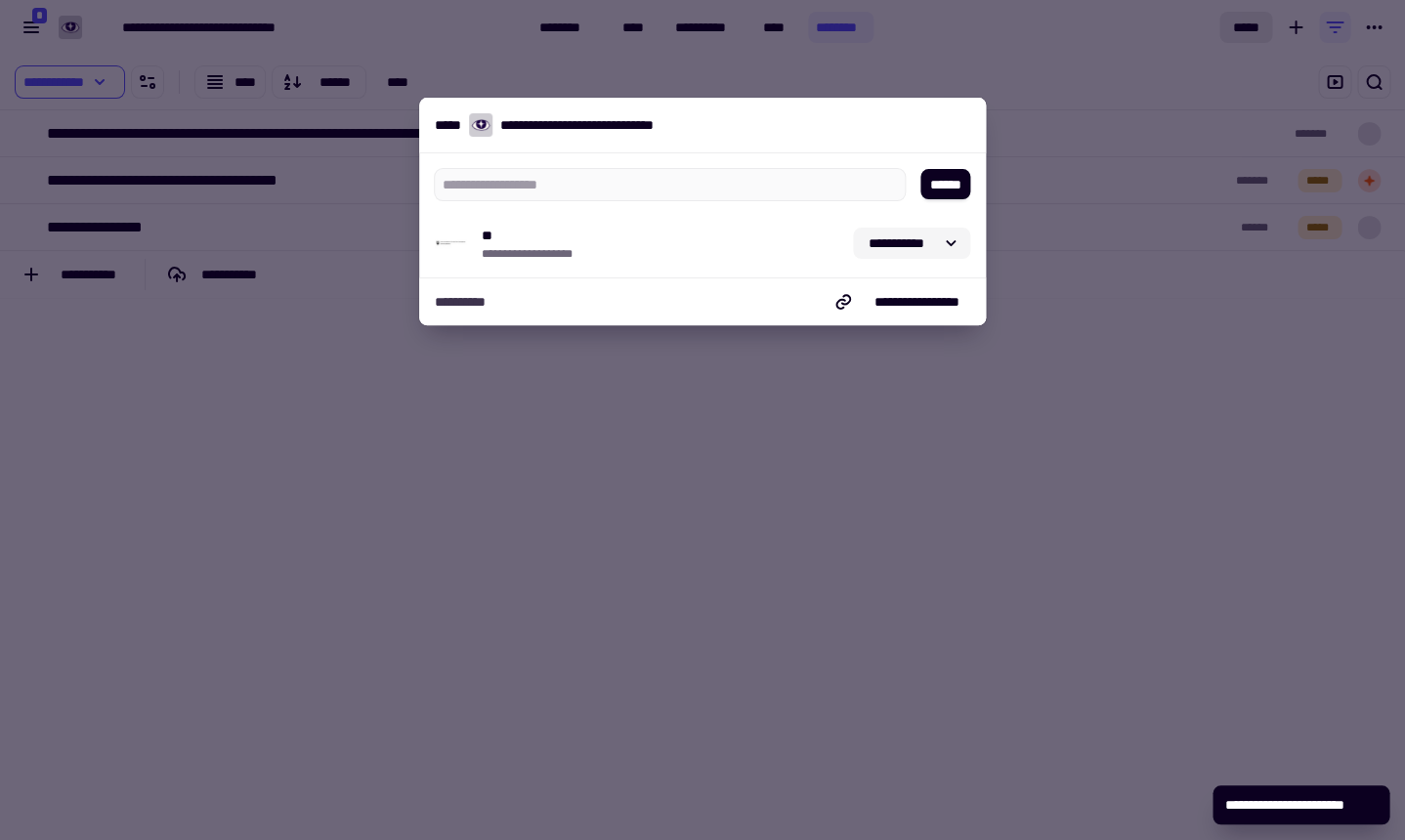click on "**********" 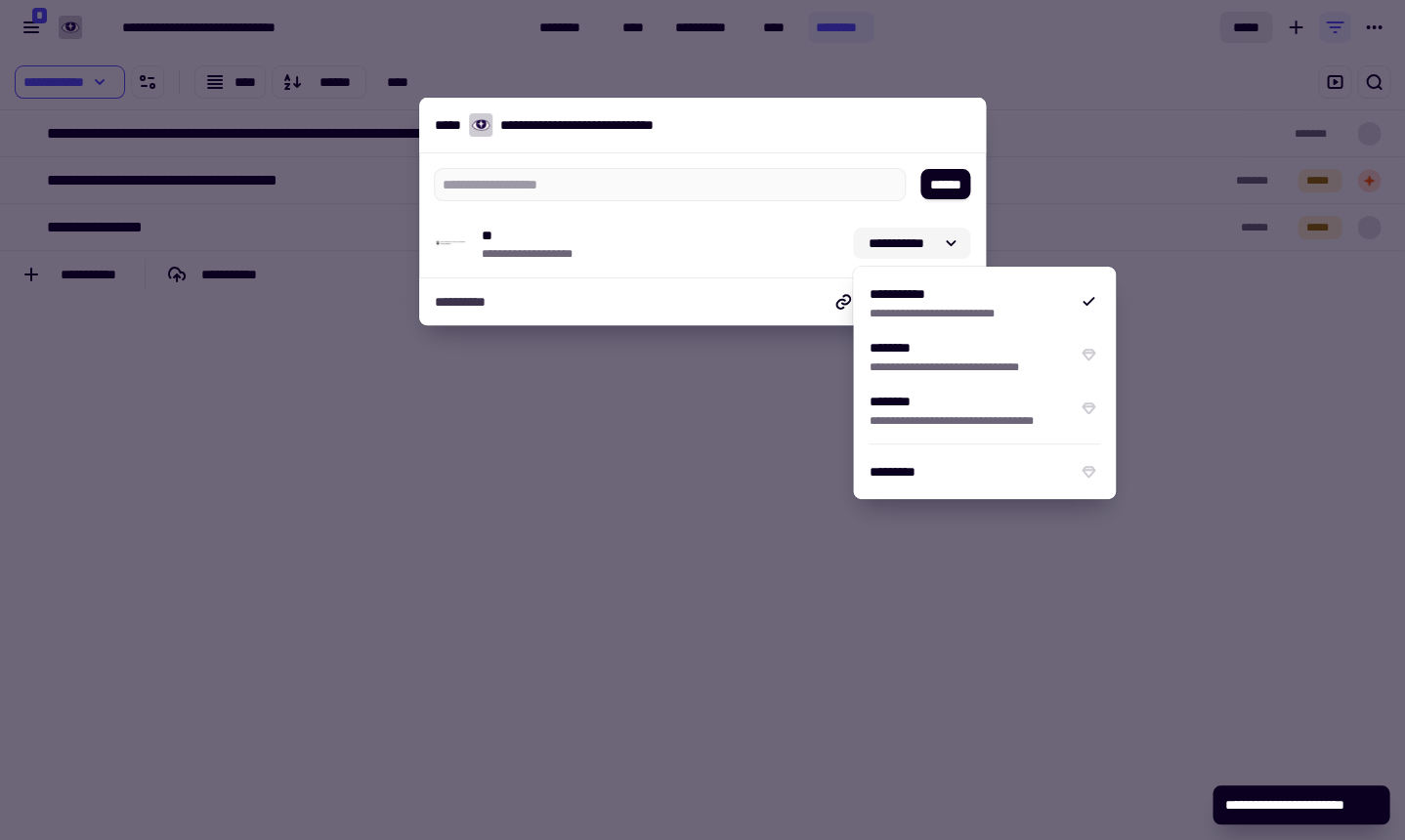 click on "**********" 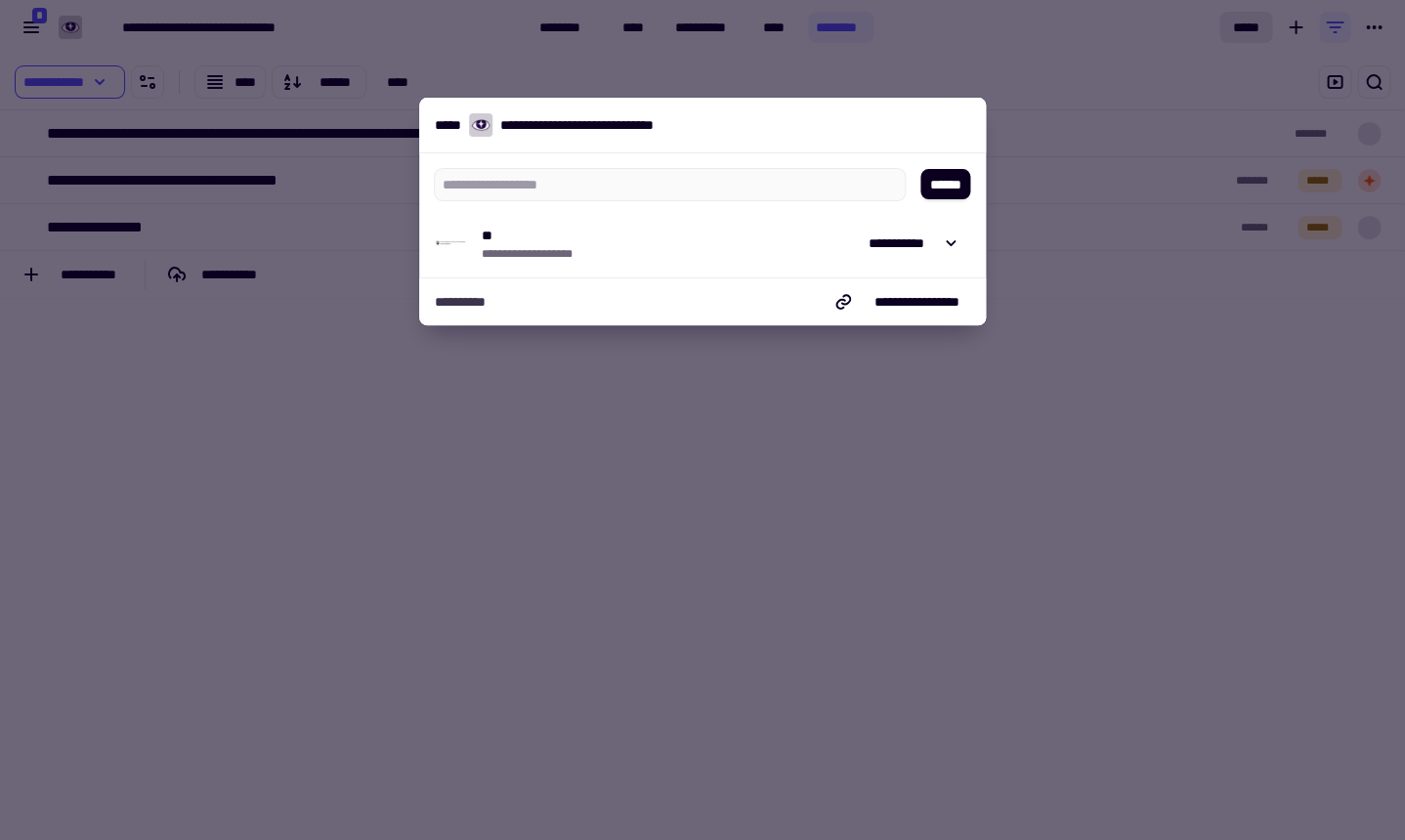 click at bounding box center [702, 420] 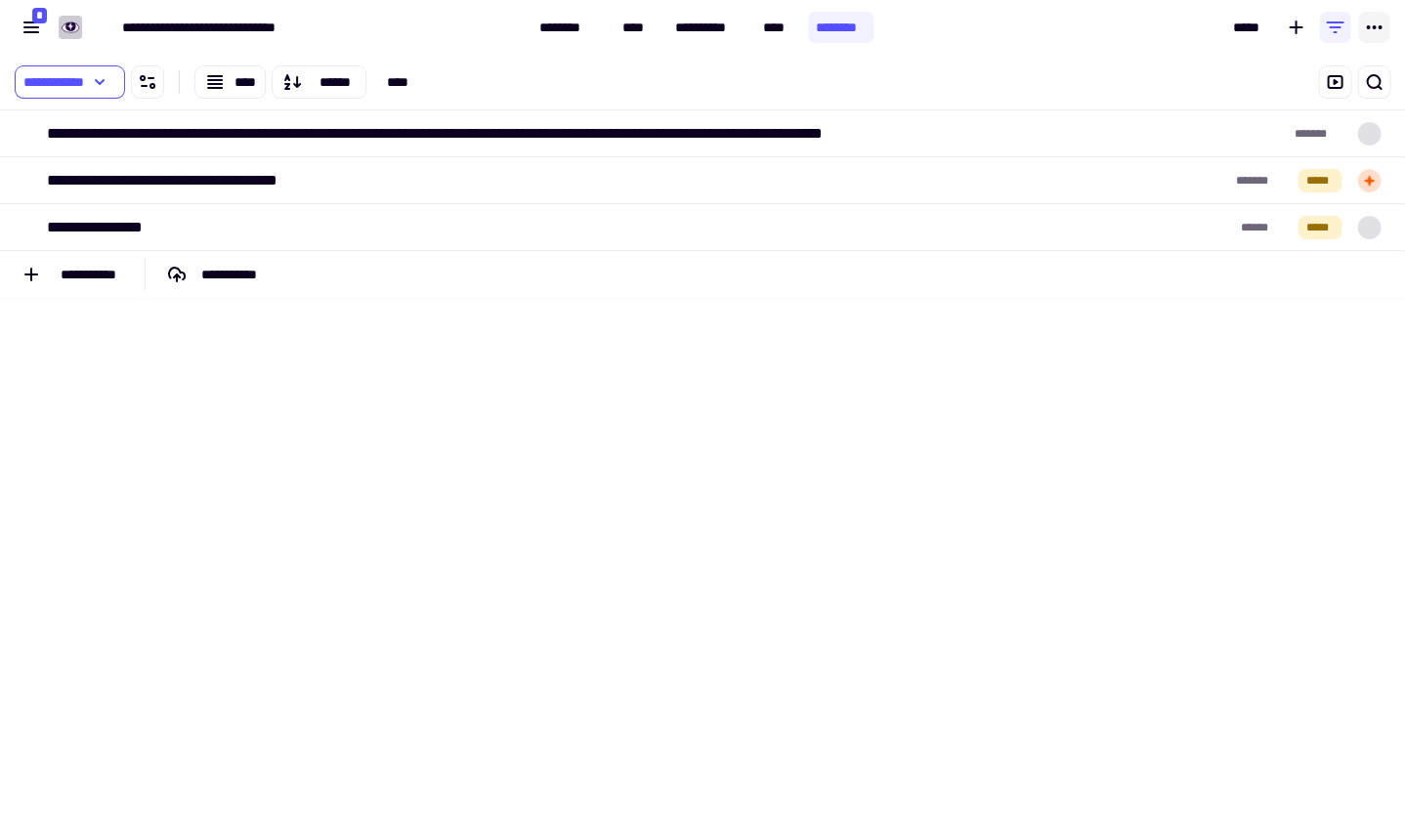 click 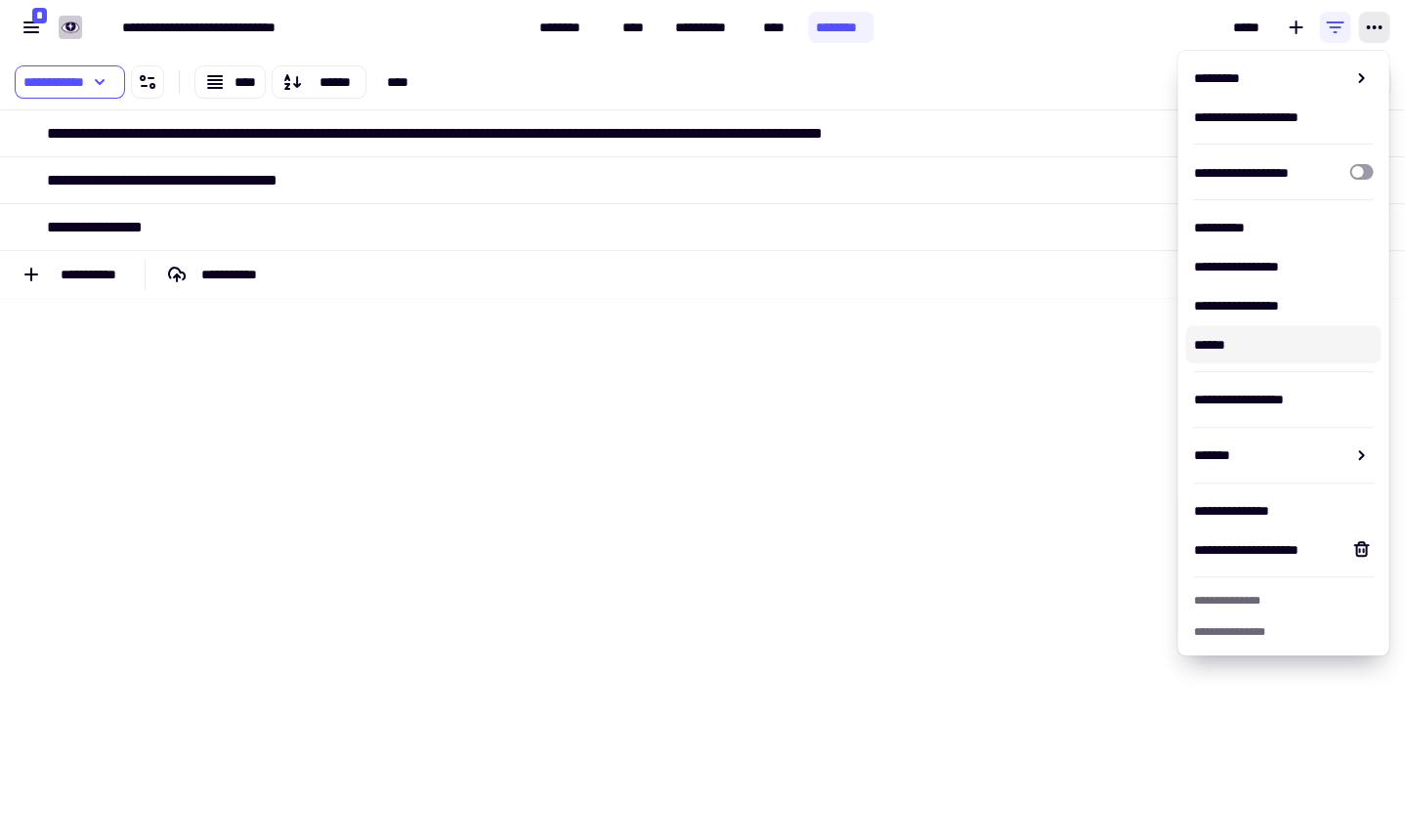click on "******" at bounding box center [1283, 344] 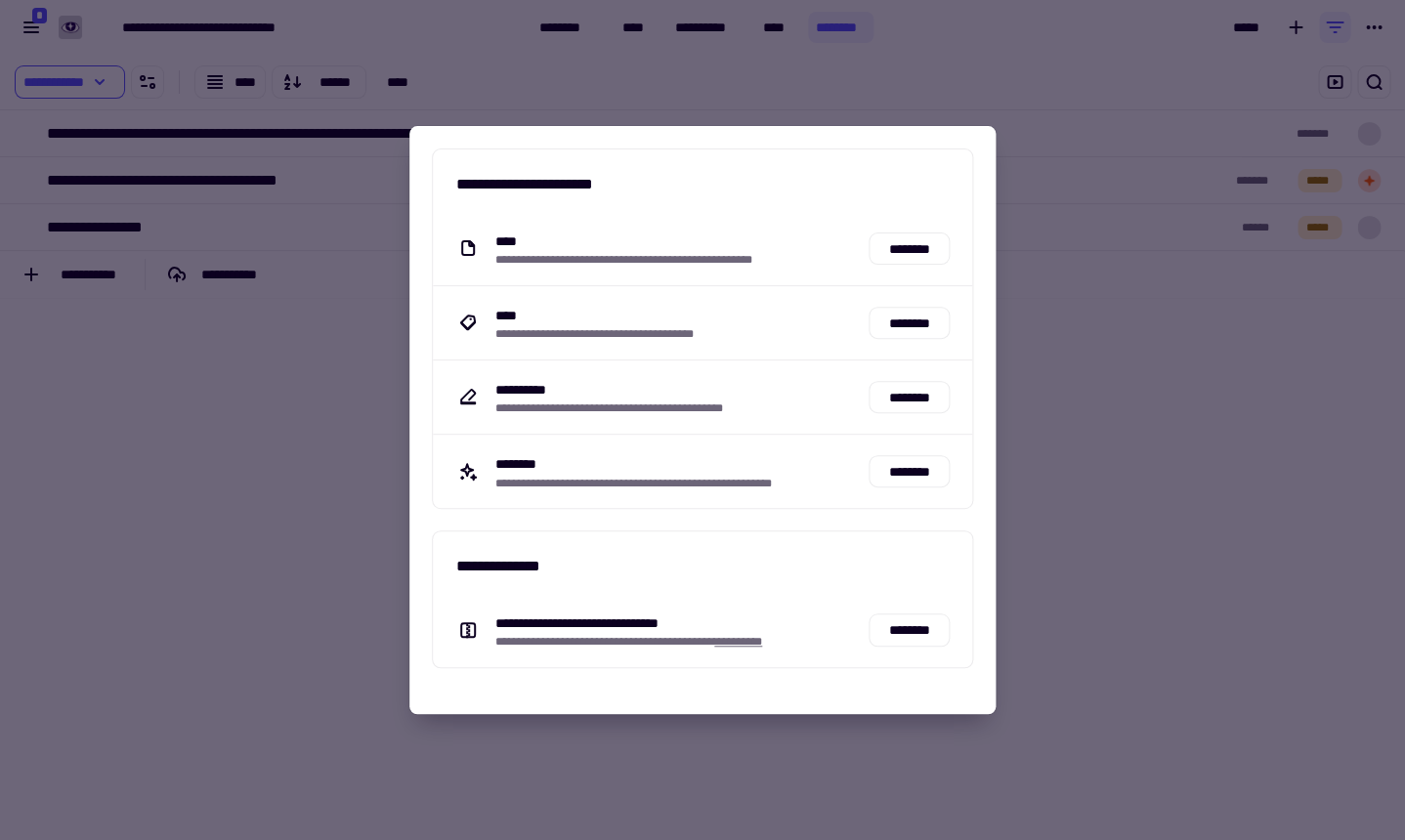 click at bounding box center [702, 420] 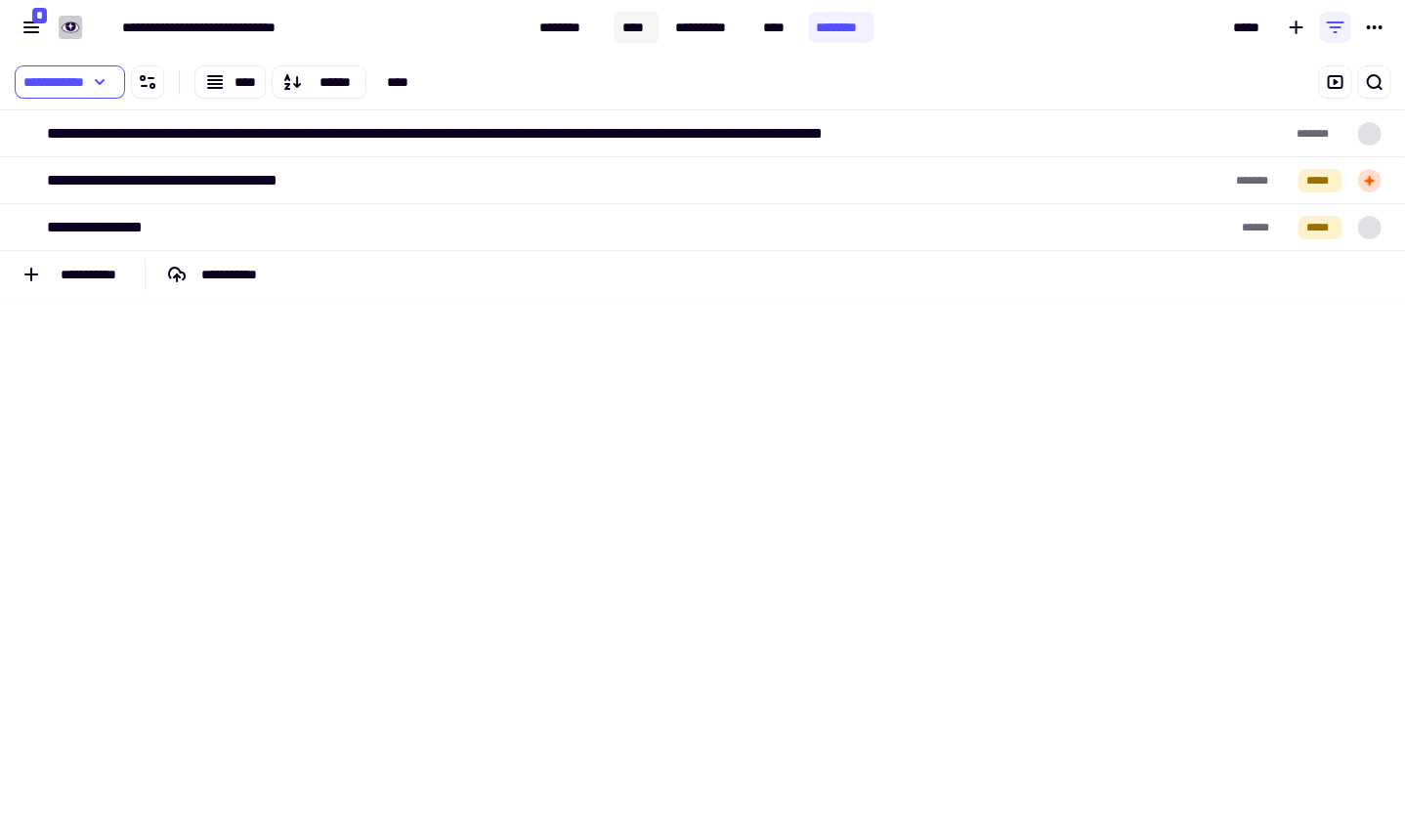 click on "****" 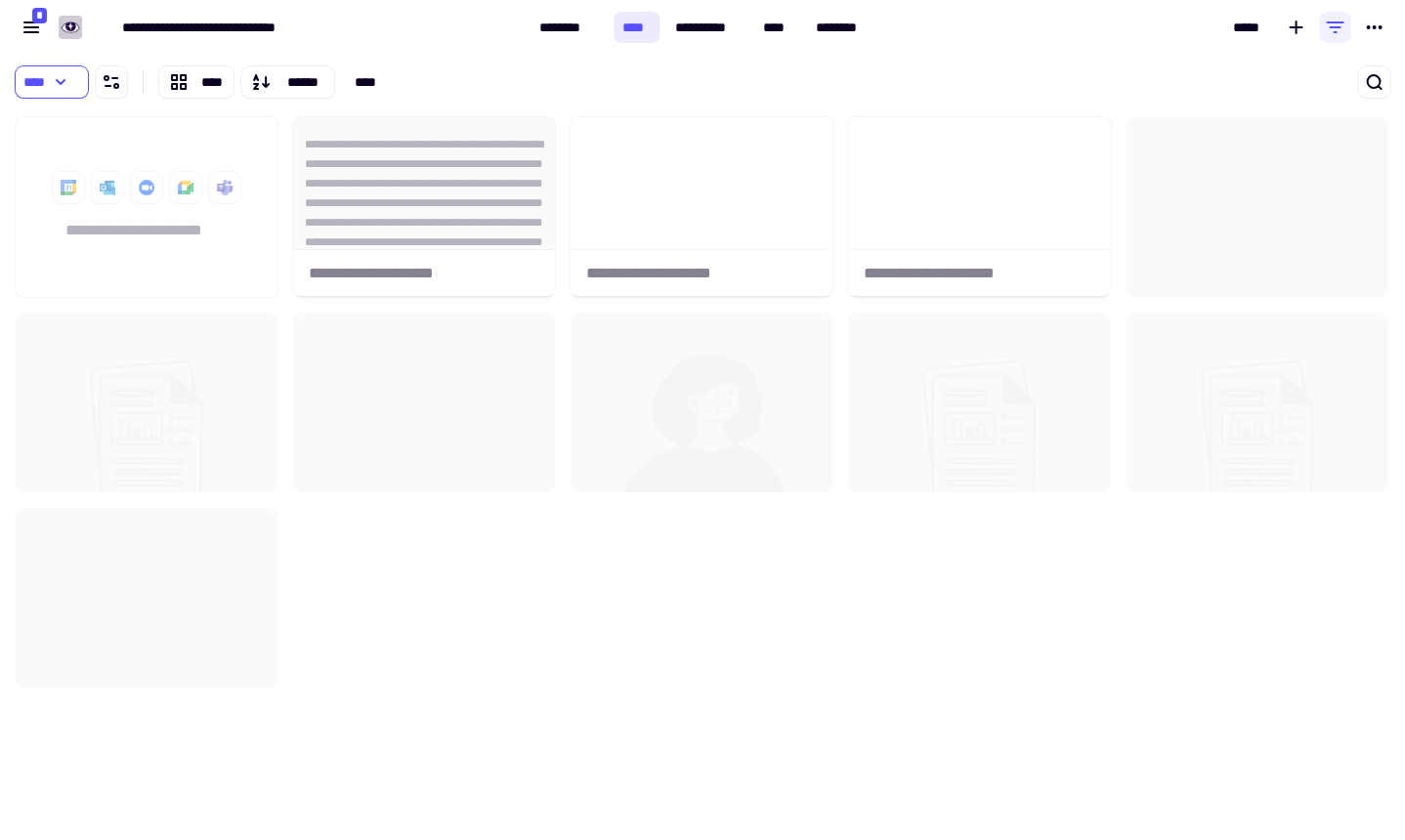 scroll, scrollTop: 1, scrollLeft: 1, axis: both 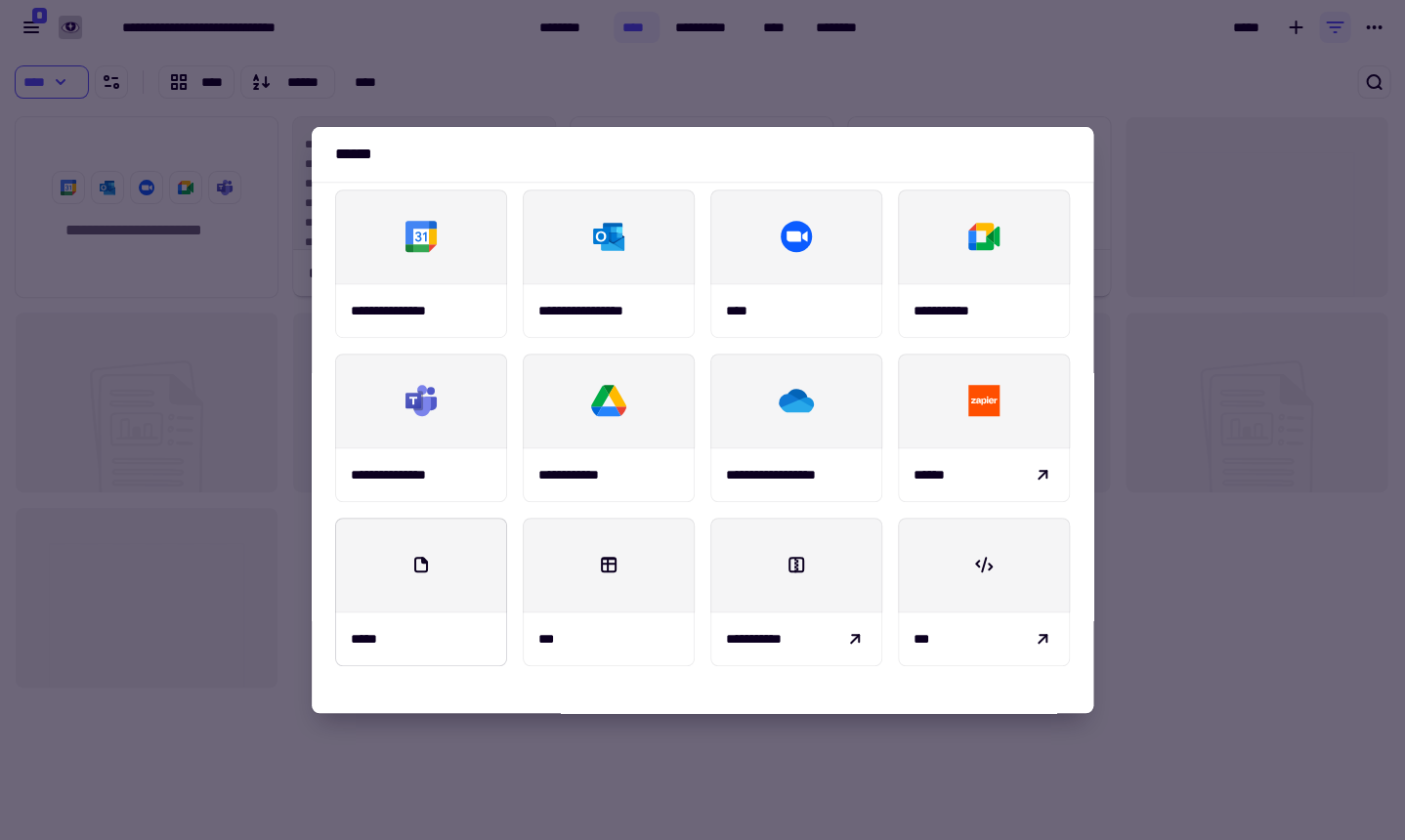 click at bounding box center (421, 565) 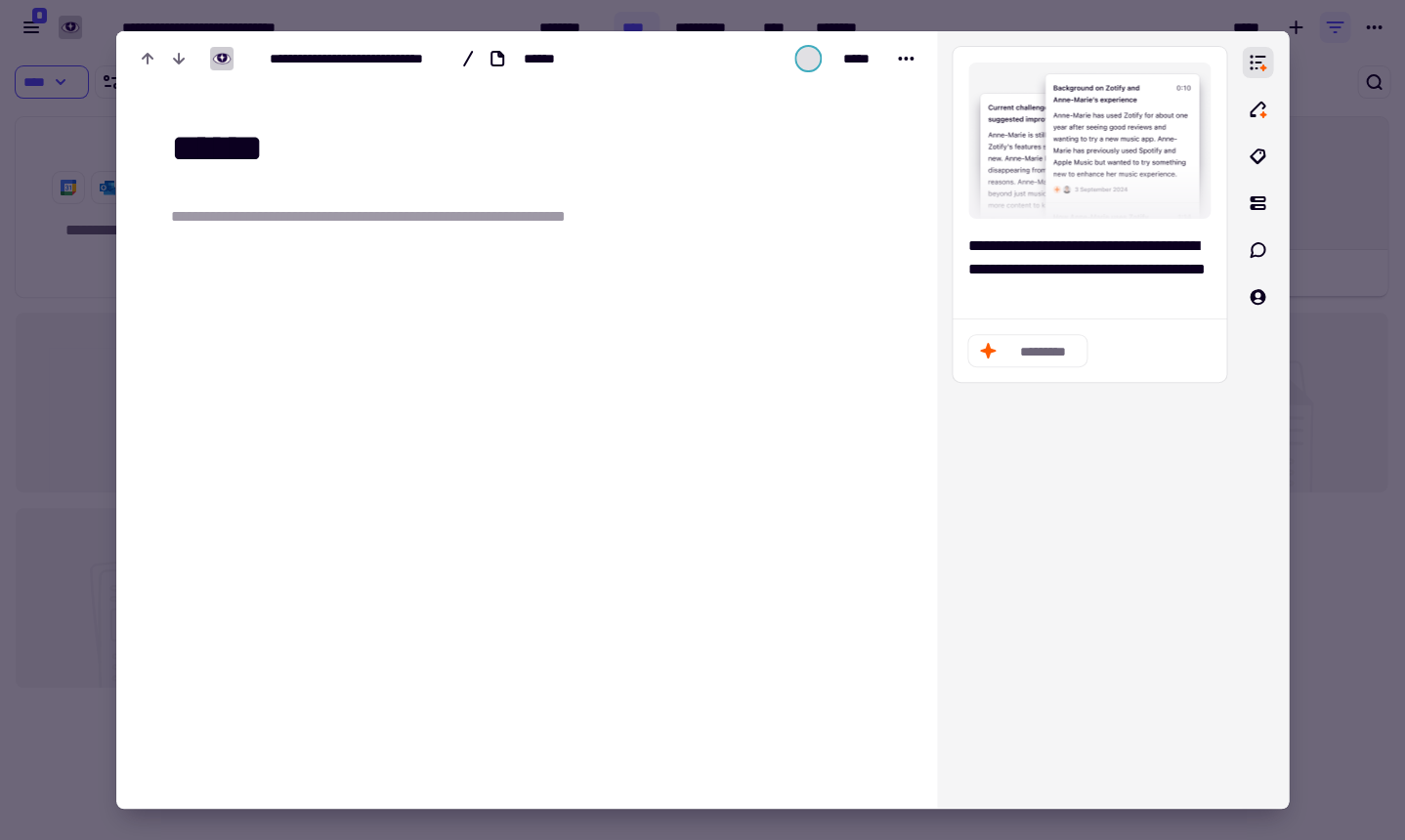 type on "******" 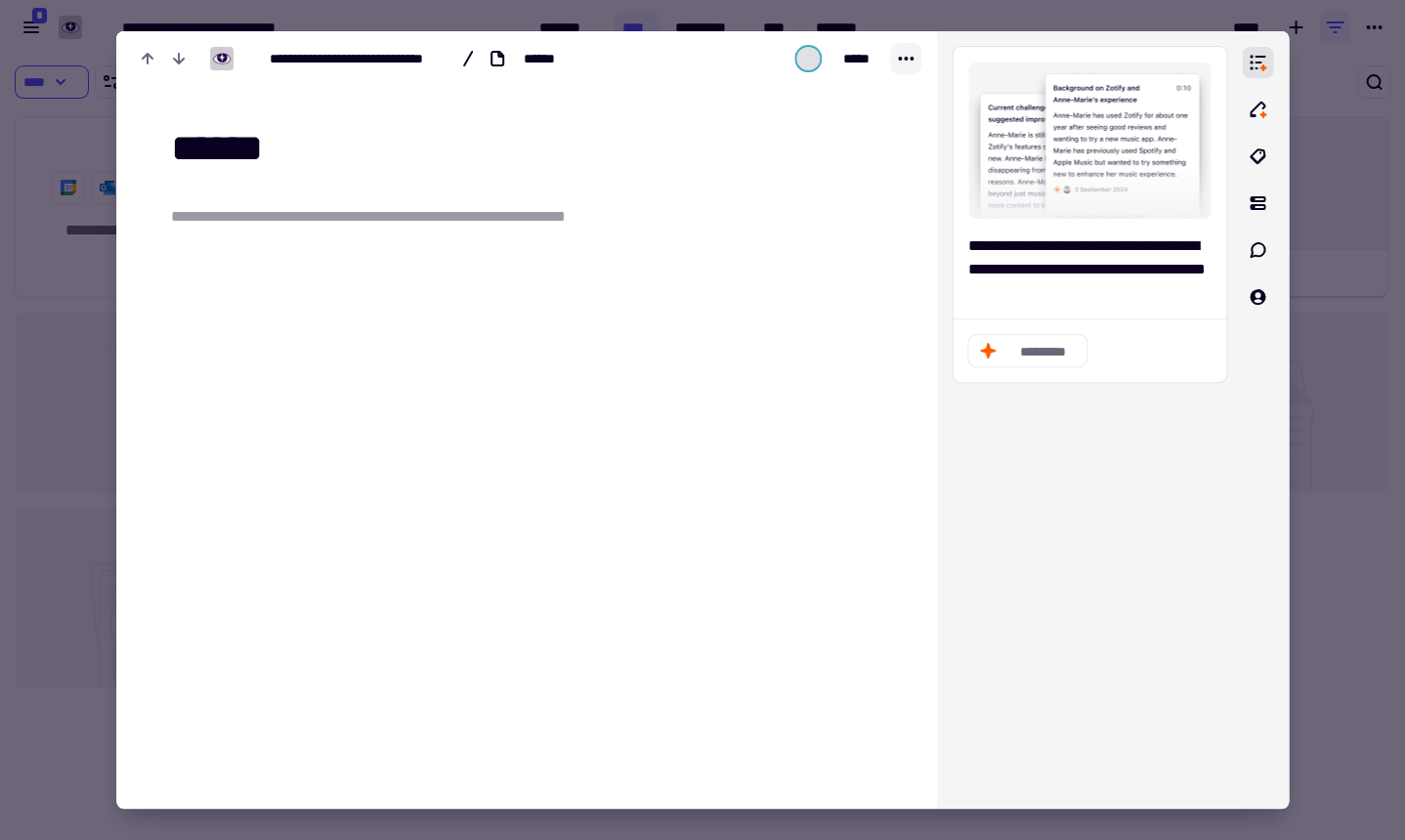 click 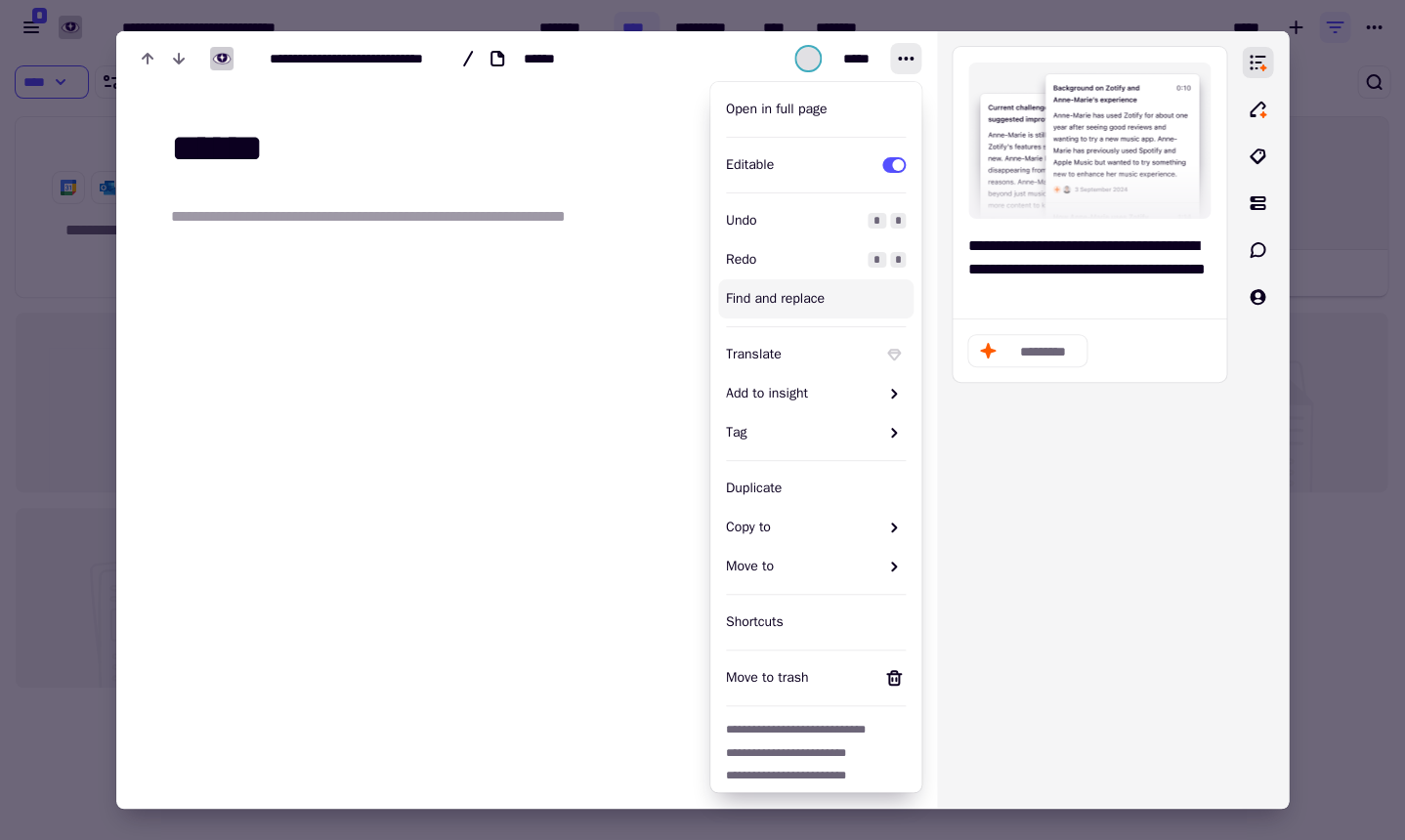 click on "**********" at bounding box center [403, 59] 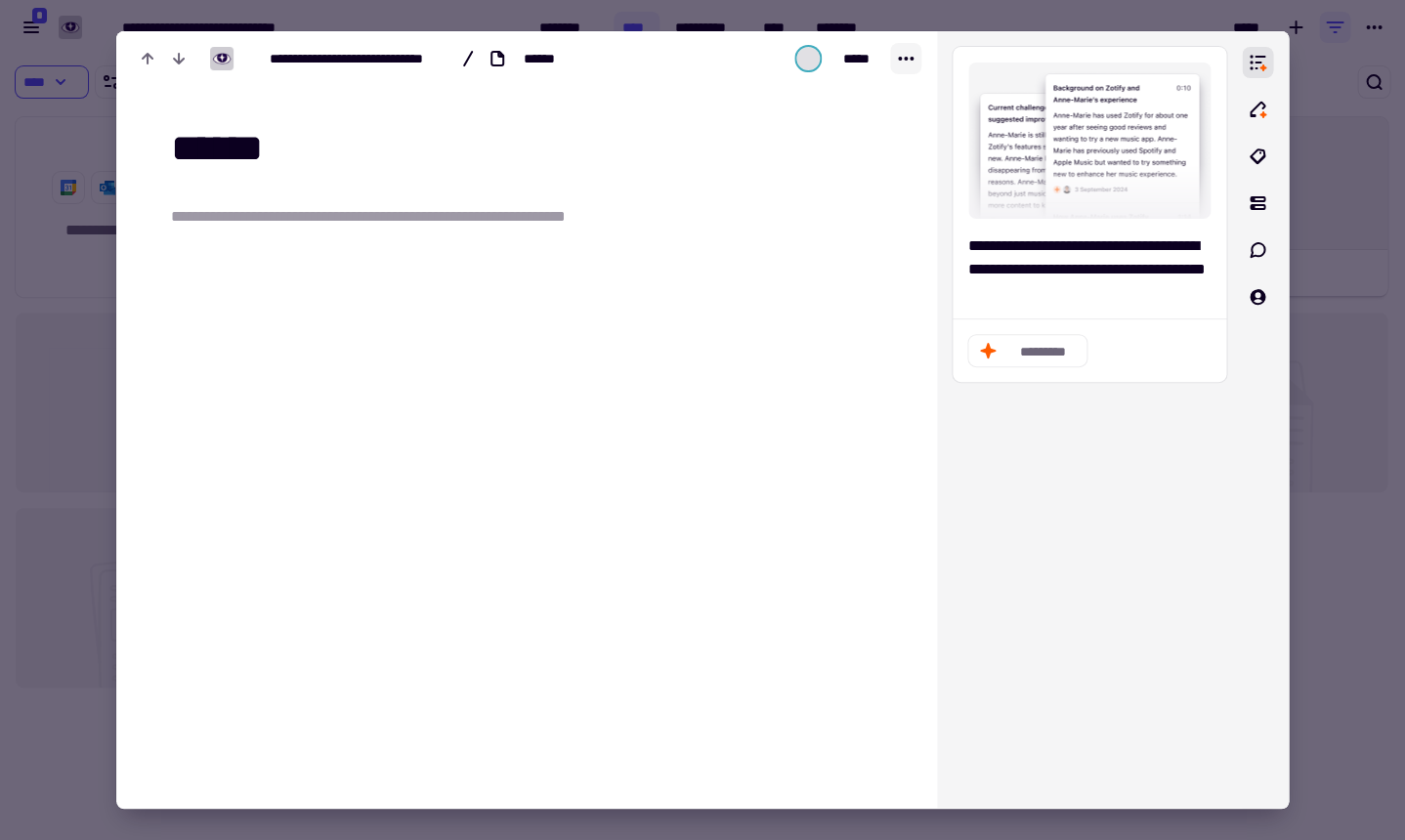 click 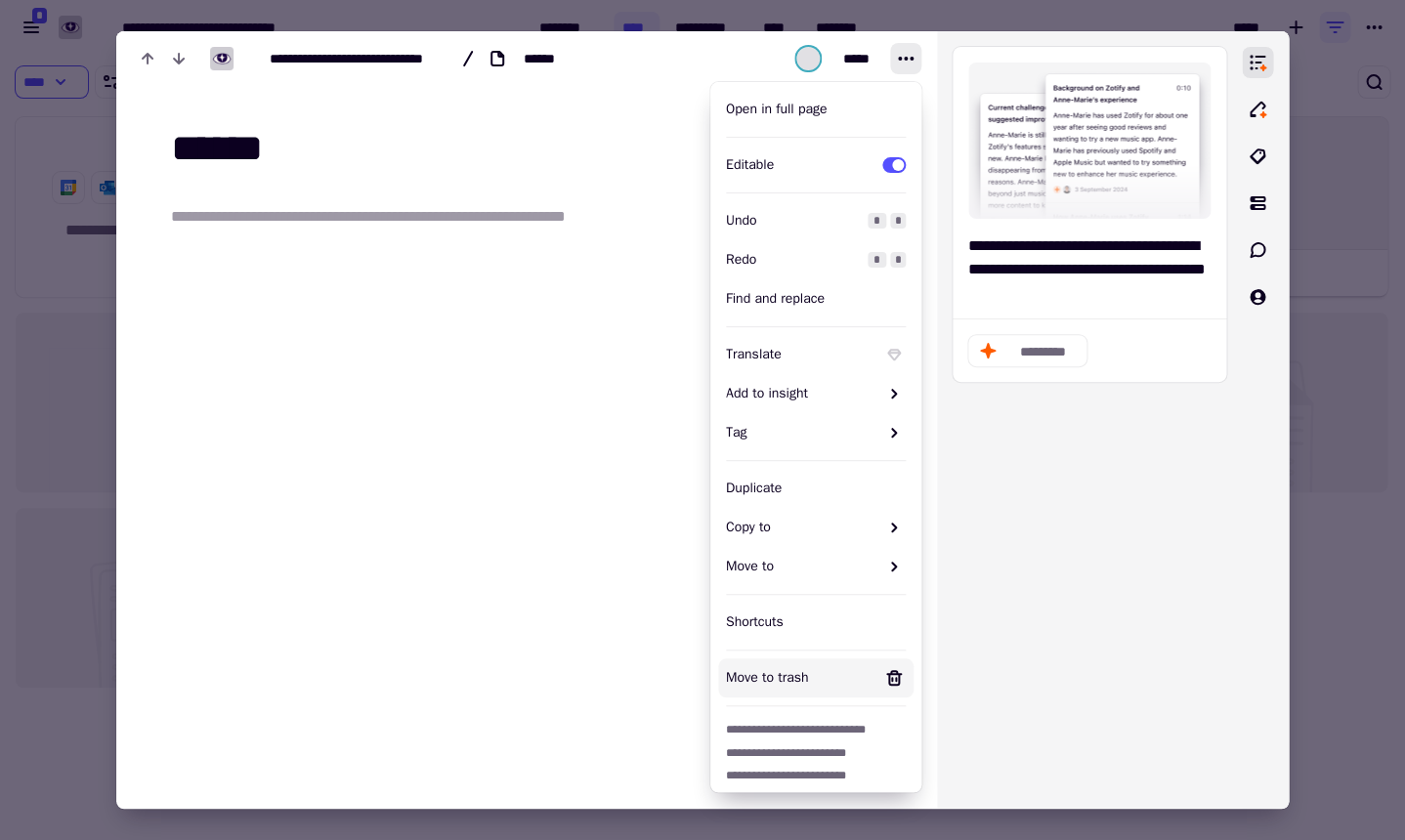 click on "Move to trash" at bounding box center (800, 678) 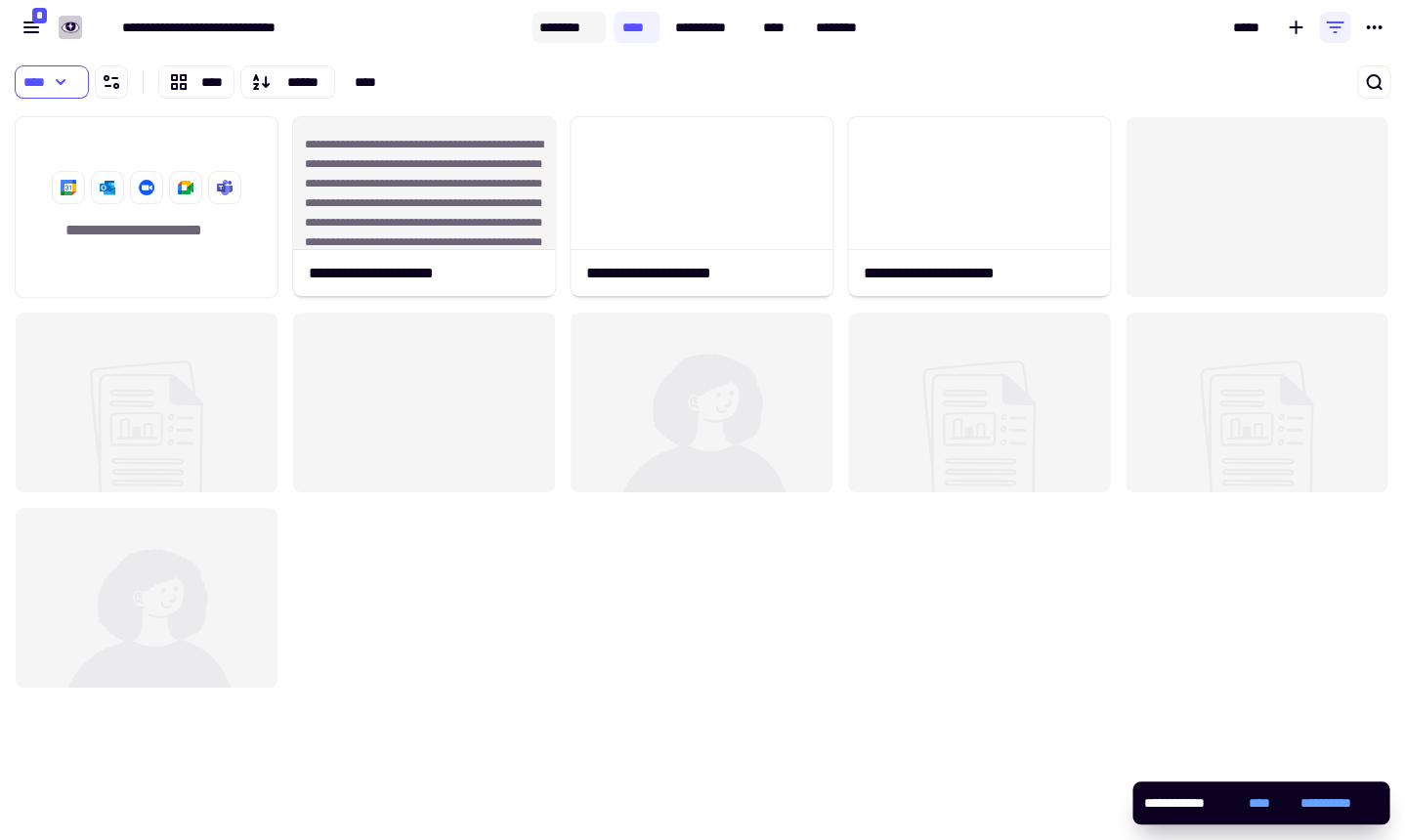 click on "********" 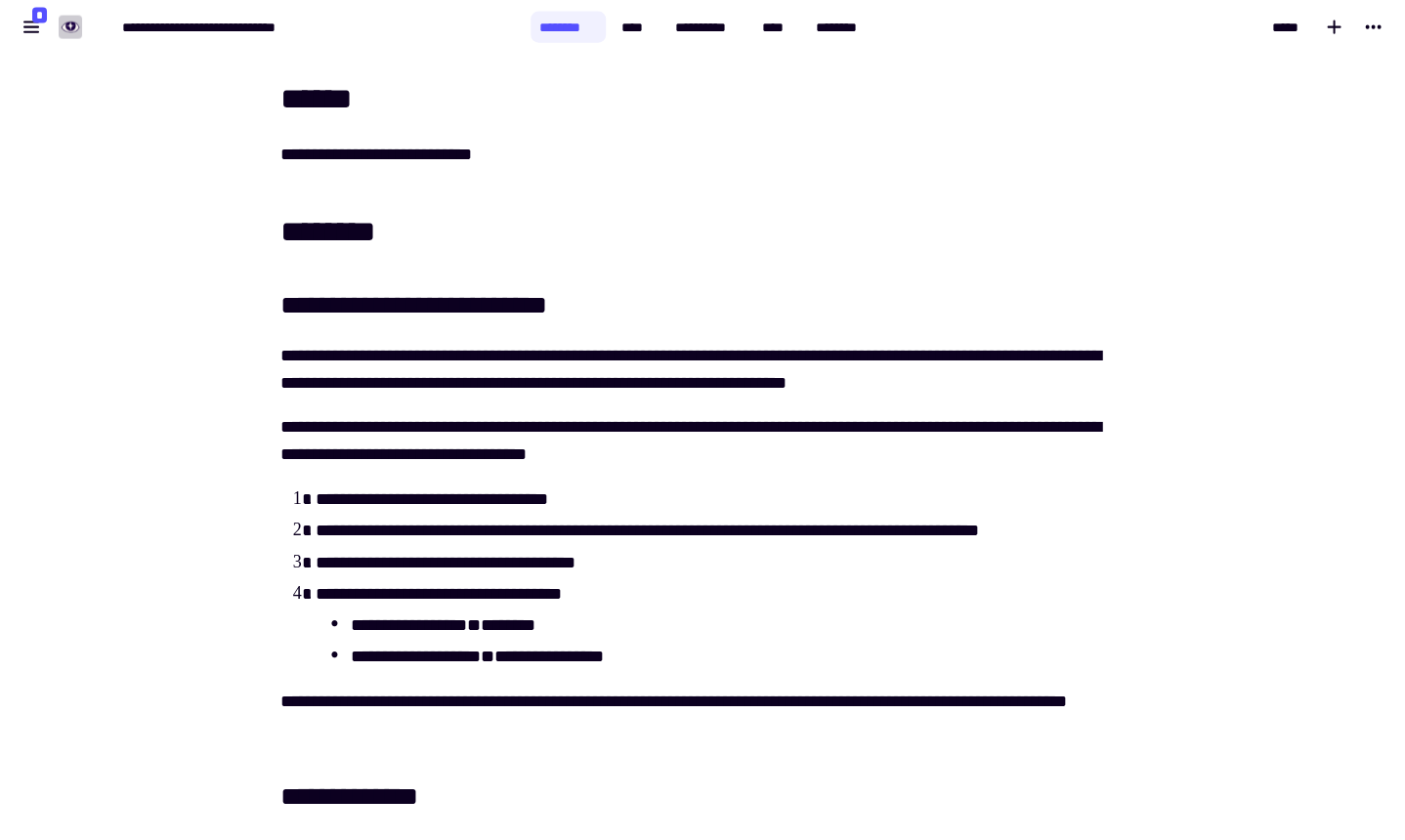 scroll, scrollTop: 1022, scrollLeft: 0, axis: vertical 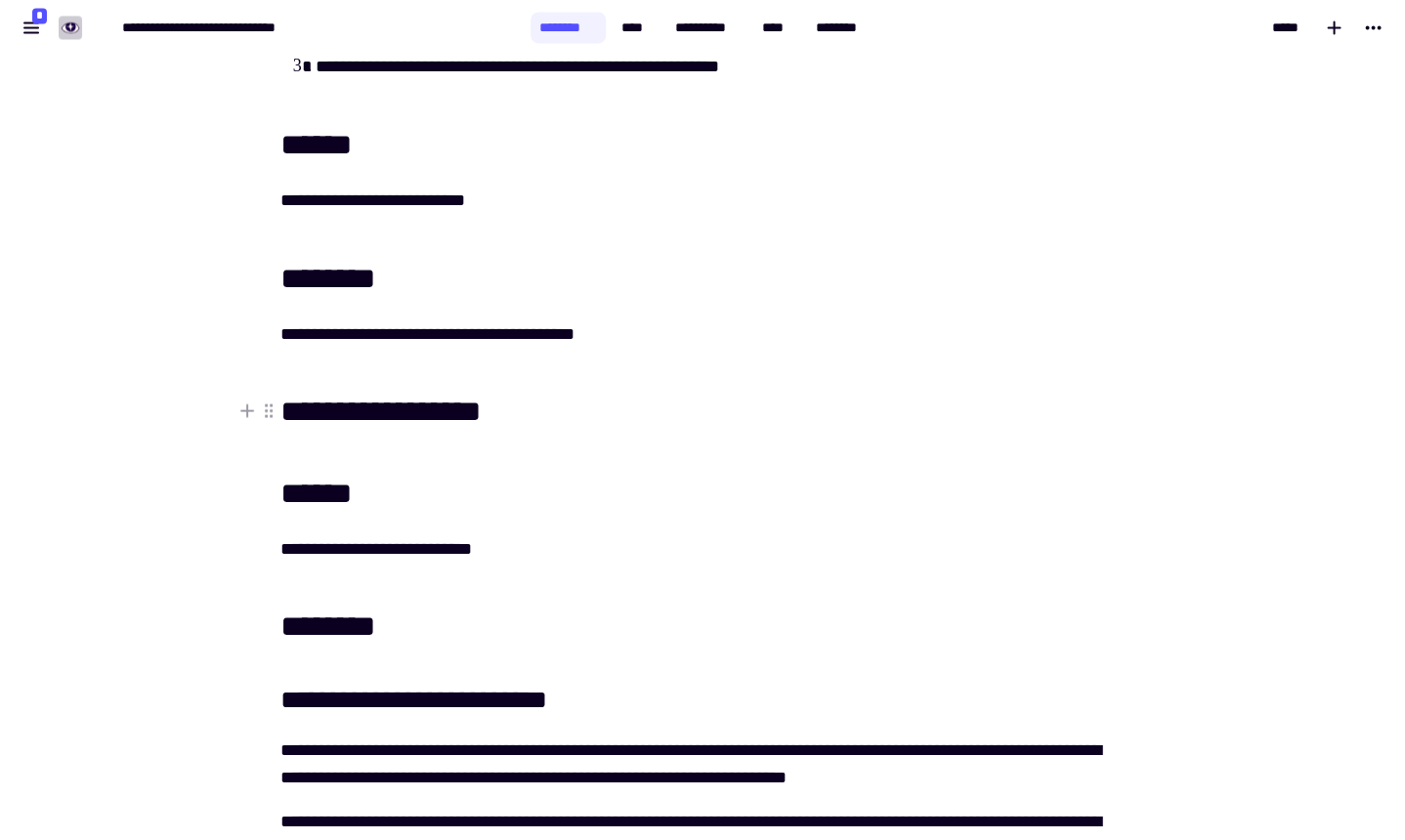 click on "**********" at bounding box center (702, 410) 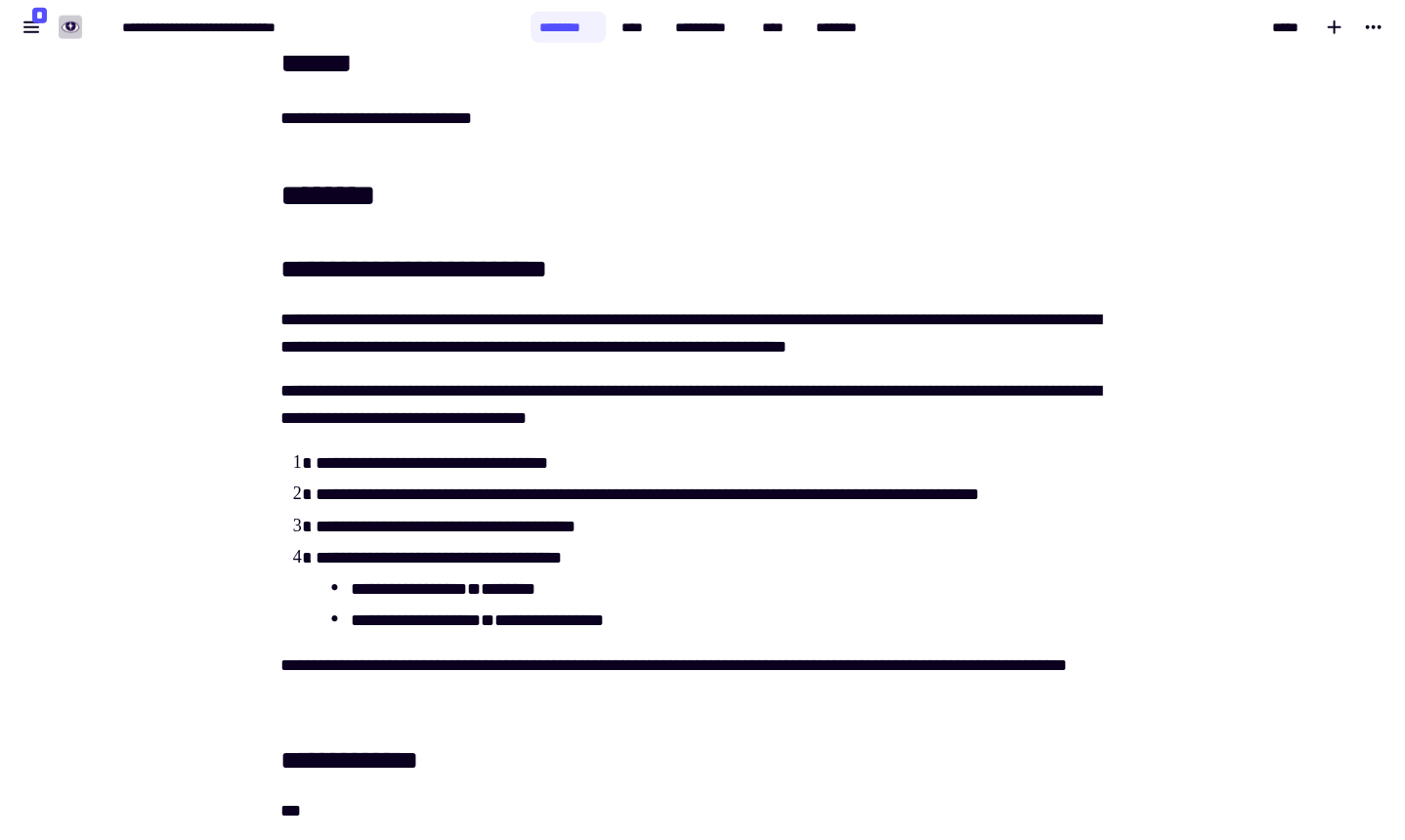 scroll, scrollTop: 1420, scrollLeft: 0, axis: vertical 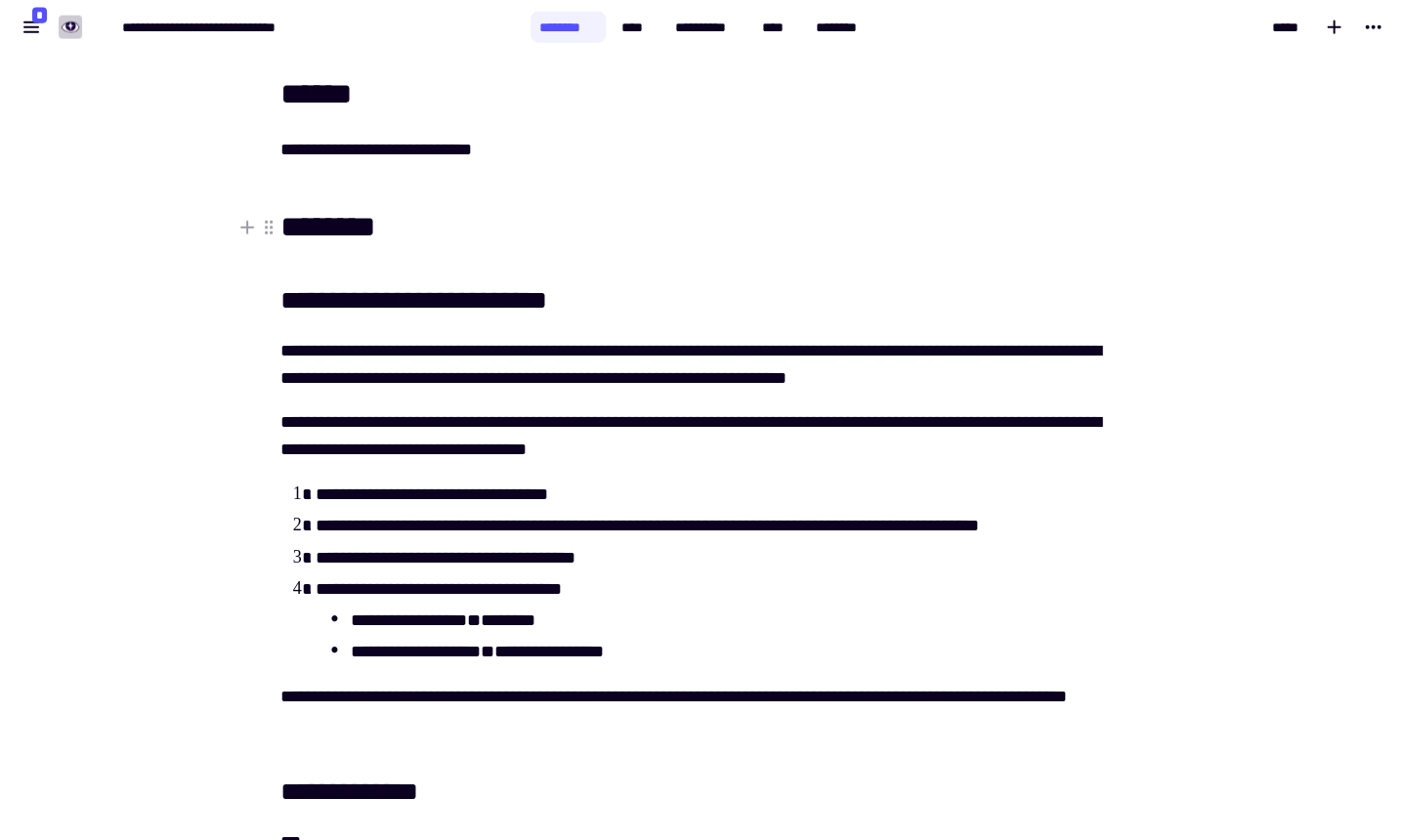 click on "********" at bounding box center (702, 227) 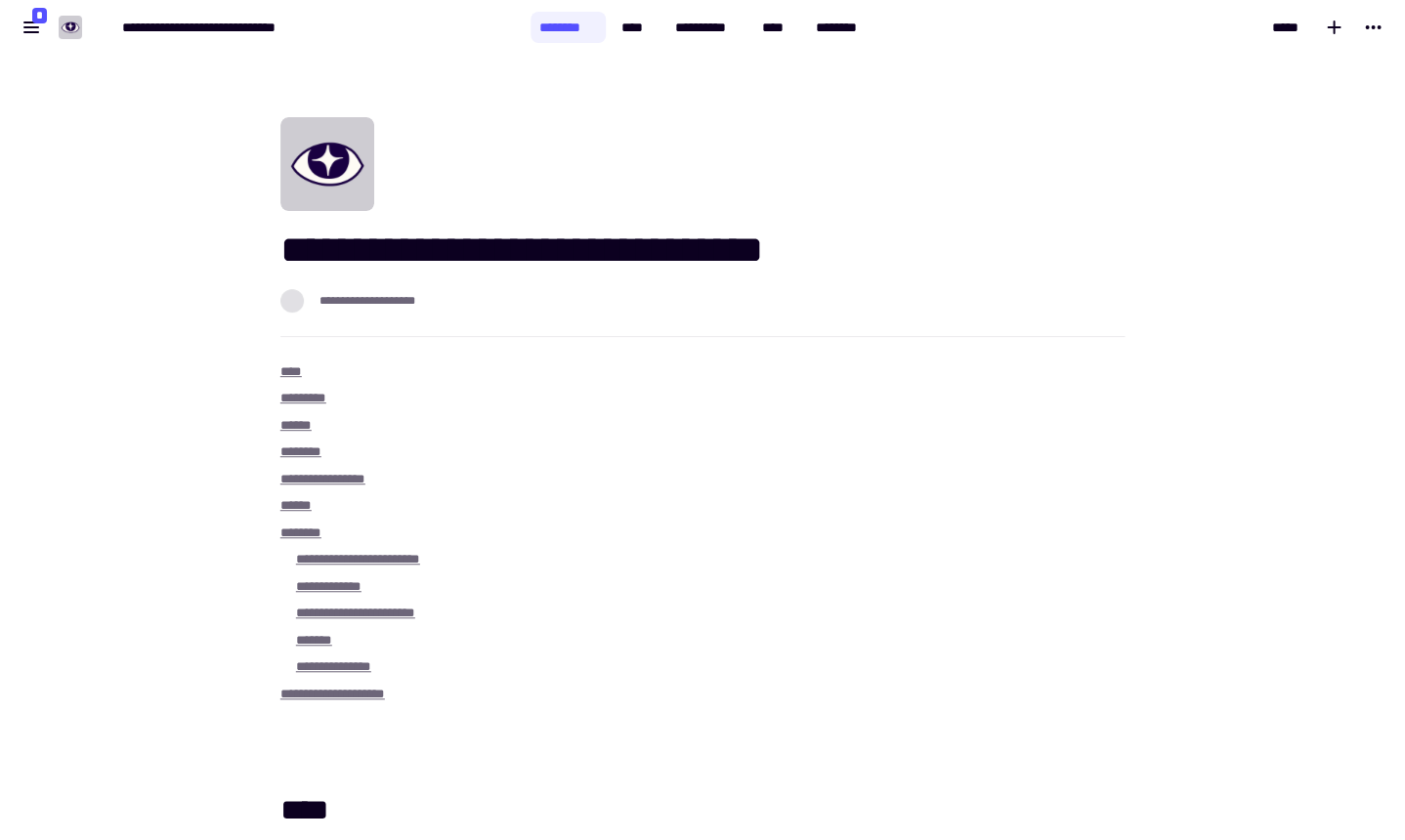 scroll, scrollTop: 0, scrollLeft: 0, axis: both 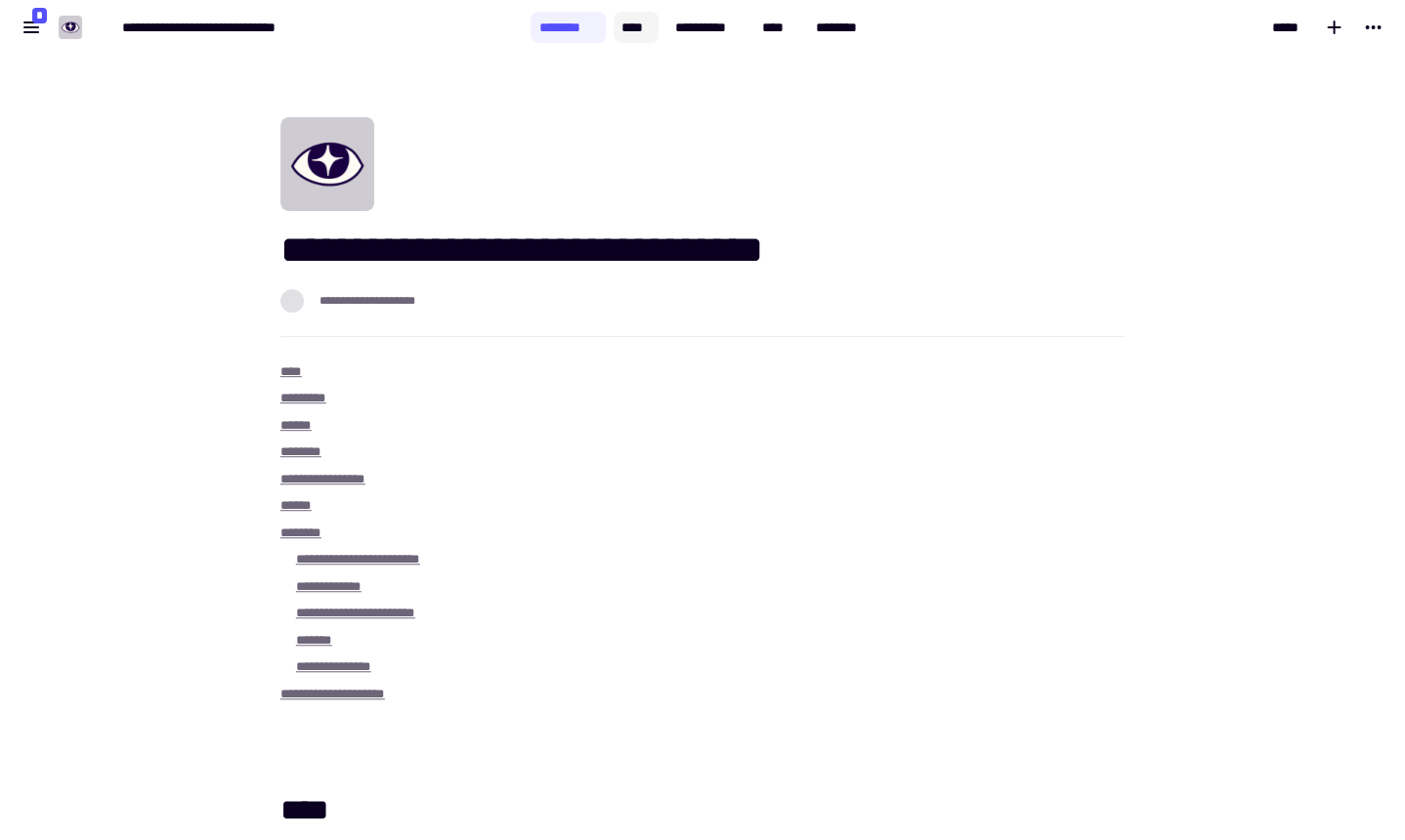 click on "****" 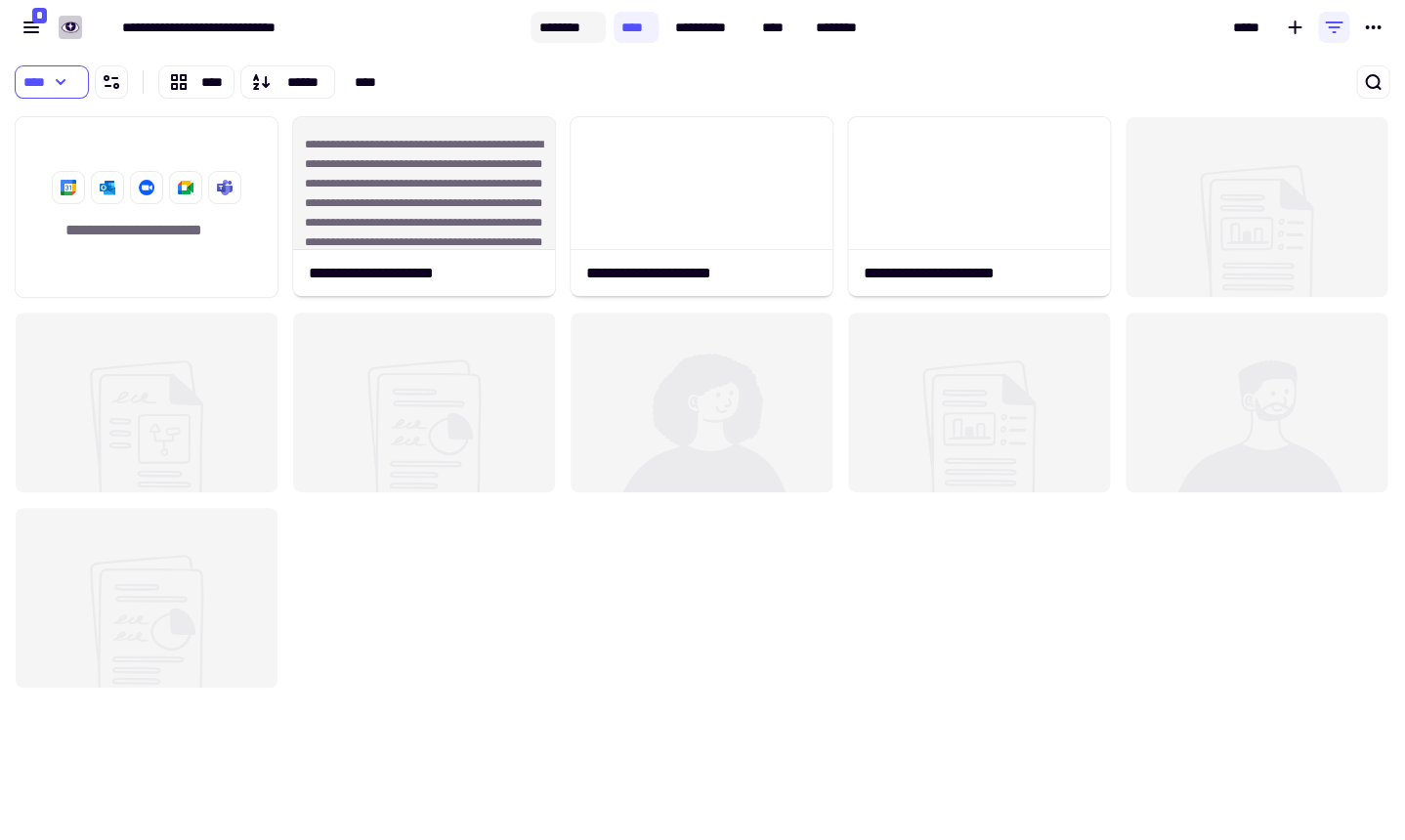 scroll, scrollTop: 1, scrollLeft: 1, axis: both 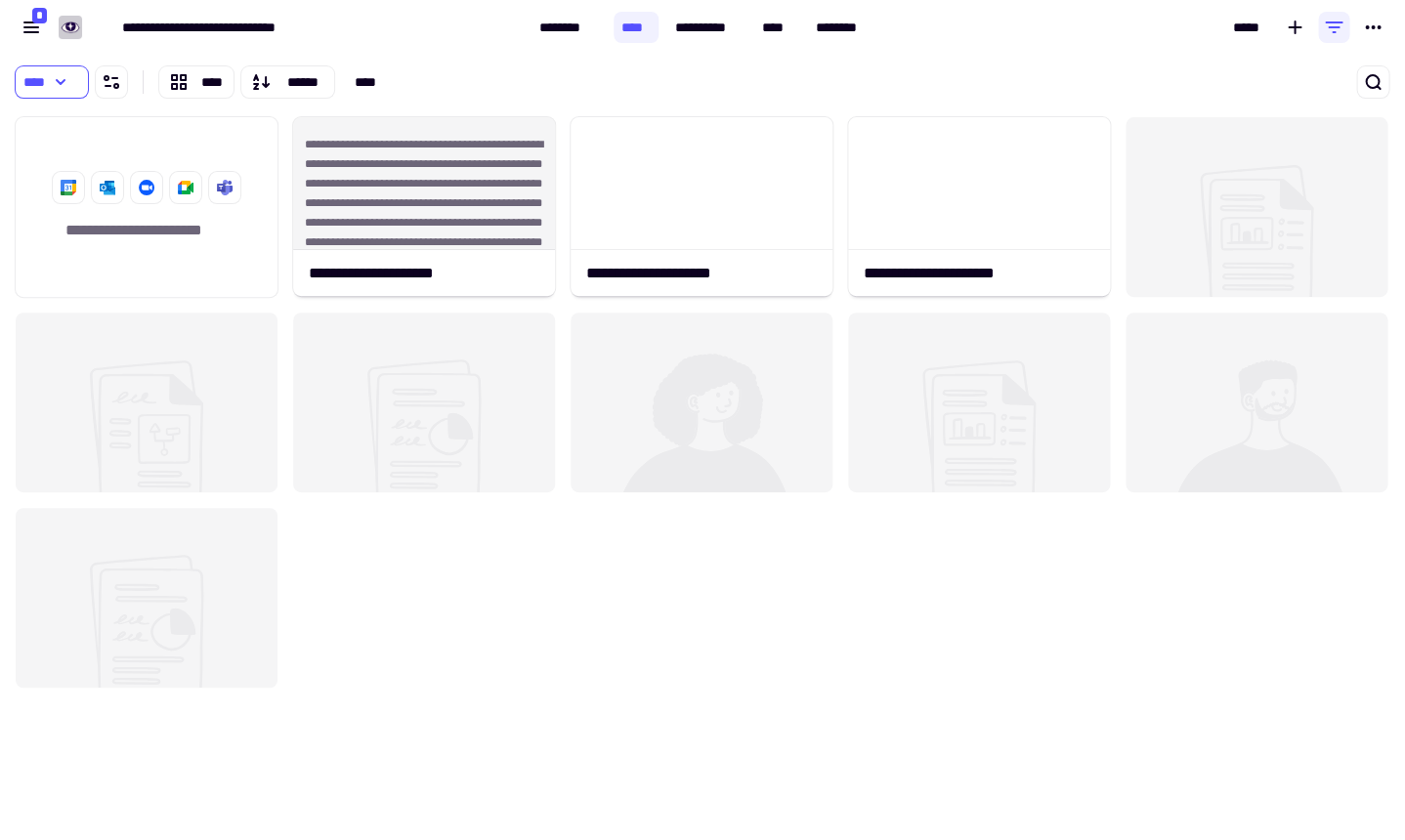 click at bounding box center (1134, 82) 